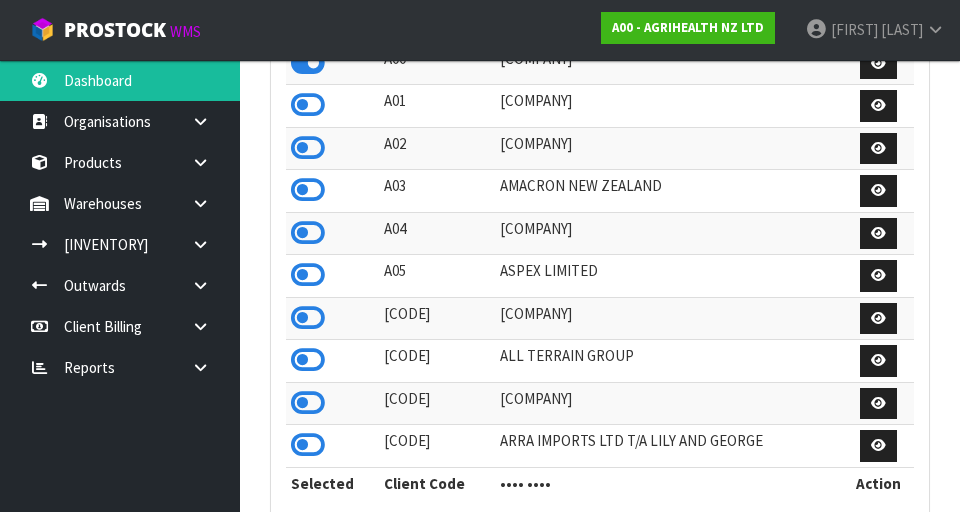 scroll, scrollTop: 649, scrollLeft: 0, axis: vertical 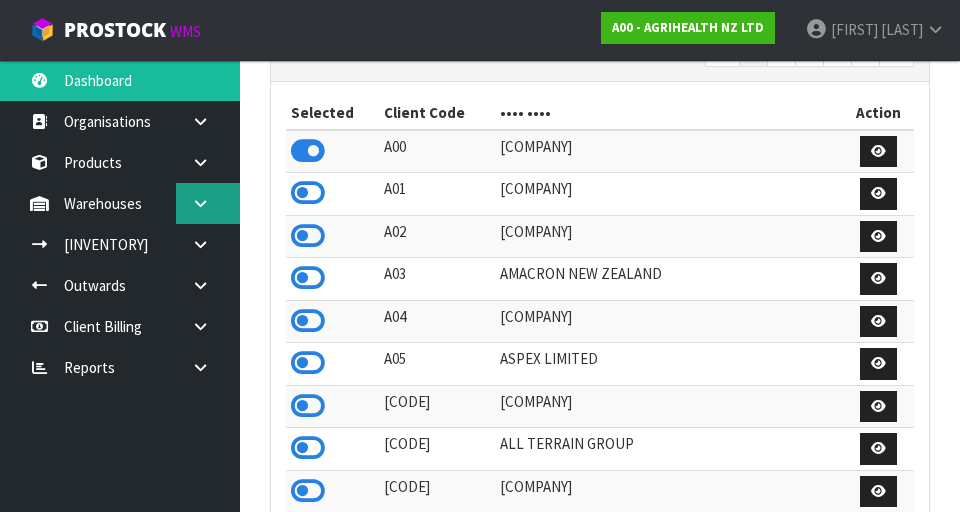 click at bounding box center [200, 121] 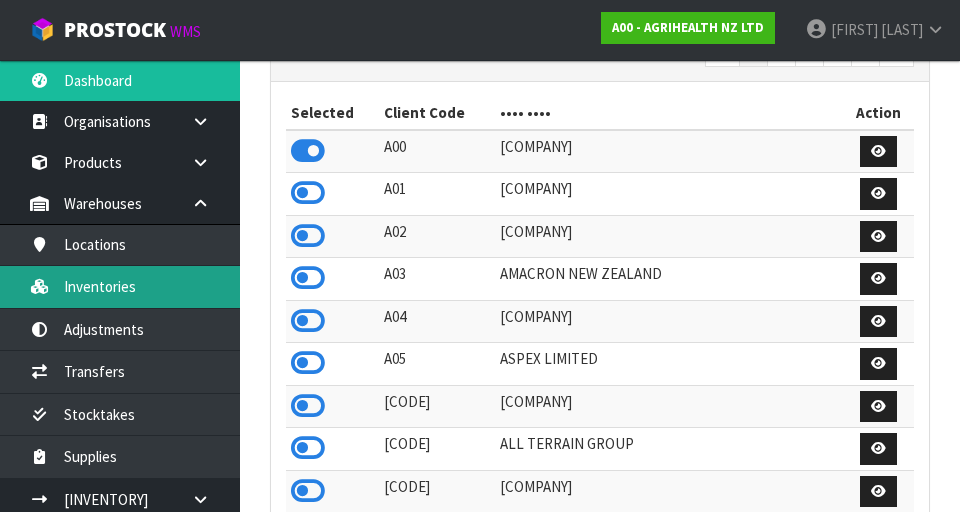 click on "Inventories" at bounding box center [120, 286] 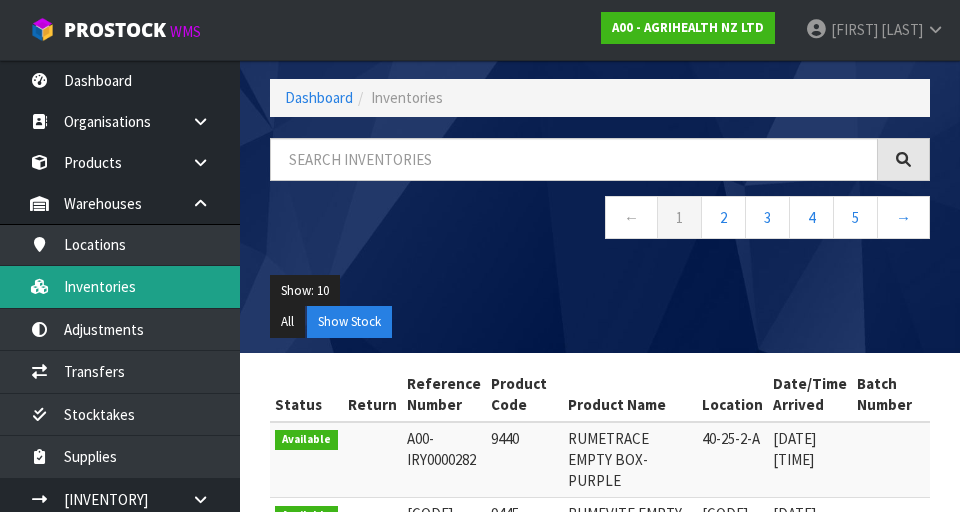 scroll, scrollTop: 424, scrollLeft: 0, axis: vertical 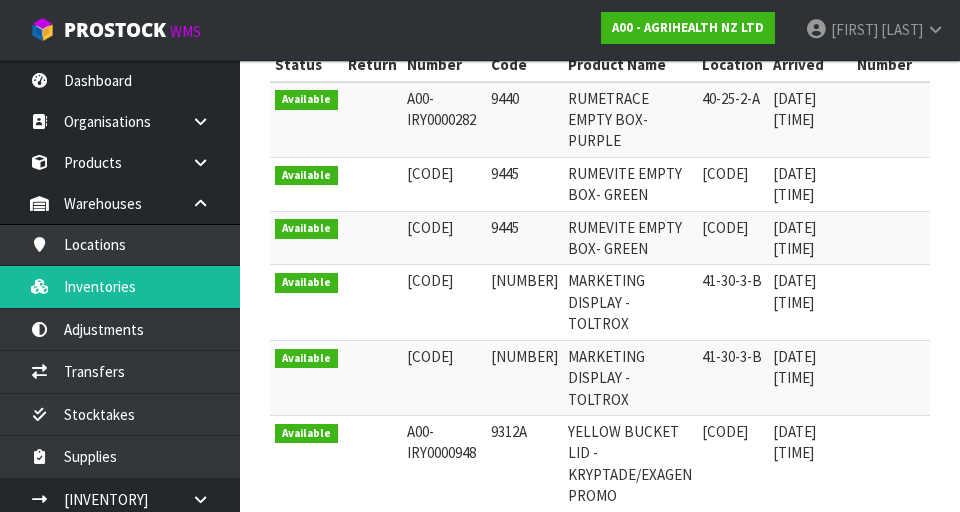 click on "Inventories
Export
Dashboard Inventories
←
1 2 3 4 5
→
Show: 10
5
10
25
50
Status
Return
Reference Number
Product Code
Product Name
Location
Date/Time Arrived
Batch Number
Expiry Date
Serial Number
Qty Available
Qty Committed
Qty Quoted Action" at bounding box center [480, 218] 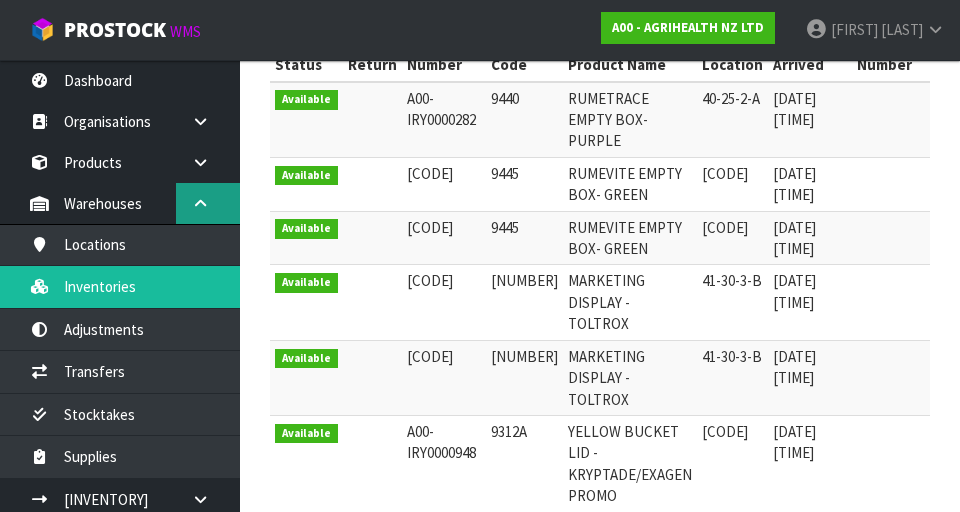 click at bounding box center (208, 121) 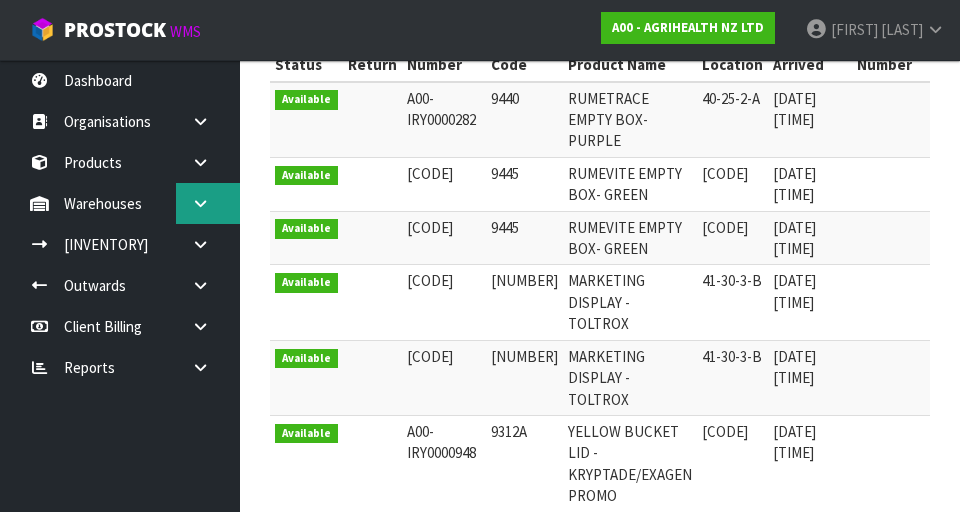scroll, scrollTop: 0, scrollLeft: 0, axis: both 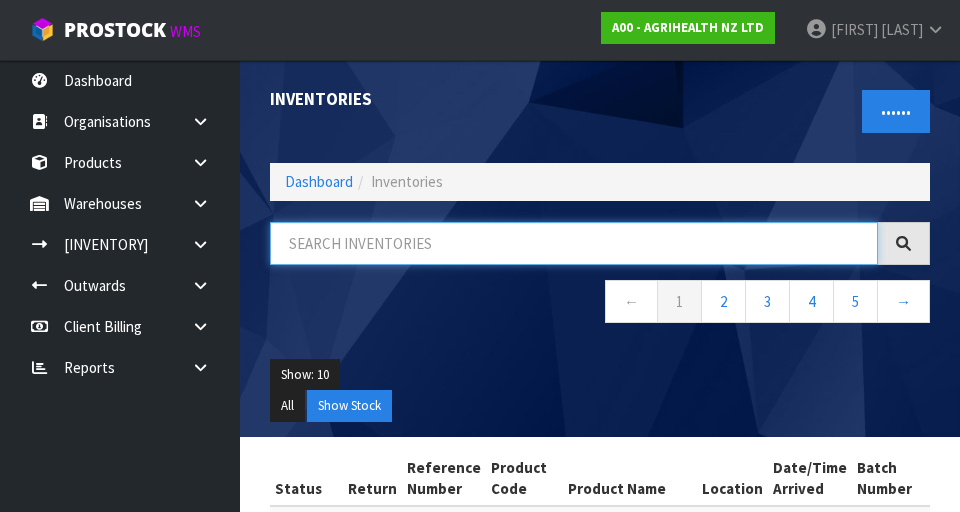 click at bounding box center (574, 243) 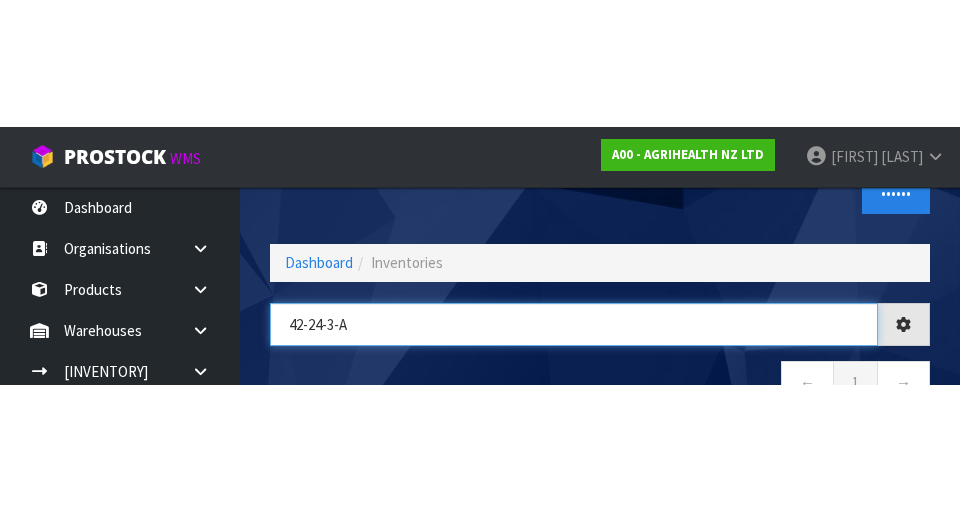scroll, scrollTop: 0, scrollLeft: 0, axis: both 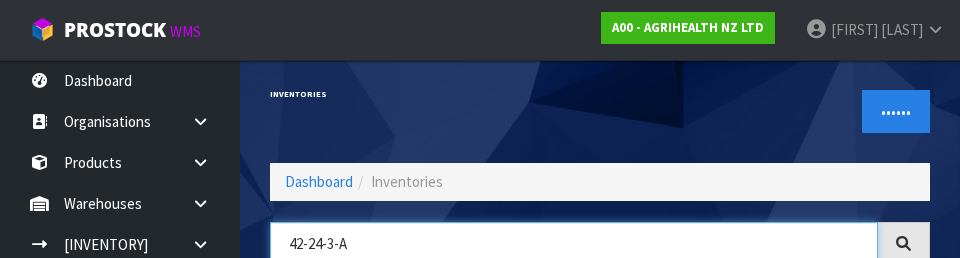 type on "42-24-3-A" 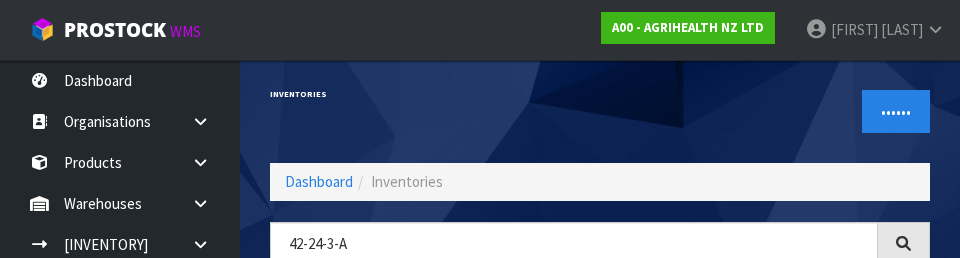 click on "••••••" at bounding box center (772, 111) 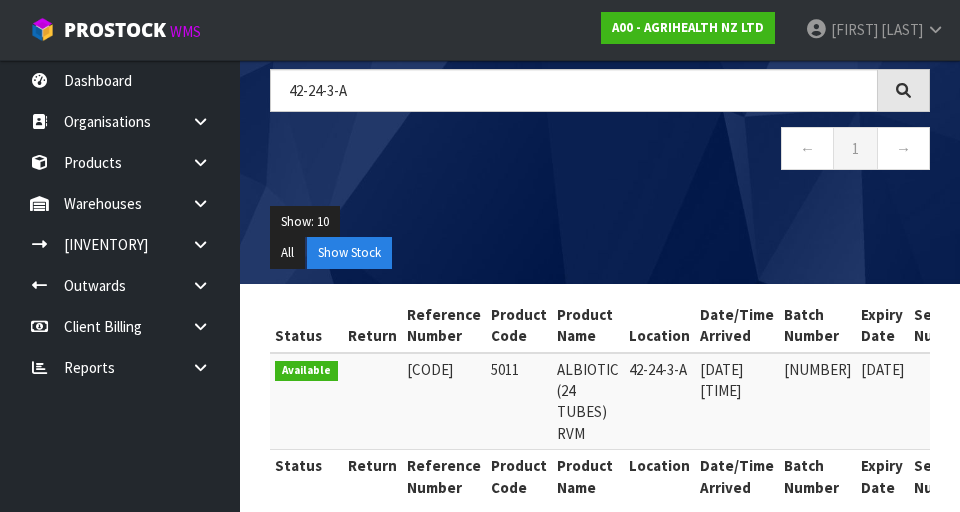 scroll, scrollTop: 180, scrollLeft: 0, axis: vertical 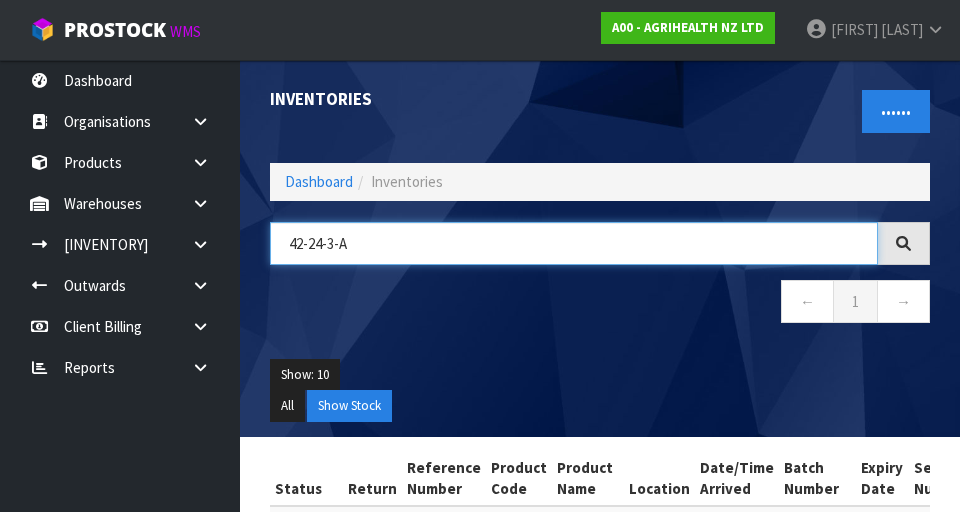 click on "42-24-3-A" at bounding box center [574, 243] 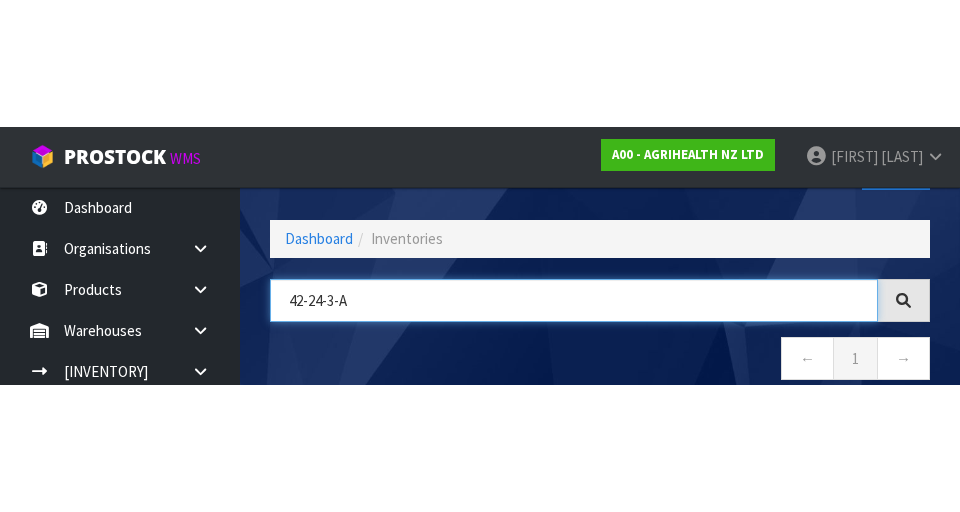 scroll, scrollTop: 114, scrollLeft: 0, axis: vertical 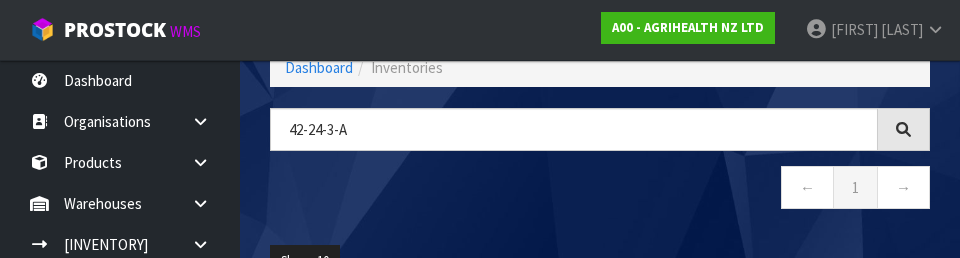 click on "[DATE]
←
1
→" at bounding box center (600, 169) 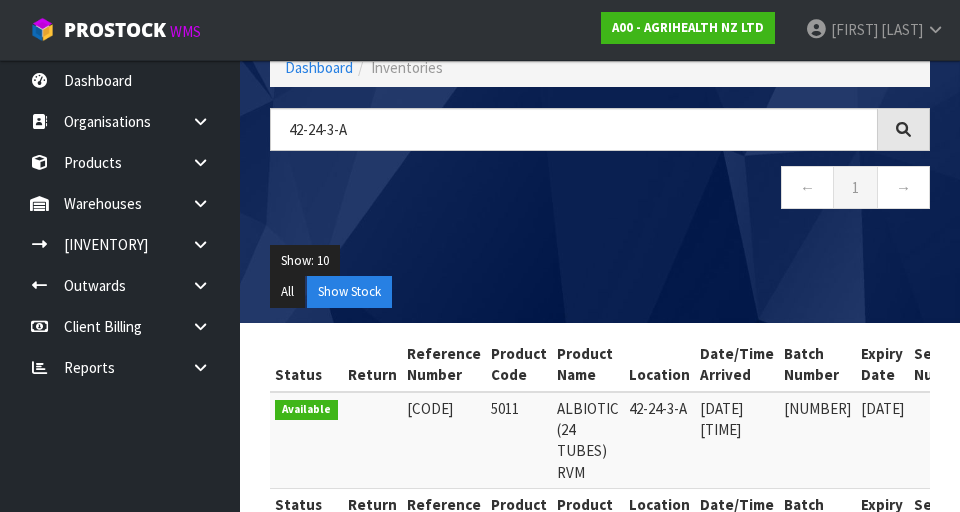scroll, scrollTop: 180, scrollLeft: 0, axis: vertical 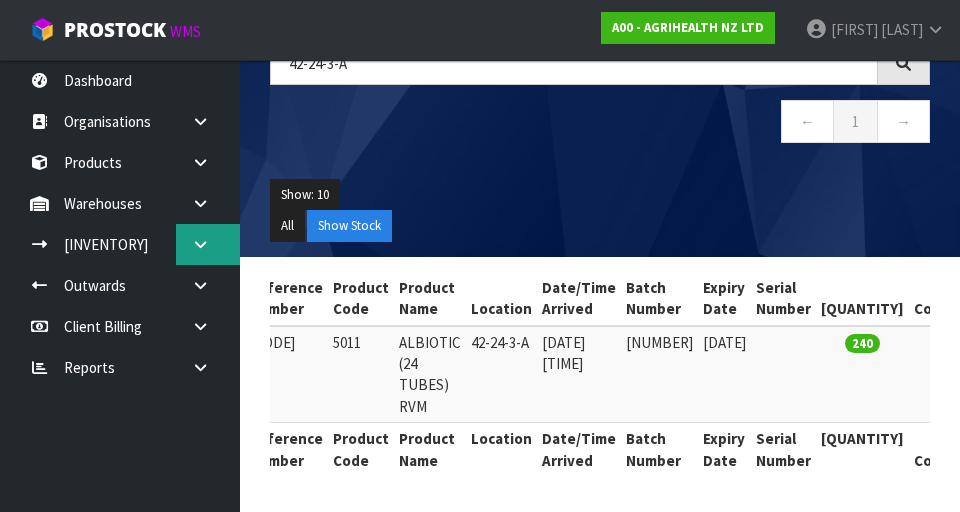 click at bounding box center (200, 121) 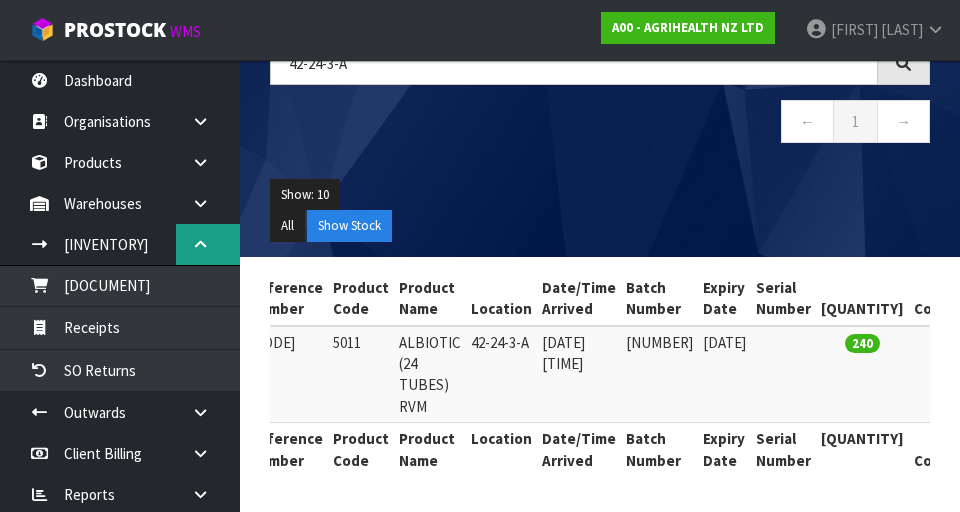 click at bounding box center [200, 244] 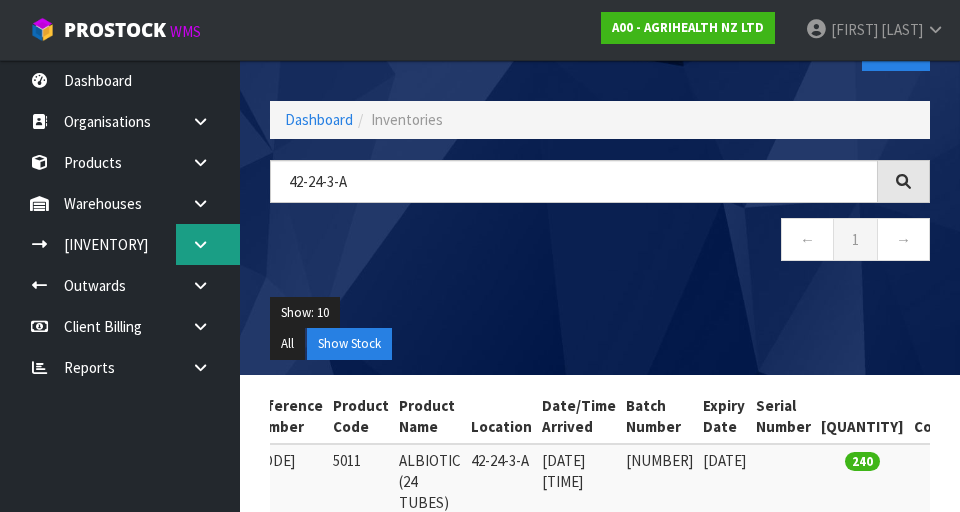 scroll, scrollTop: 0, scrollLeft: 0, axis: both 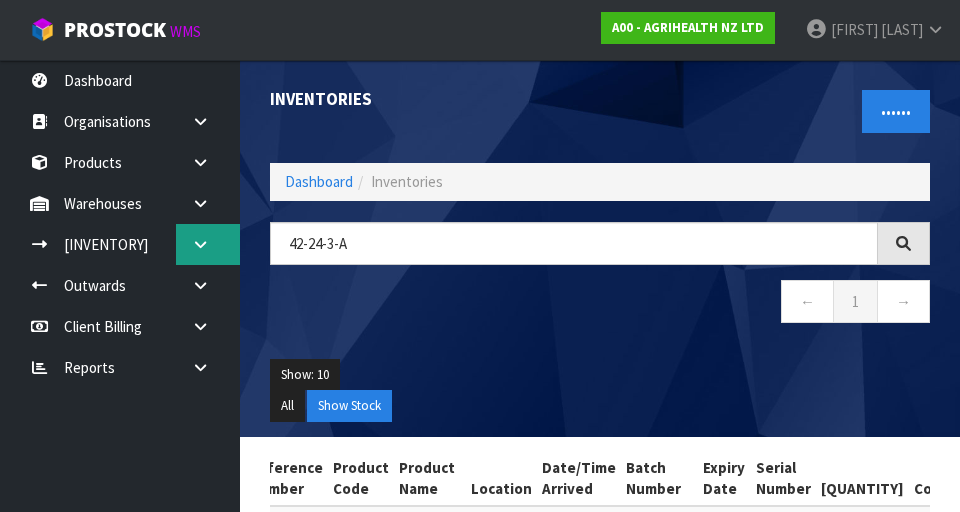 click at bounding box center [200, 121] 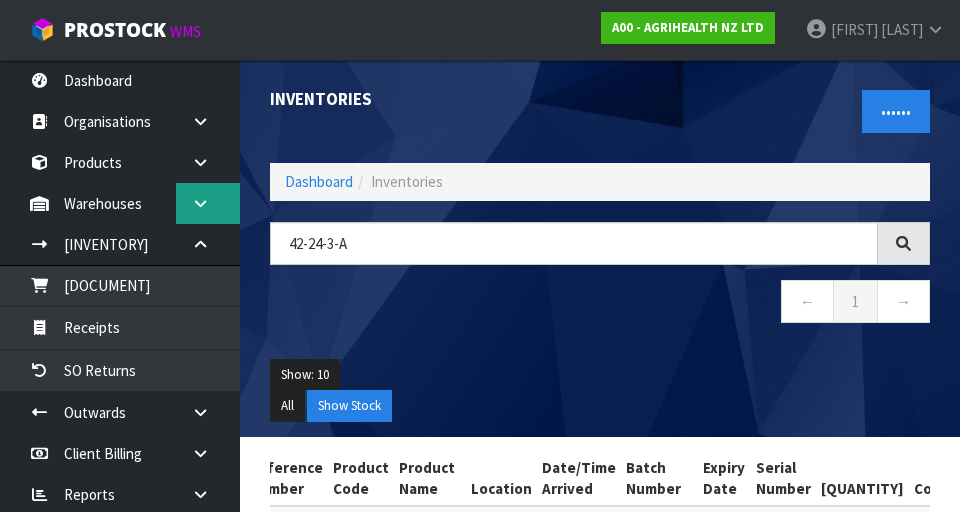 click at bounding box center [208, 121] 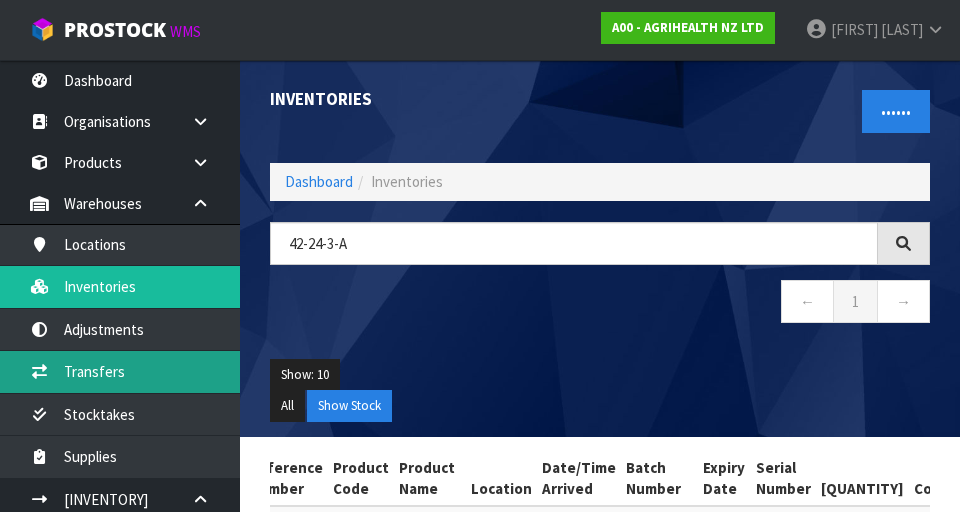 click on "Transfers" at bounding box center (120, 371) 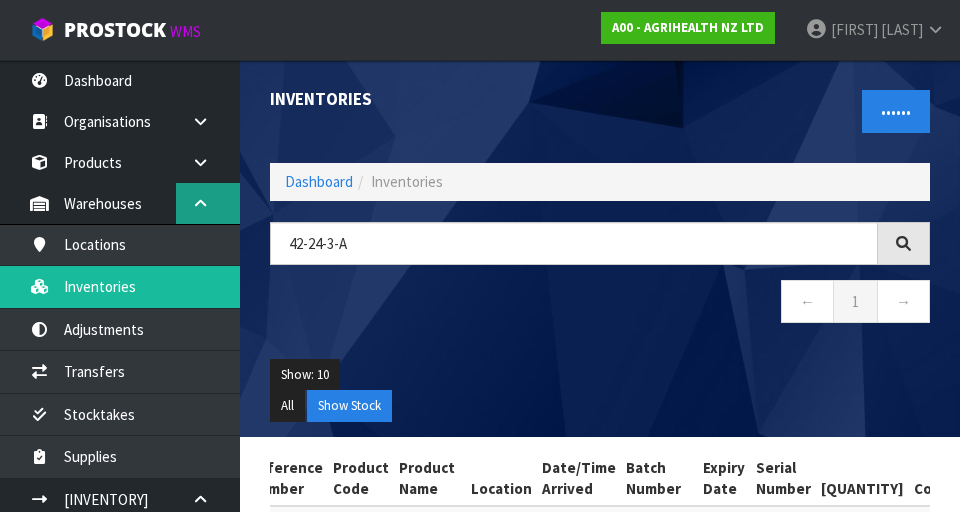 click at bounding box center [200, 203] 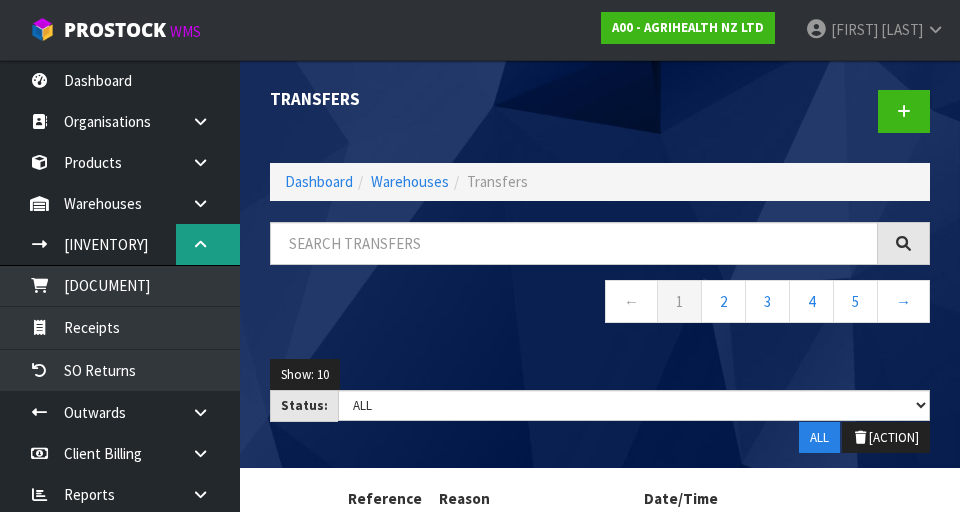 click at bounding box center (208, 121) 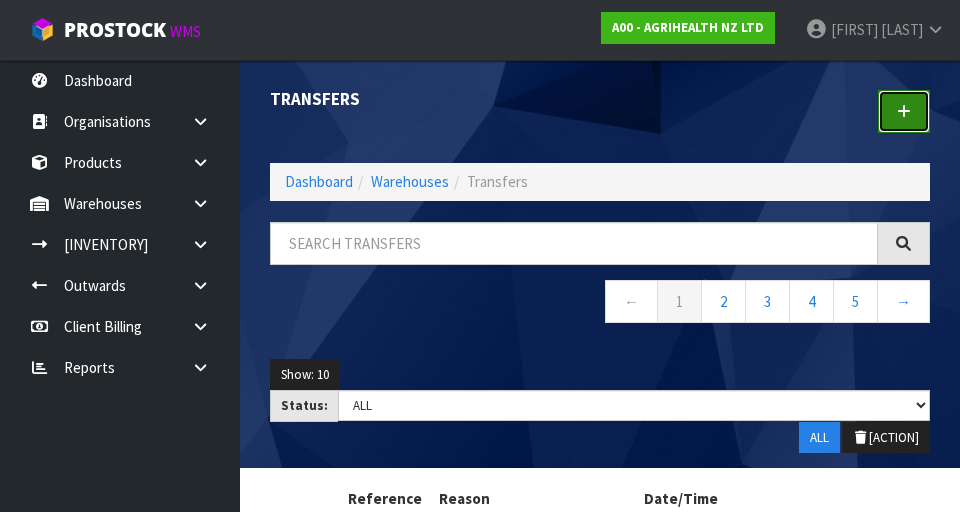 click at bounding box center [904, 111] 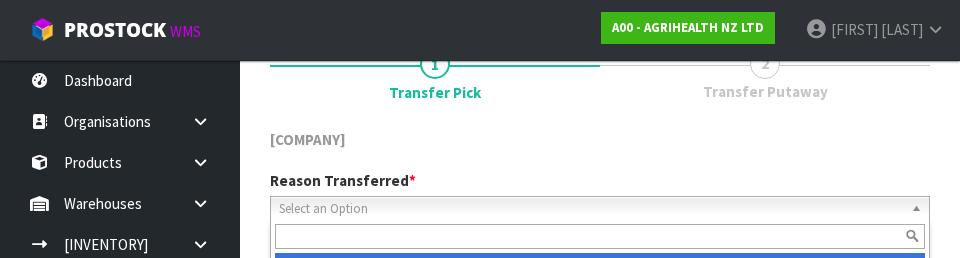scroll, scrollTop: 276, scrollLeft: 0, axis: vertical 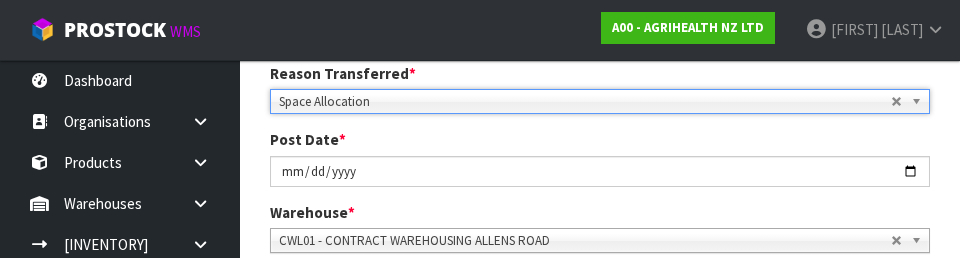 click on "1
Transfer Pick
2
Transfer Putaway
AGRIHEALTH NZ LTD
Reason Transferred  *
Space Allocation Damage Expired Stock Repair QA
Space Allocation
Space Allocation Damage Expired Stock Repair QA
Post Date  *
[DATE]
Warehouse  *
01 - CONTRACT WAREHOUSING MAIN 02 - CONTRACT WAREHOUSING NO 2 CHC - CWL CHRISTCHURCH WAIHEKE - SOLAR SHOP WAIHEKE CWL01 - CONTRACT WAREHOUSING ALLENS ROAD CWL02 - CONTRACT WAREHOUSING LADY RUBY CWL03 - CONTRACT WAREHOUSING NEILPARK
CWL01 - CONTRACT WAREHOUSING ALLENS ROAD
Picks
#
Product	Code
Product	Name" at bounding box center (600, 294) 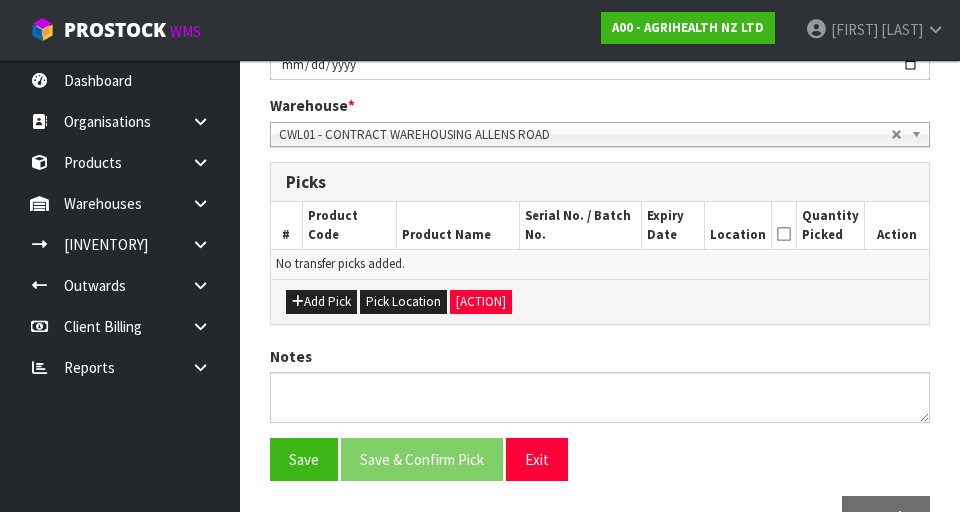 scroll, scrollTop: 393, scrollLeft: 0, axis: vertical 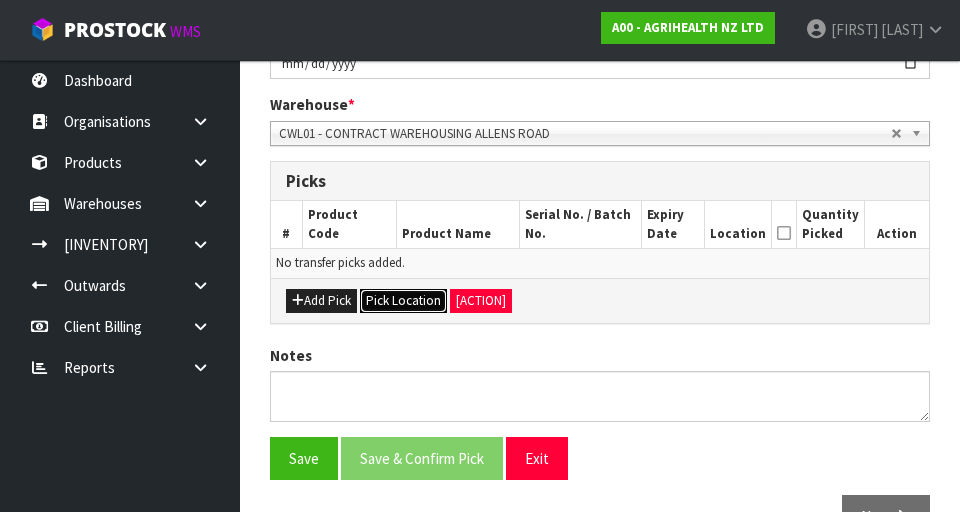 click on "Pick Location" at bounding box center (403, 301) 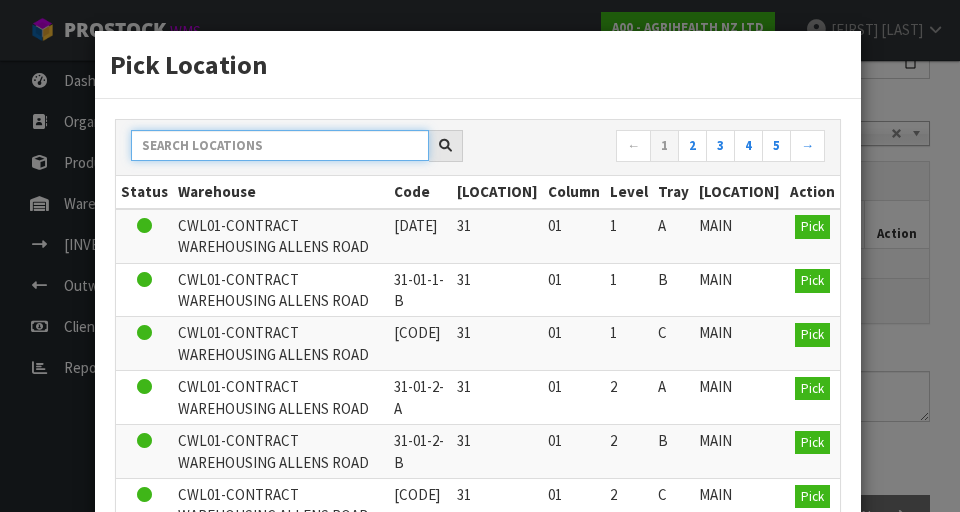 click at bounding box center [280, 145] 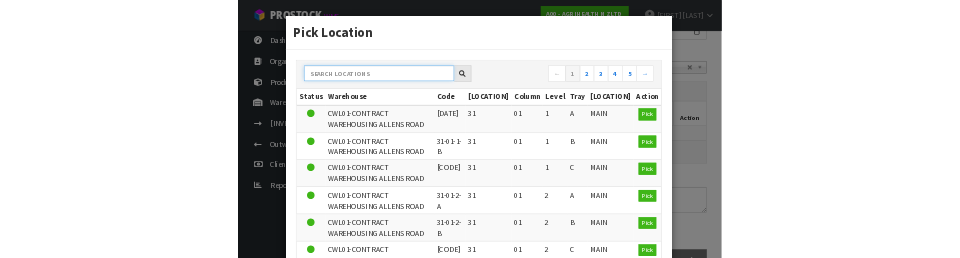 scroll, scrollTop: 384, scrollLeft: 0, axis: vertical 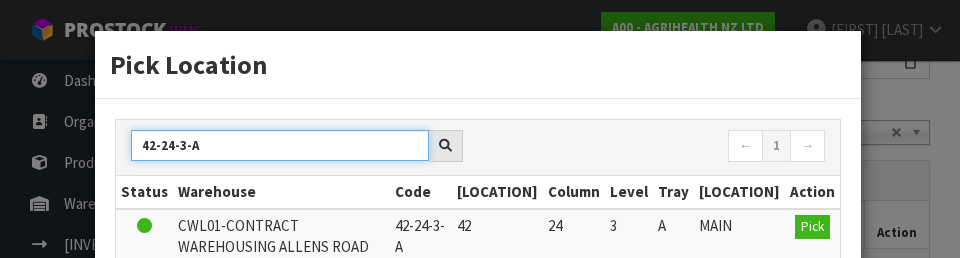 type on "42-24-3-A" 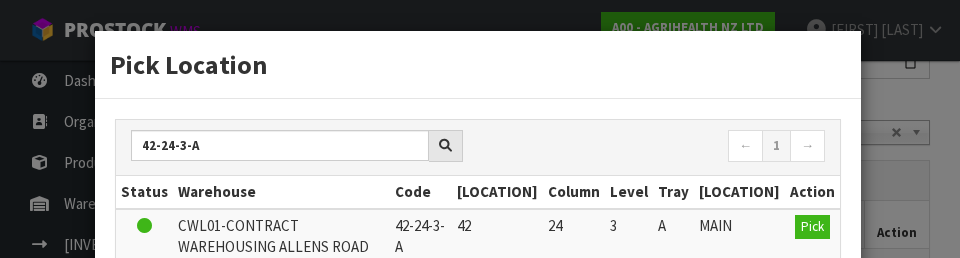 click on "[NUMBER]" at bounding box center (659, 147) 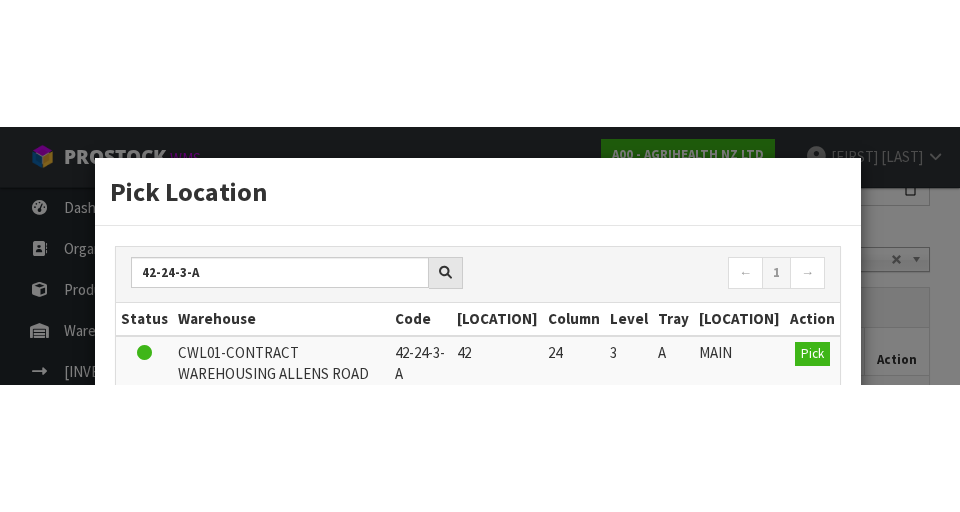 scroll, scrollTop: 393, scrollLeft: 0, axis: vertical 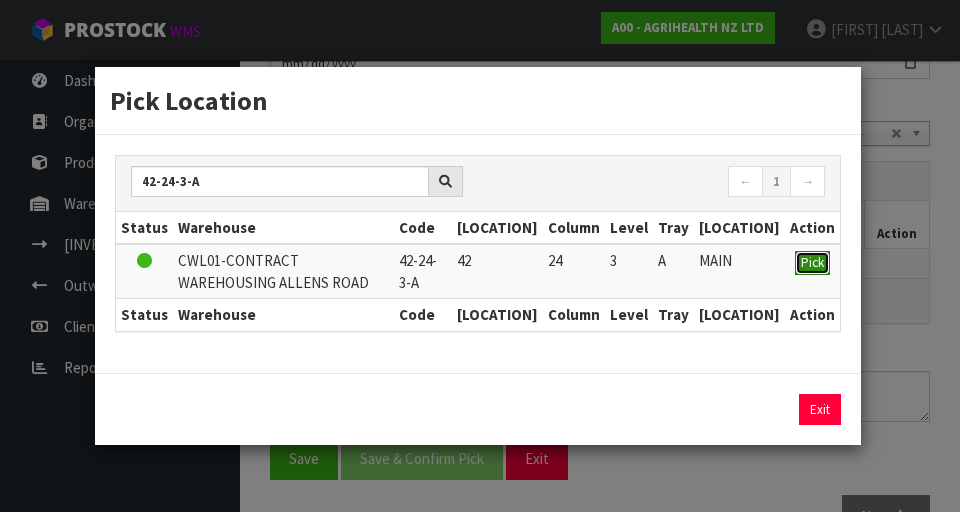 click on "Pick" at bounding box center (812, 262) 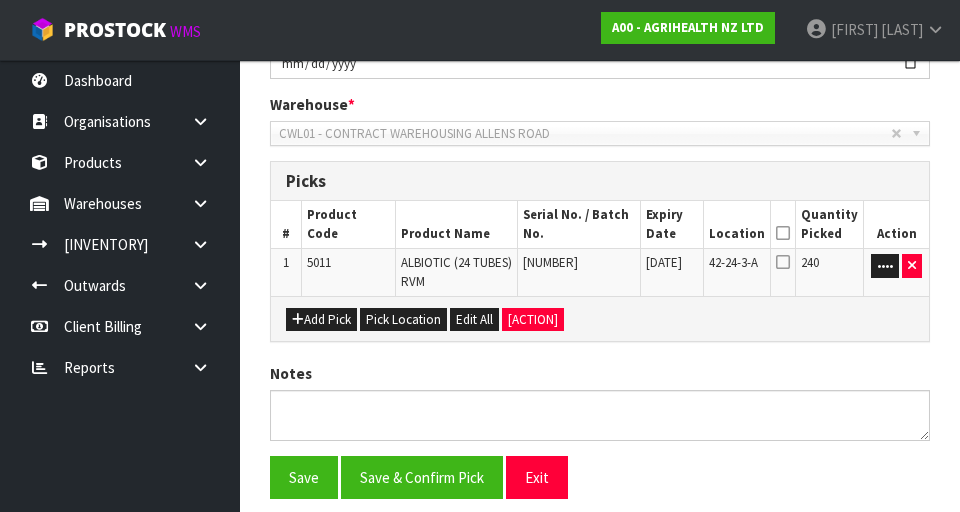 click at bounding box center [783, 233] 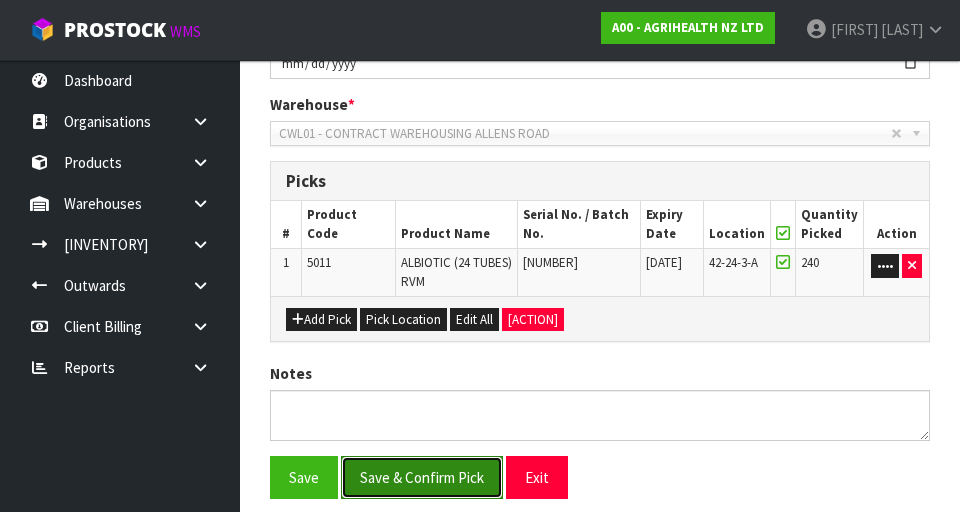 click on "Save & Confirm Pick" at bounding box center [422, 477] 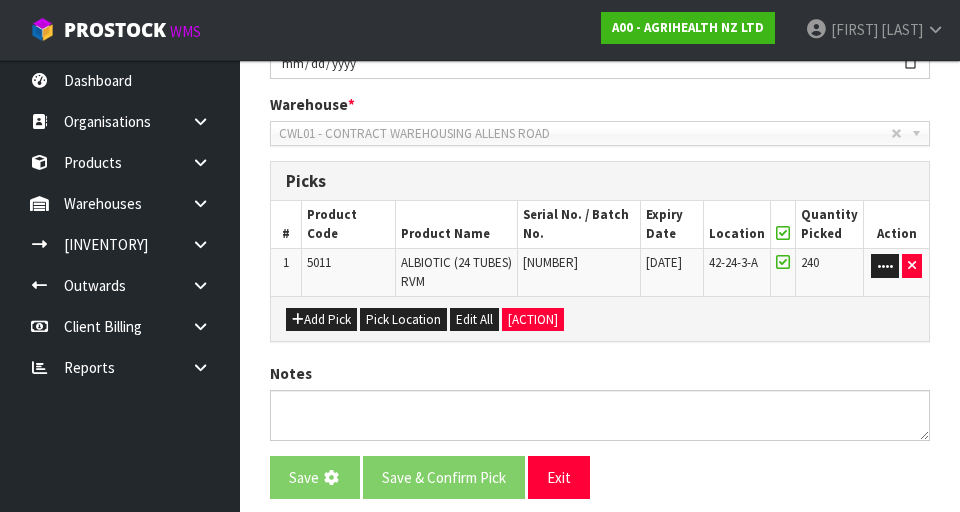 scroll, scrollTop: 0, scrollLeft: 0, axis: both 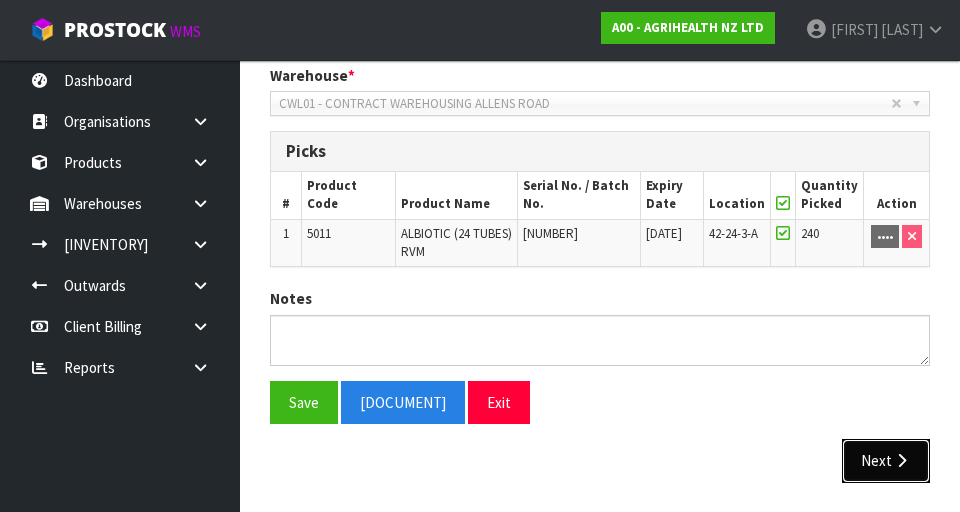 click at bounding box center [901, 460] 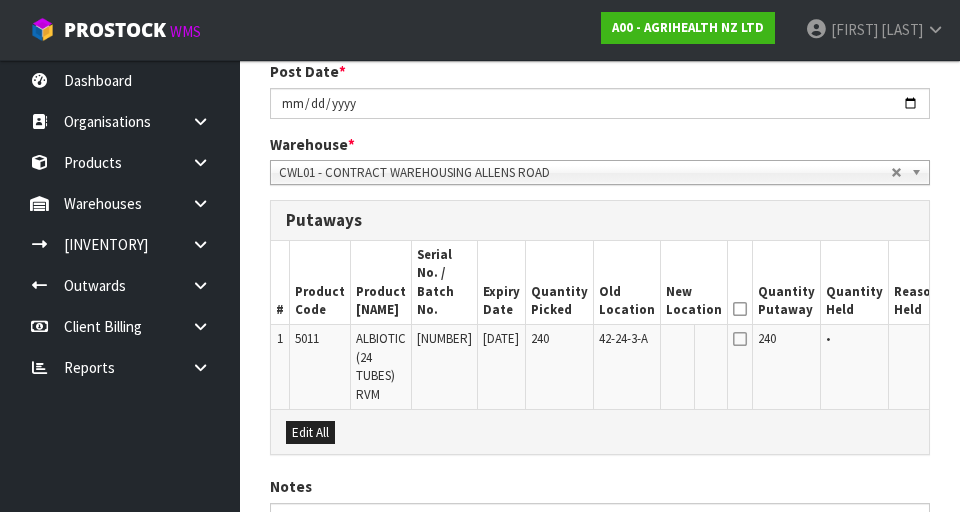 scroll, scrollTop: 462, scrollLeft: 0, axis: vertical 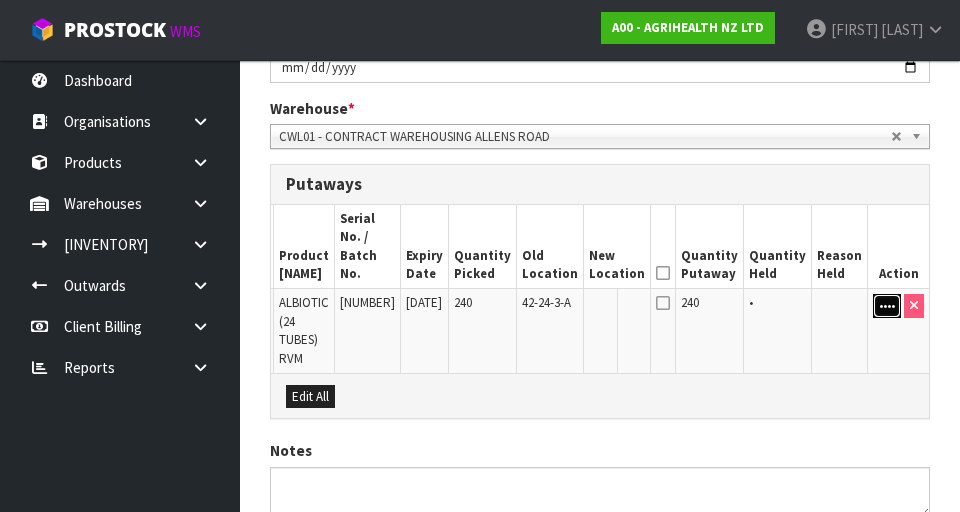 click on "••••" at bounding box center (887, 306) 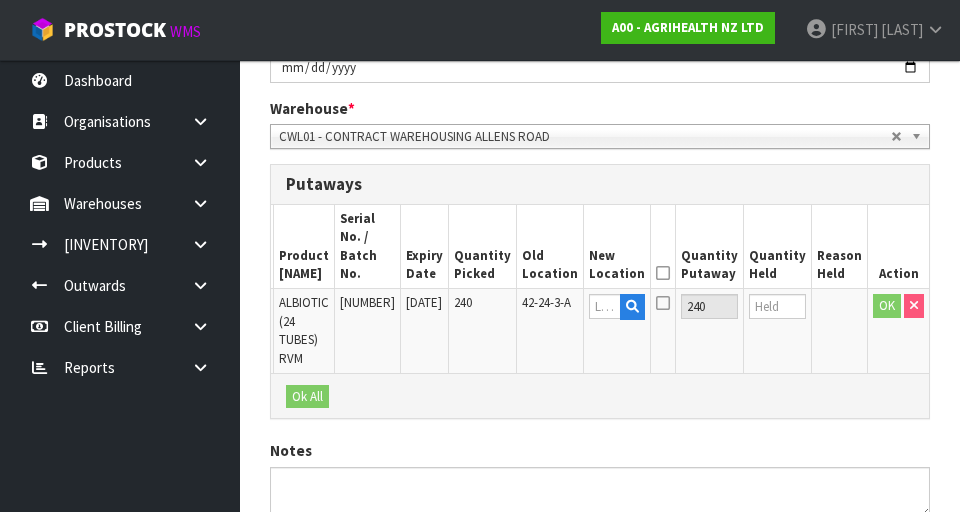 scroll, scrollTop: 0, scrollLeft: 73, axis: horizontal 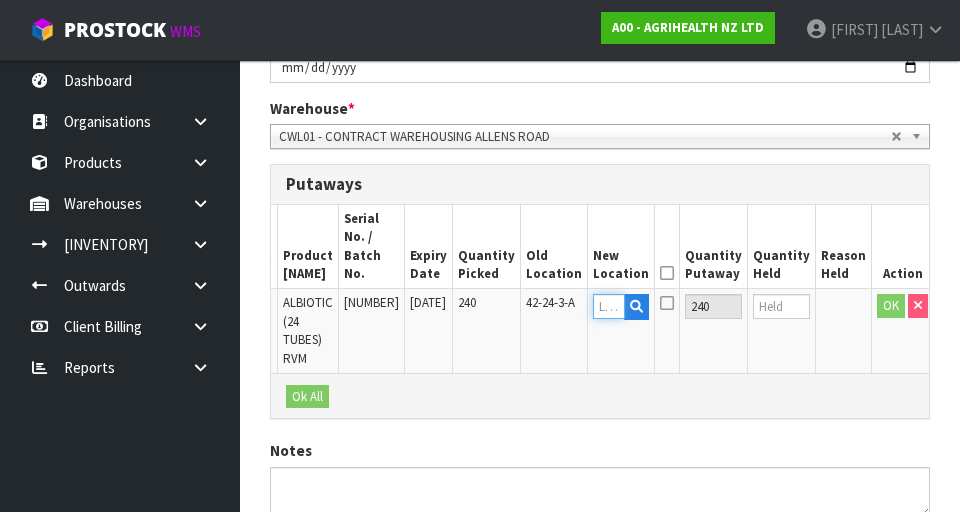 click at bounding box center [609, 306] 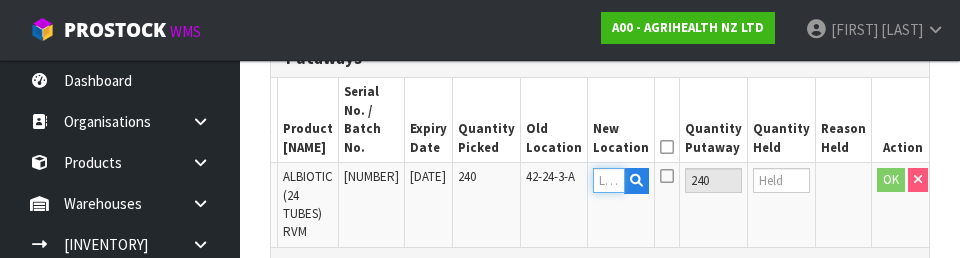 scroll, scrollTop: 593, scrollLeft: 0, axis: vertical 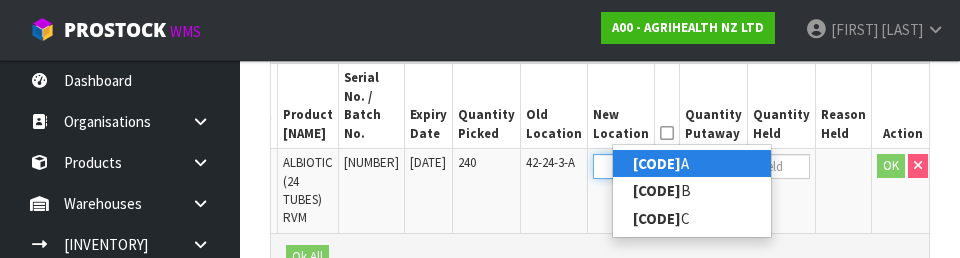 type on "41-24-3-A" 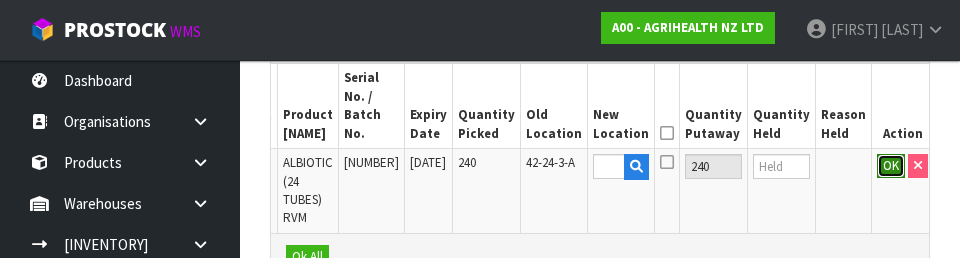 click on "OK" at bounding box center [891, 166] 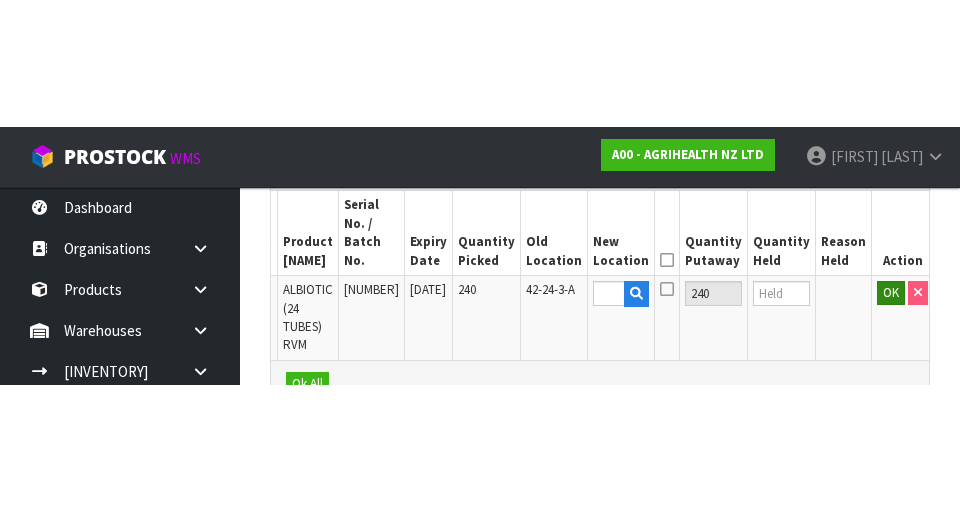 scroll, scrollTop: 577, scrollLeft: 0, axis: vertical 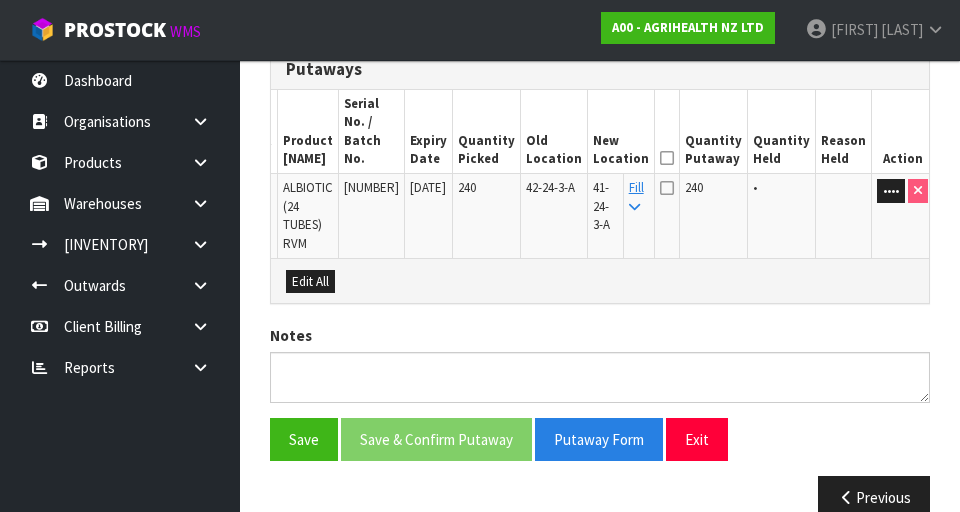 click at bounding box center [667, 158] 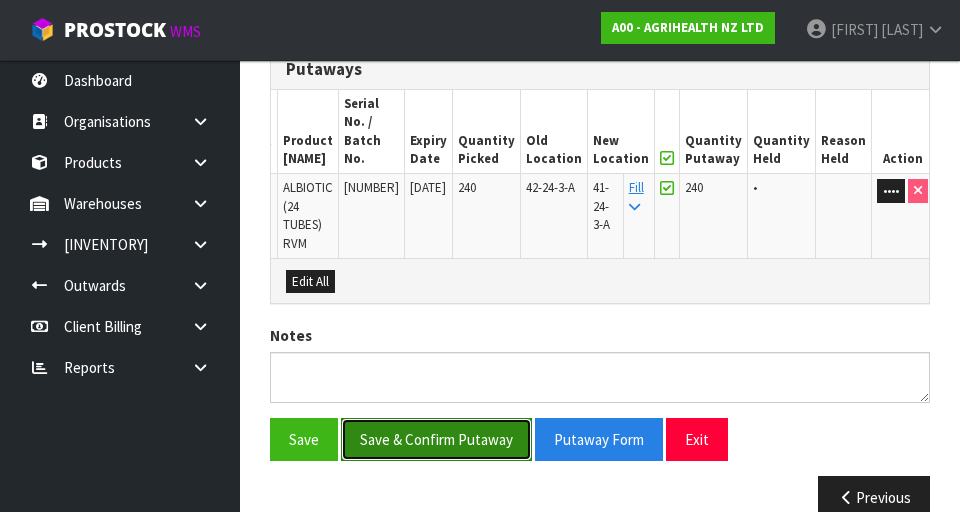 click on "Save & Confirm Putaway" at bounding box center [436, 439] 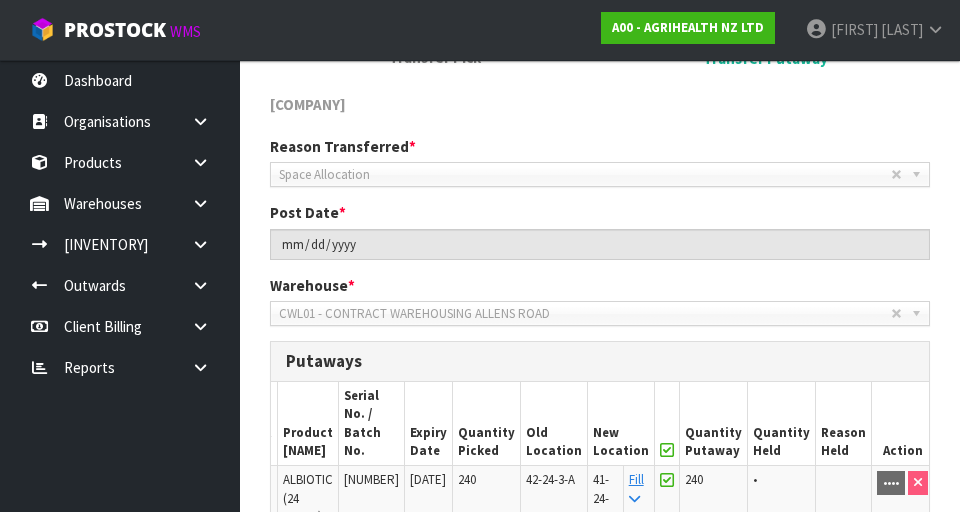 scroll, scrollTop: 532, scrollLeft: 0, axis: vertical 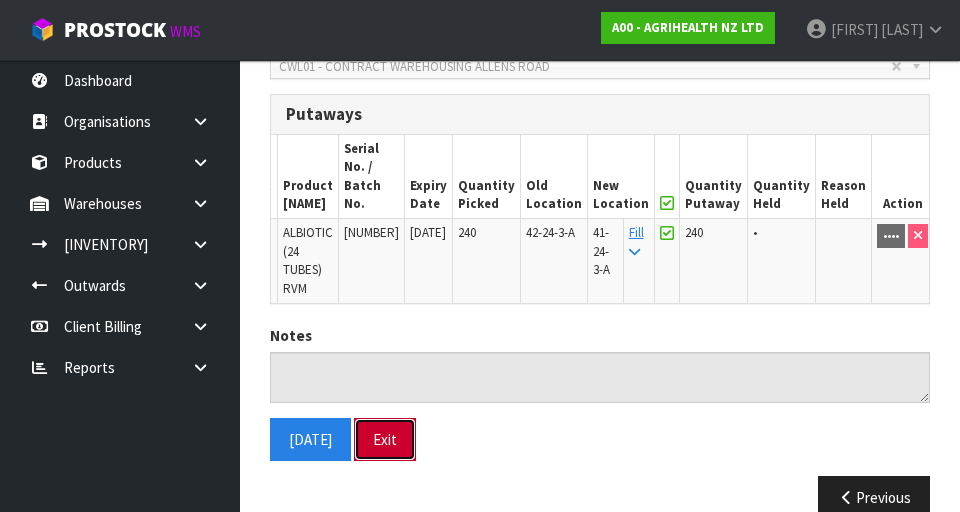 click on "Exit" at bounding box center [385, 439] 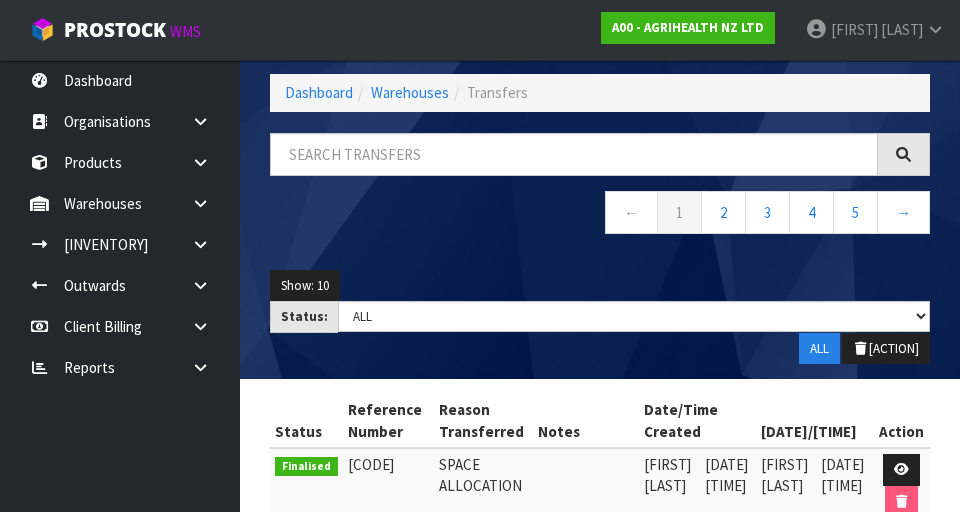 scroll, scrollTop: 37, scrollLeft: 0, axis: vertical 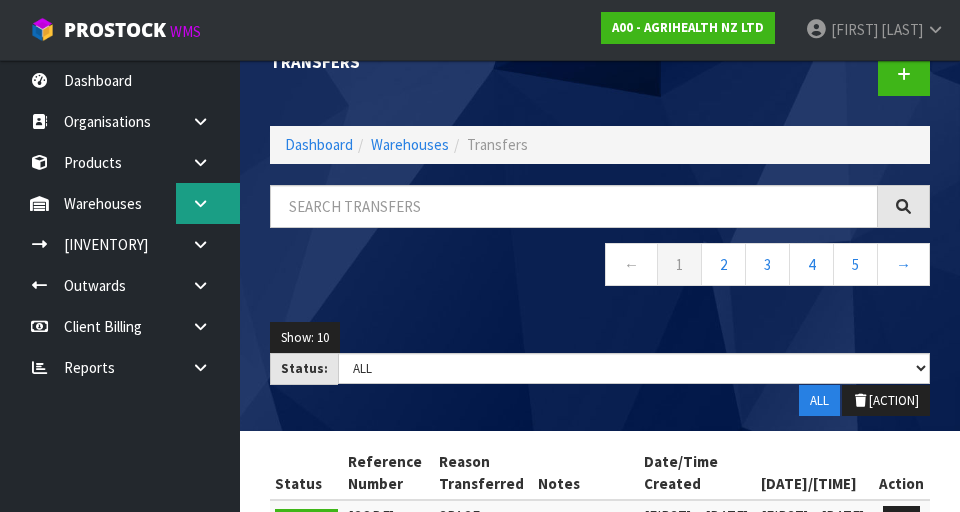 click at bounding box center (200, 121) 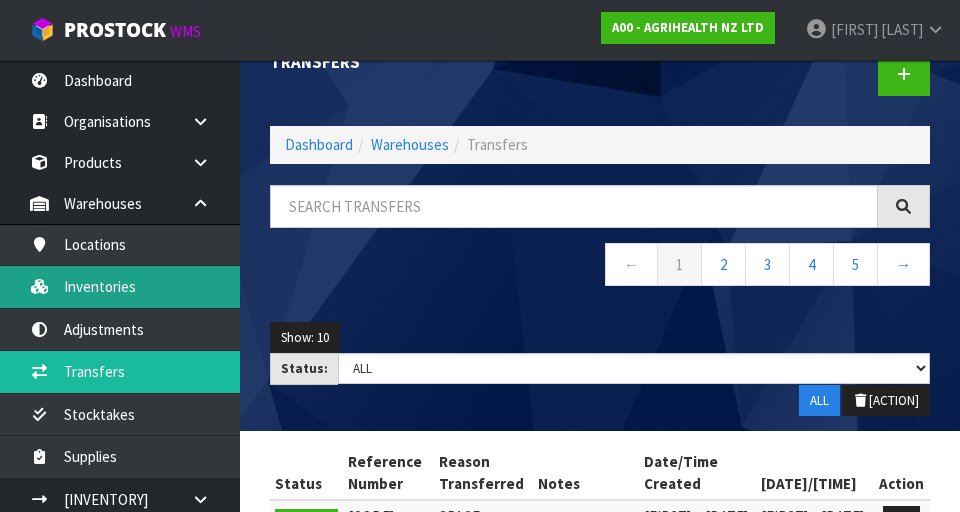 click on "Inventories" at bounding box center (120, 286) 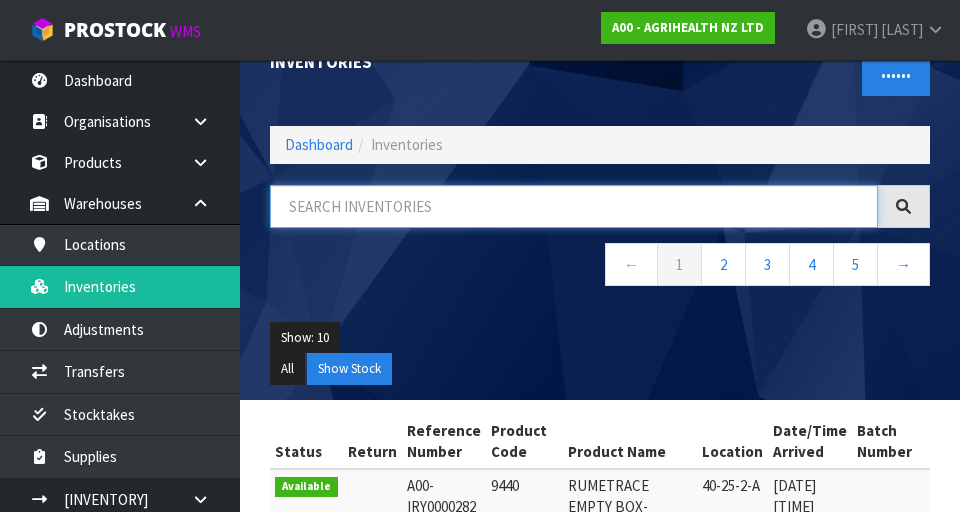 click at bounding box center [574, 206] 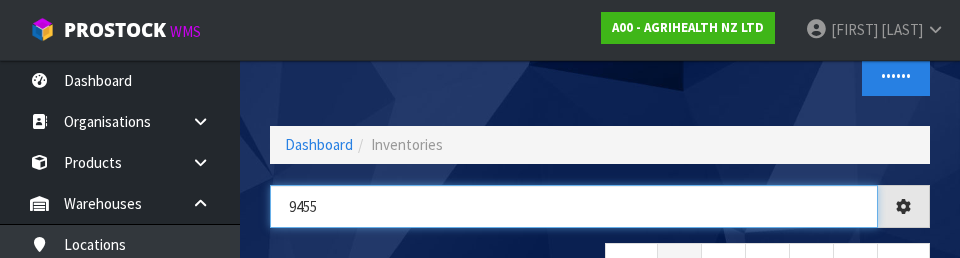 type on "9455" 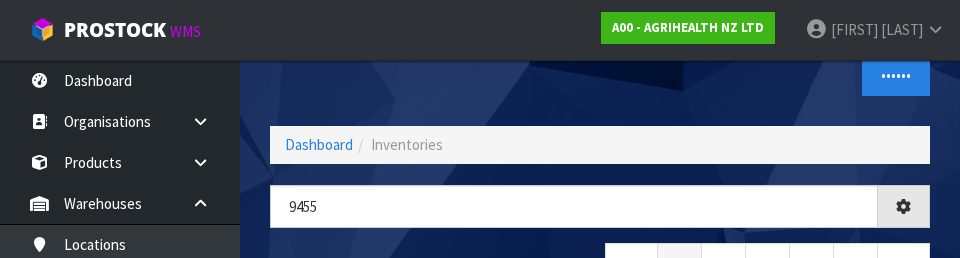 click on "Inventories" at bounding box center (427, 57) 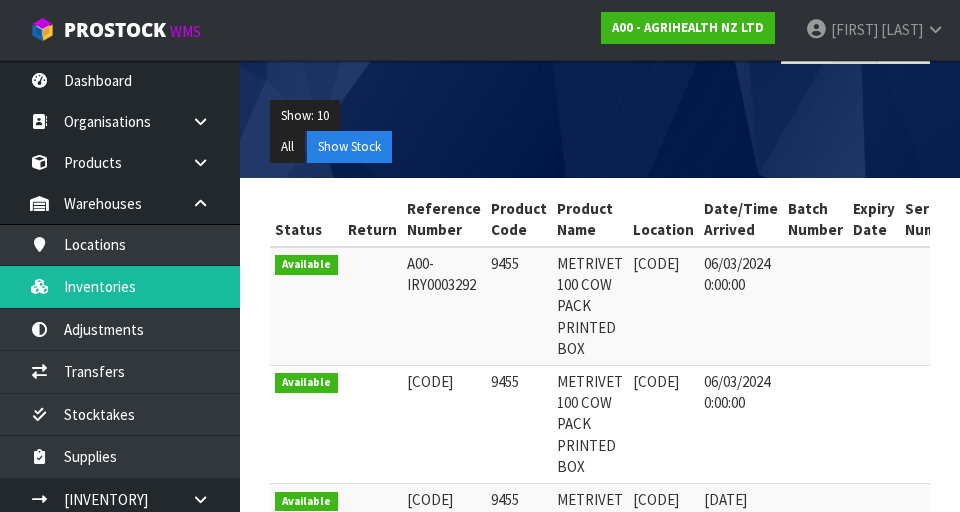 scroll, scrollTop: 260, scrollLeft: 0, axis: vertical 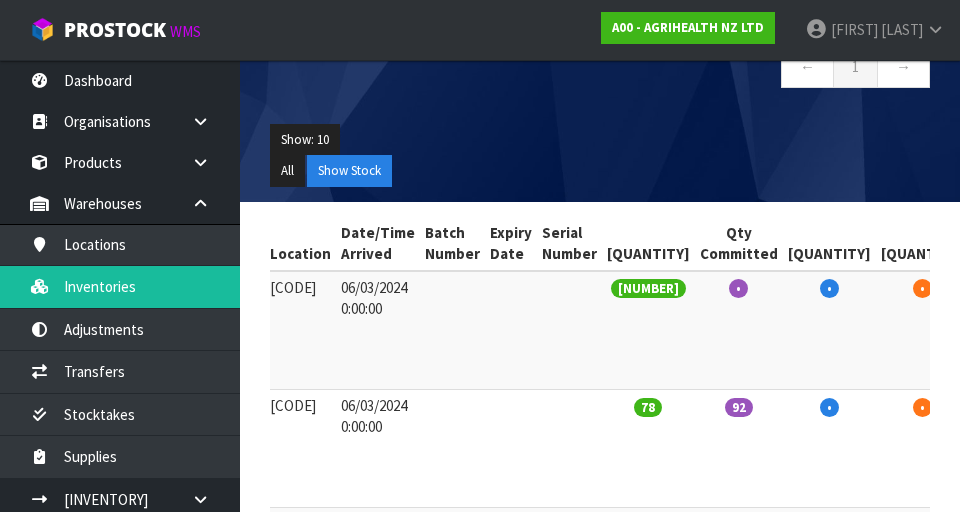 click at bounding box center [1081, 292] 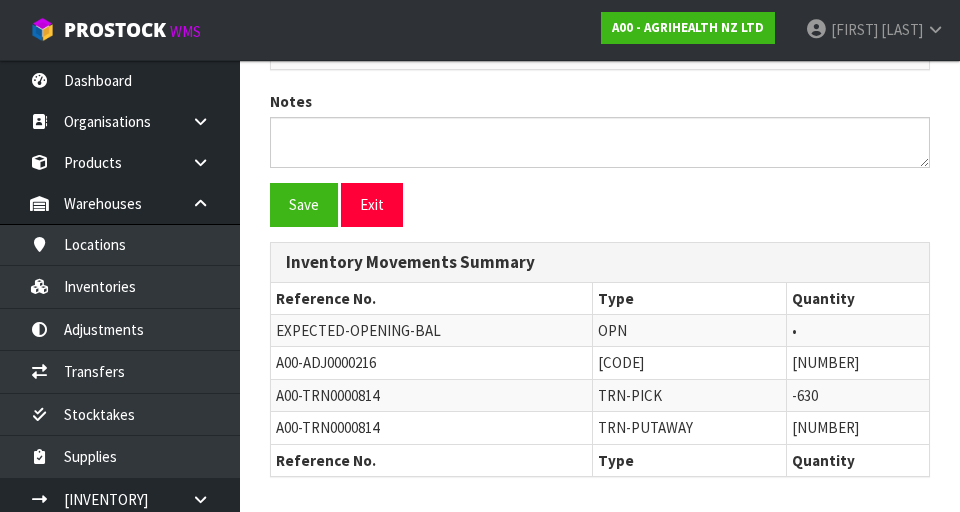 scroll, scrollTop: 977, scrollLeft: 0, axis: vertical 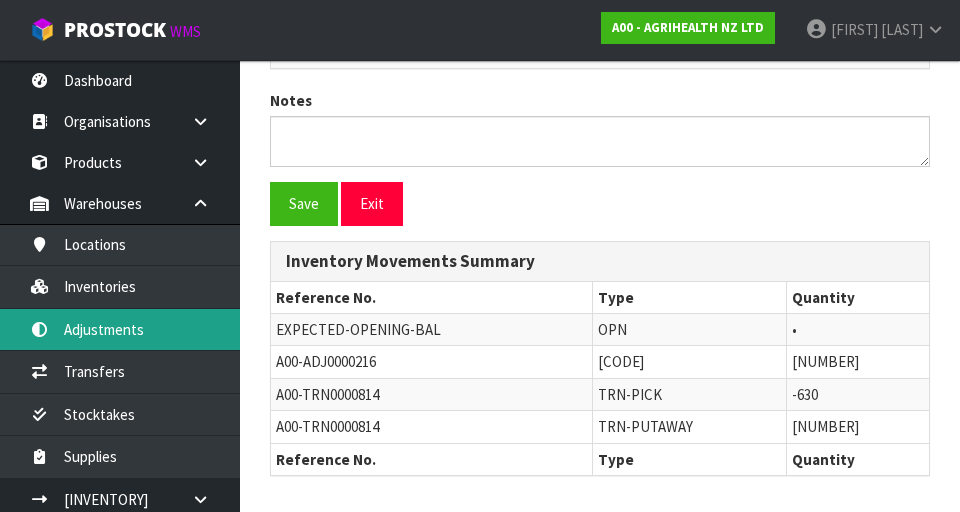 click on "Adjustments" at bounding box center (120, 329) 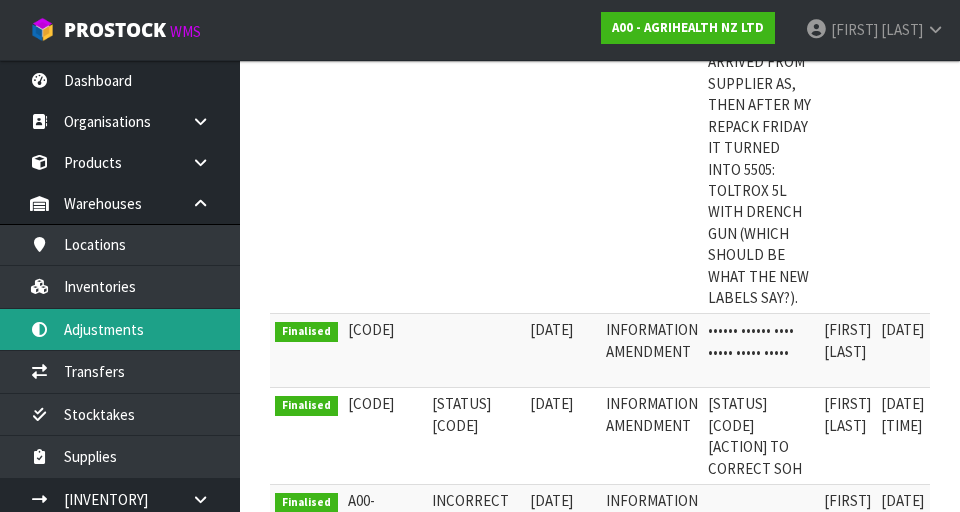scroll, scrollTop: 1636, scrollLeft: 0, axis: vertical 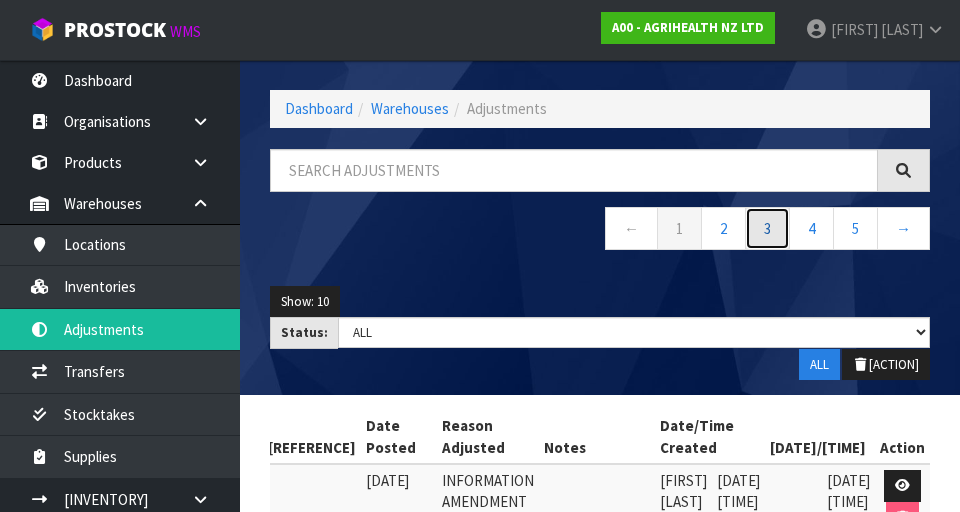 click on "3" at bounding box center [679, 228] 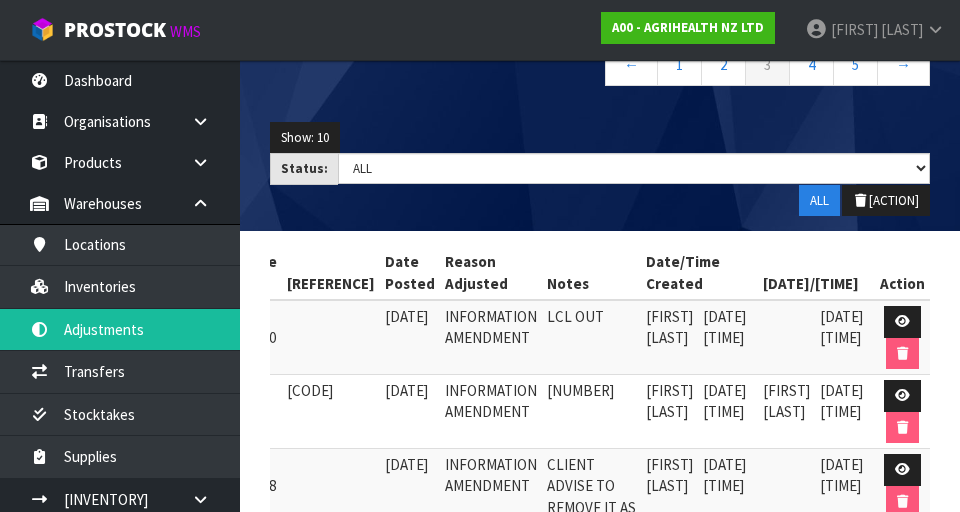 scroll, scrollTop: 239, scrollLeft: 0, axis: vertical 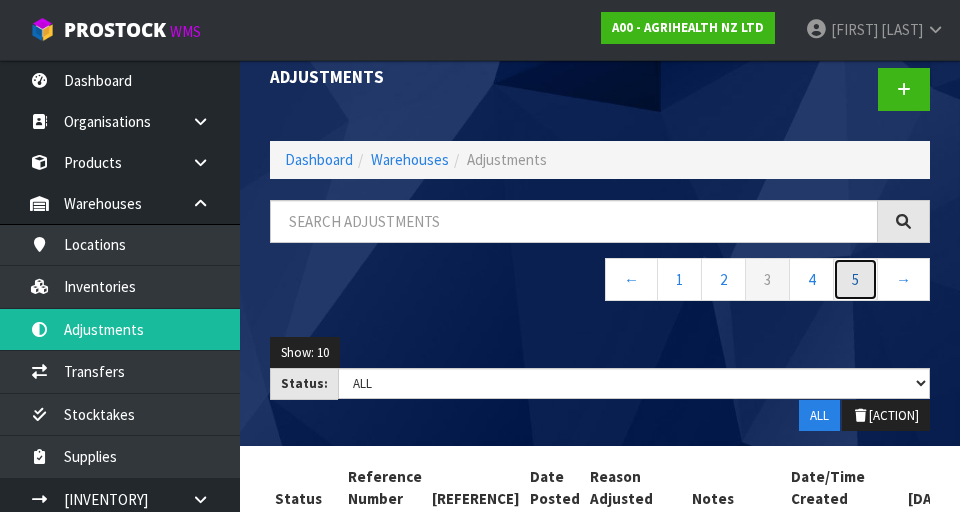 click on "5" at bounding box center (679, 279) 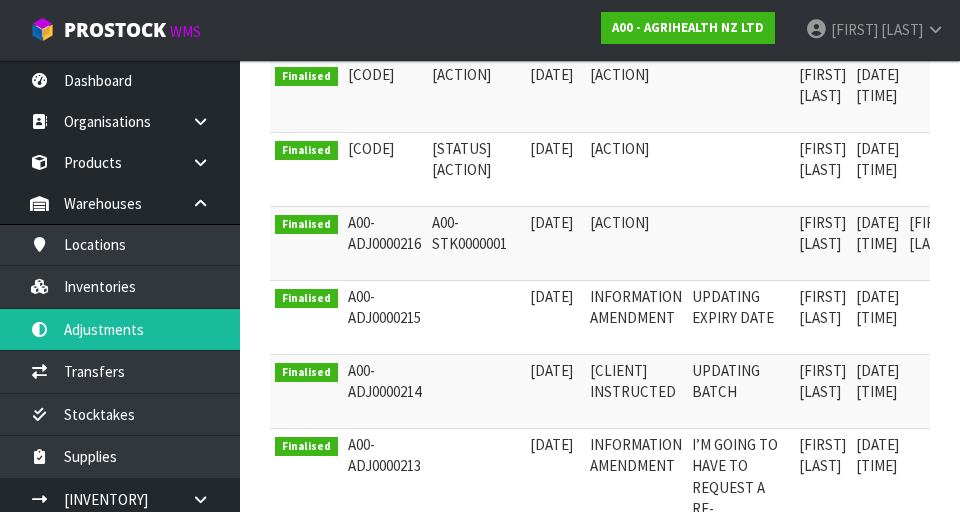 scroll, scrollTop: 606, scrollLeft: 0, axis: vertical 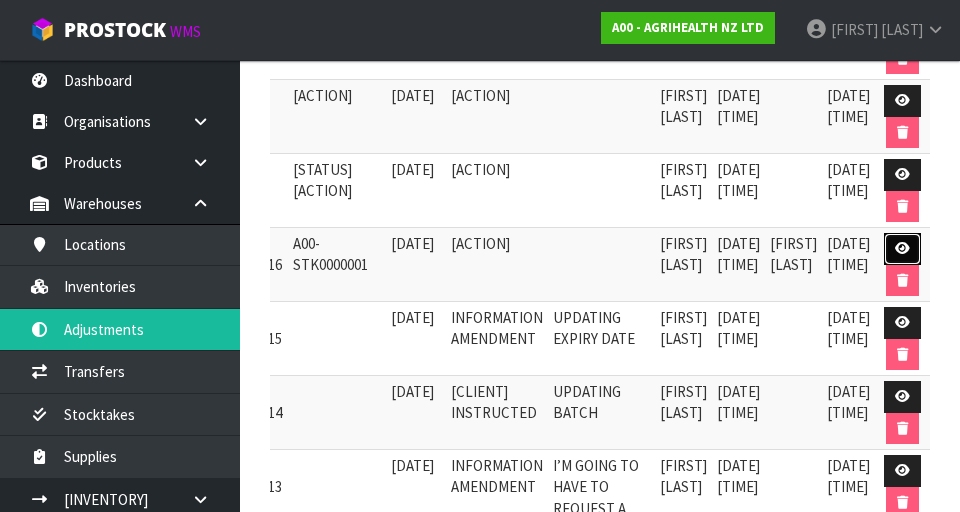click at bounding box center (902, 248) 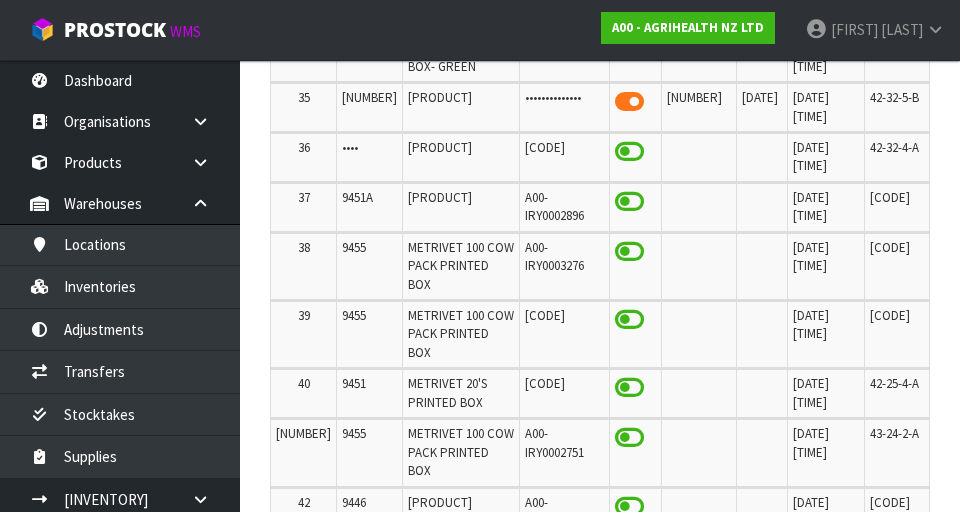 scroll, scrollTop: 2496, scrollLeft: 0, axis: vertical 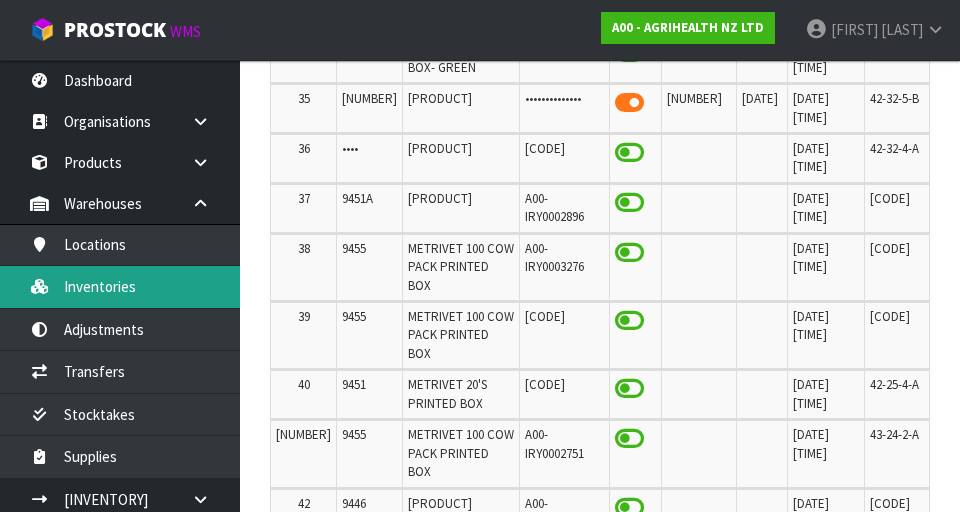 click on "Inventories" at bounding box center (120, 286) 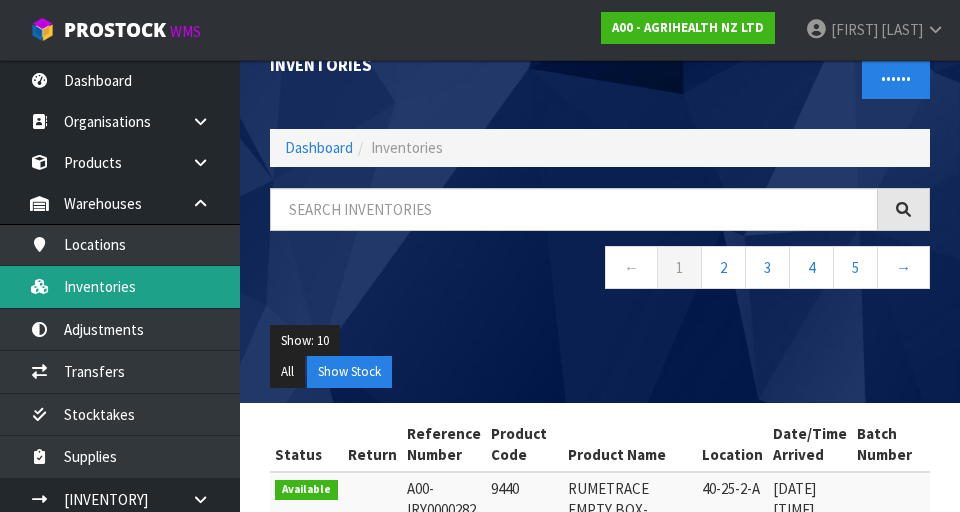 scroll, scrollTop: 0, scrollLeft: 0, axis: both 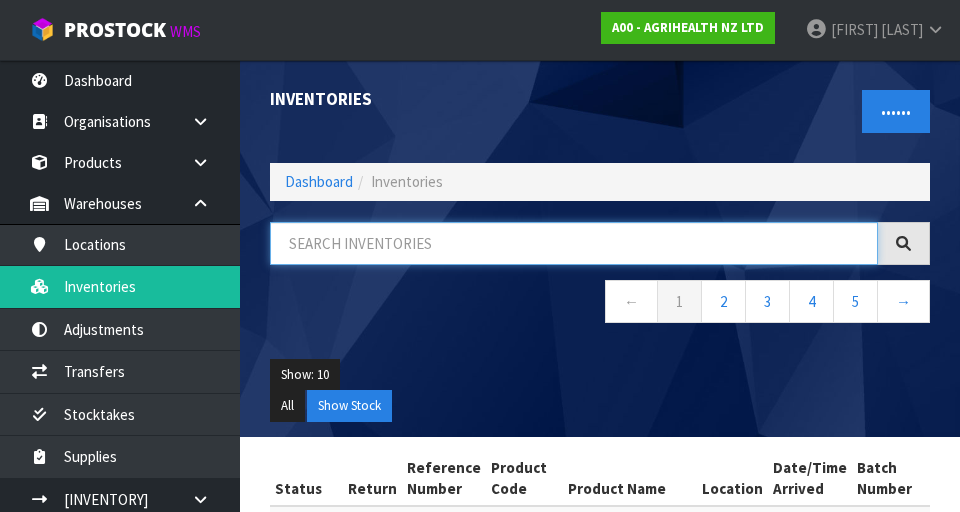 click at bounding box center [574, 243] 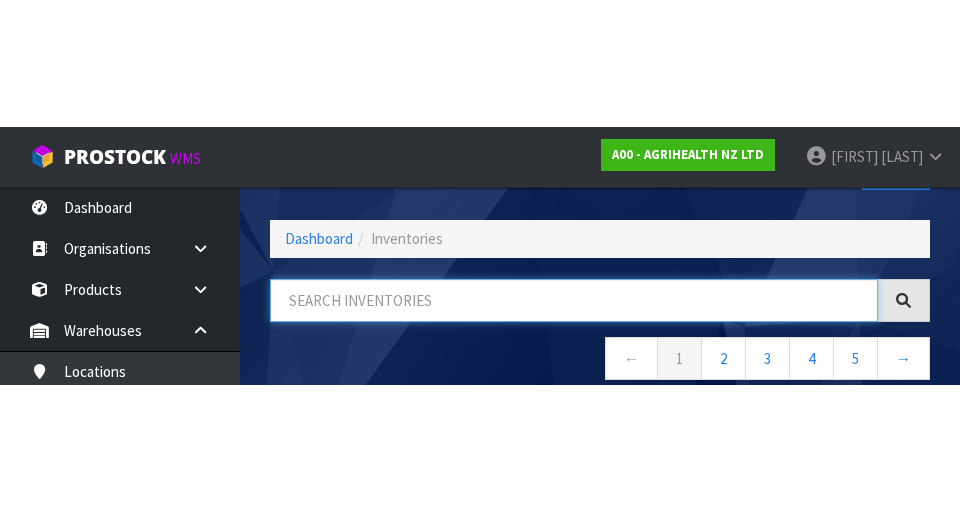 scroll, scrollTop: 114, scrollLeft: 0, axis: vertical 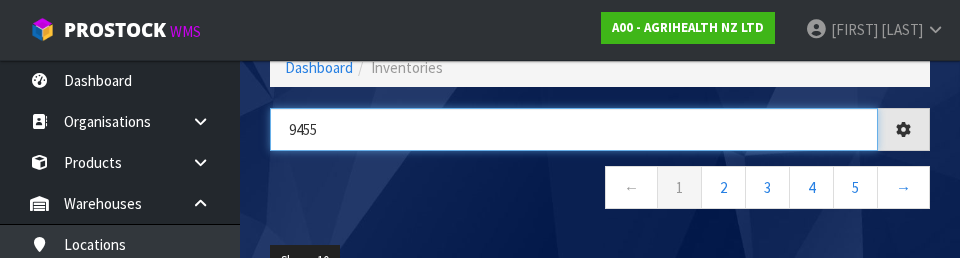 type on "9455" 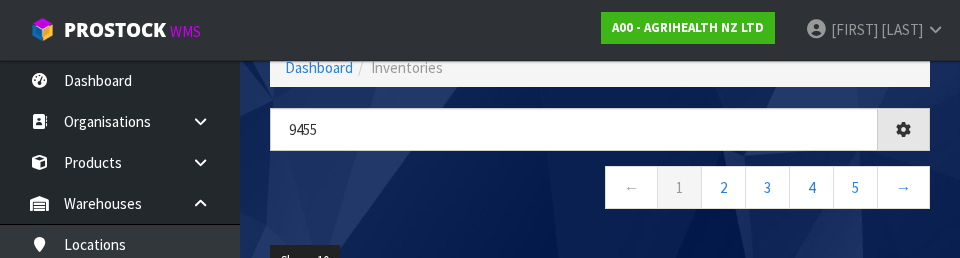click on "←
1 2 3 4 5
→" at bounding box center [600, 190] 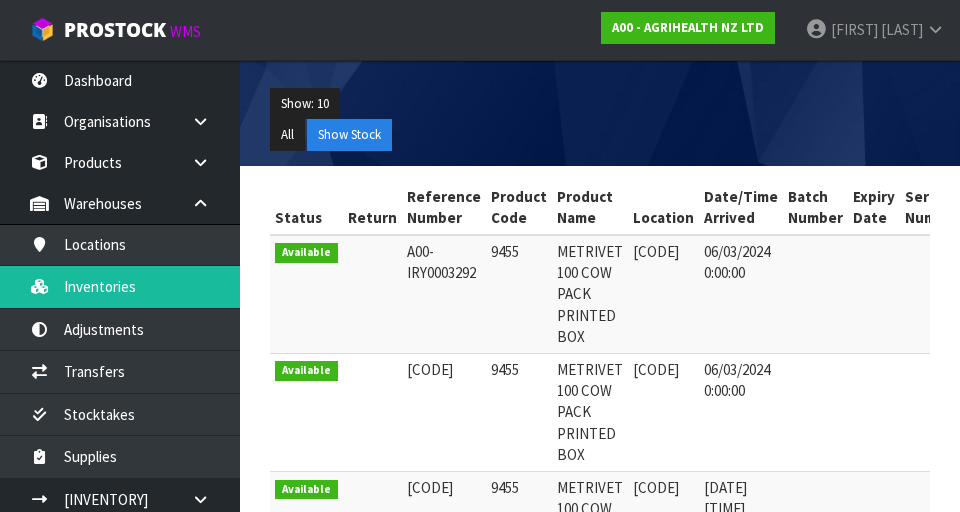 scroll, scrollTop: 273, scrollLeft: 0, axis: vertical 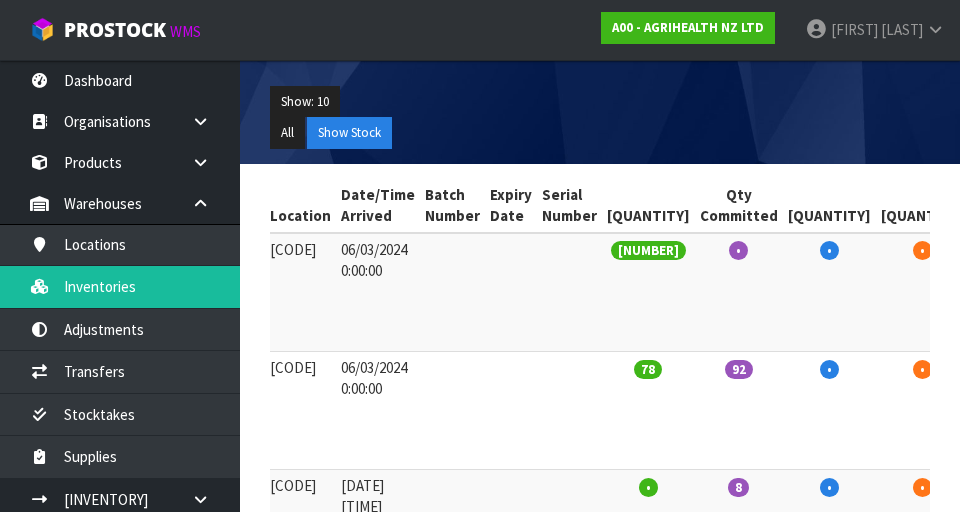 click at bounding box center (1081, 255) 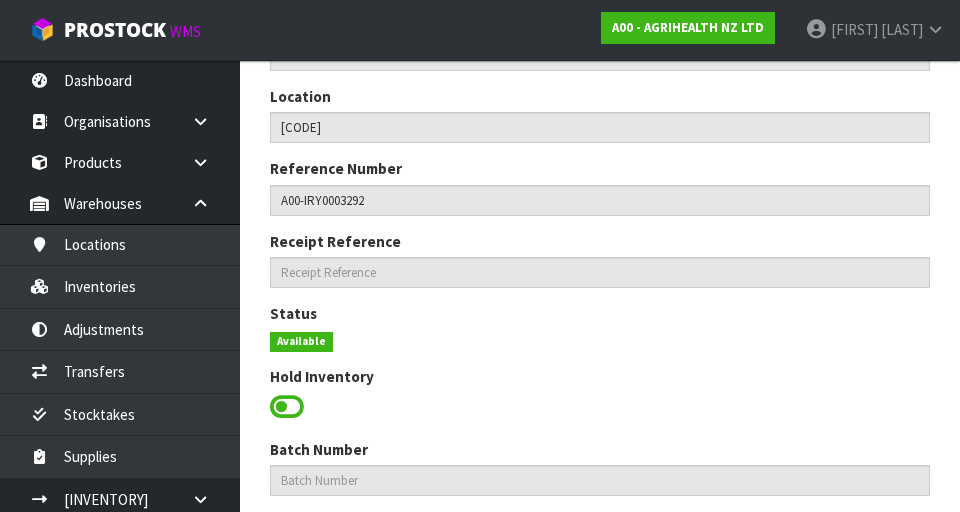 scroll, scrollTop: 0, scrollLeft: 0, axis: both 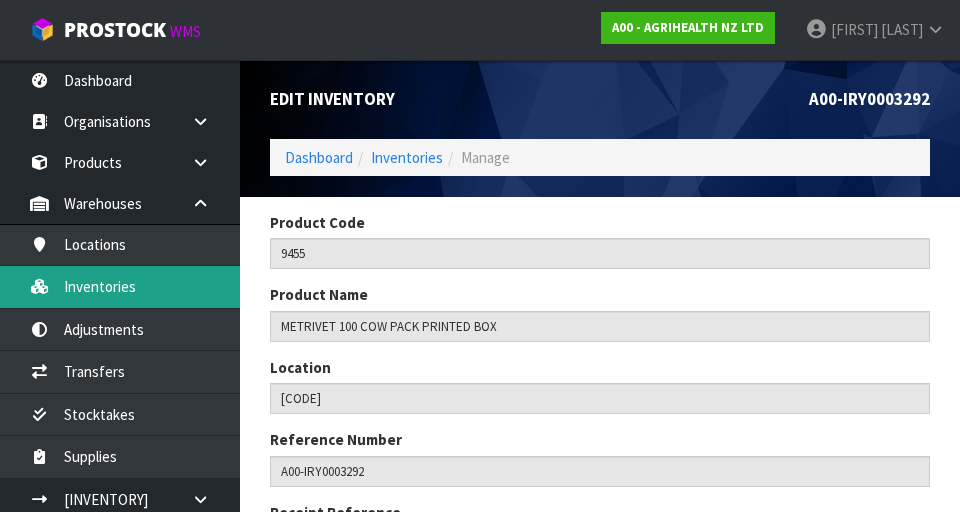 click on "Inventories" at bounding box center [120, 286] 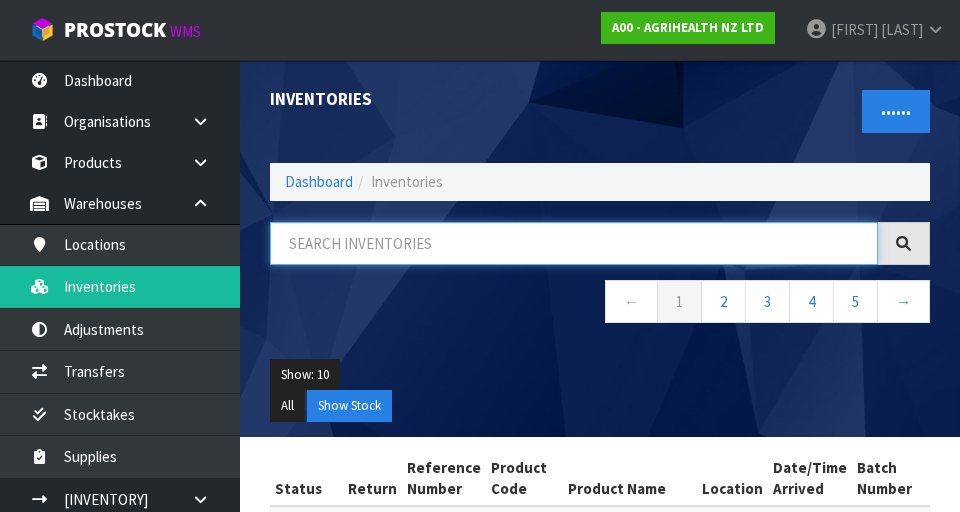 click at bounding box center [574, 243] 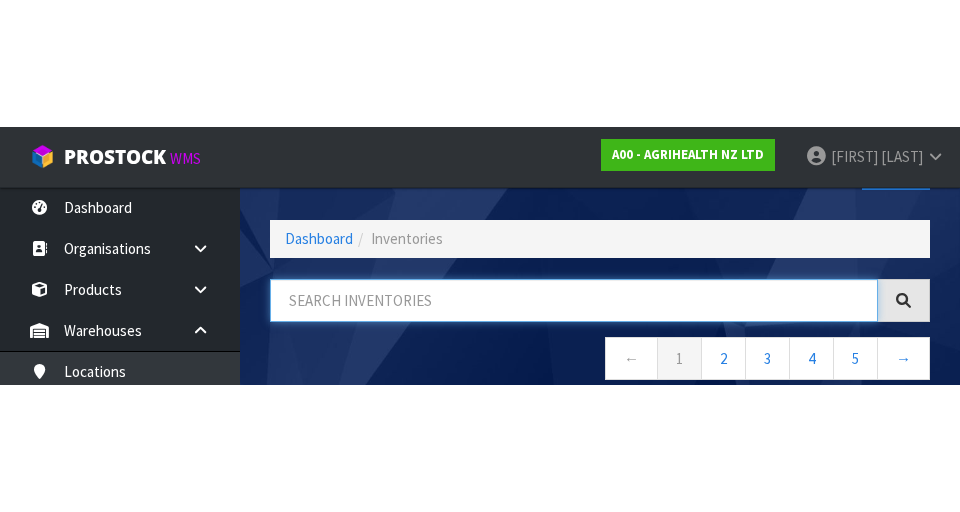 scroll, scrollTop: 114, scrollLeft: 0, axis: vertical 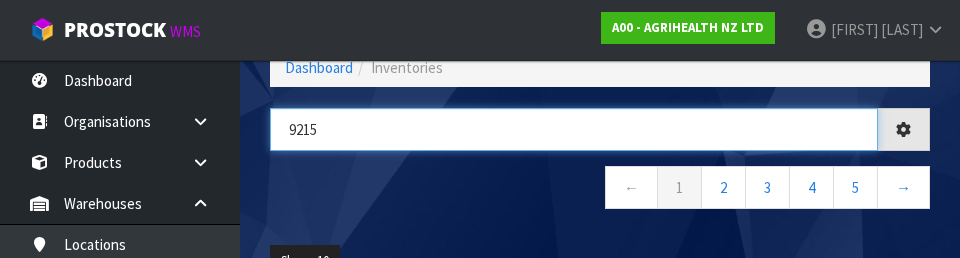 type on "9215" 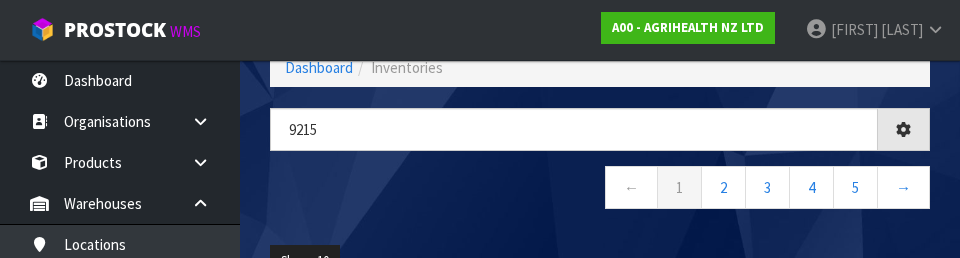 click on "←
1 2 3 4 5
→" at bounding box center (600, 190) 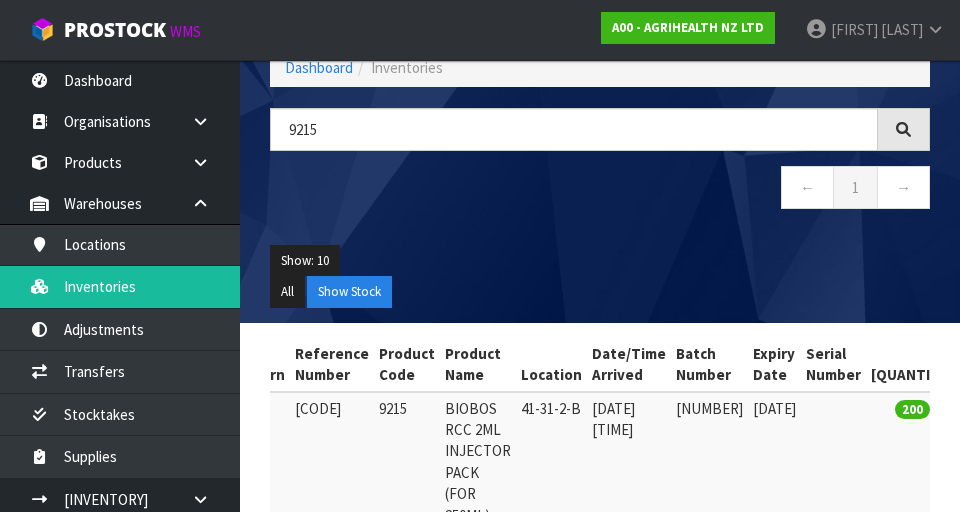 scroll, scrollTop: 0, scrollLeft: 159, axis: horizontal 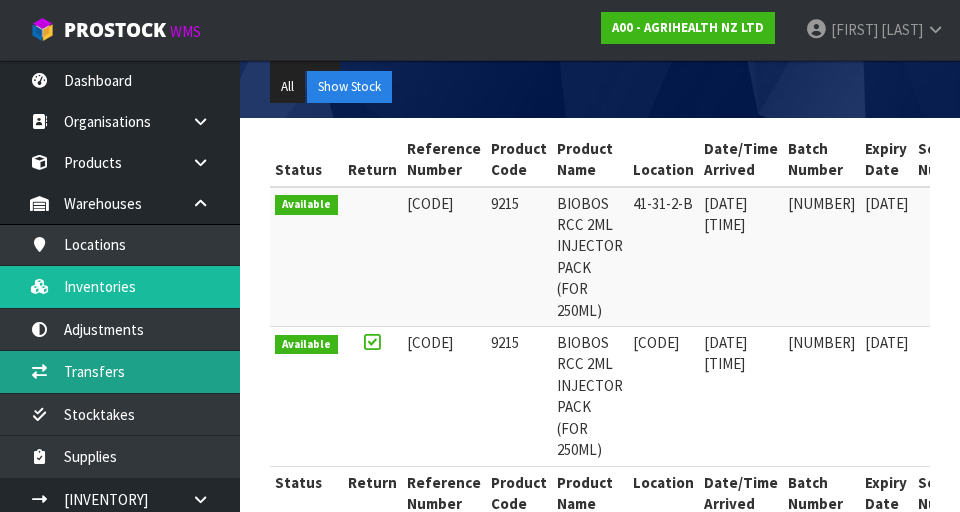 click on "Transfers" at bounding box center [120, 371] 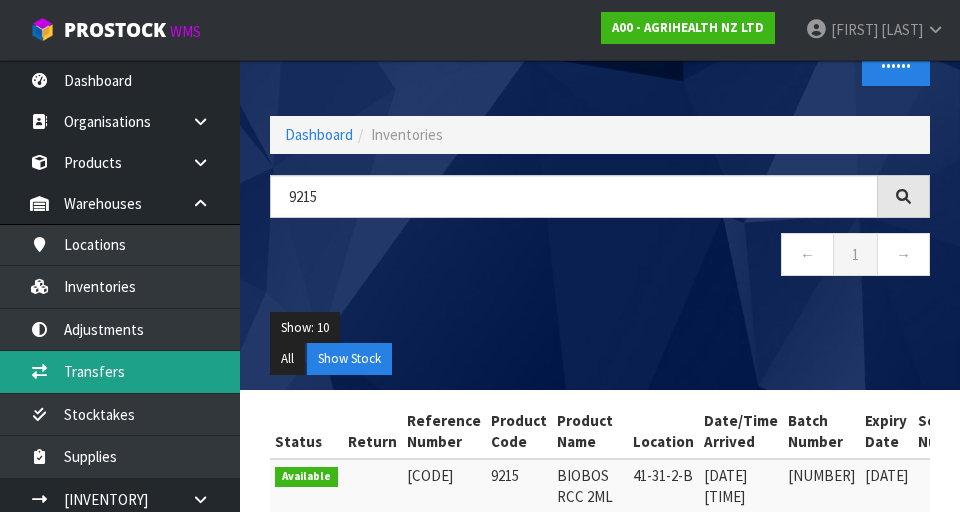 scroll, scrollTop: 0, scrollLeft: 0, axis: both 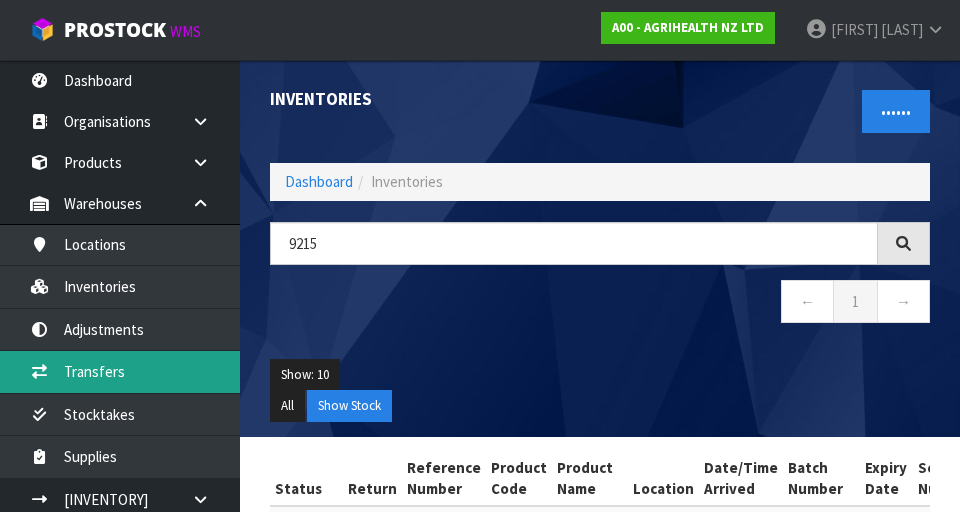 click on "Transfers" at bounding box center (120, 371) 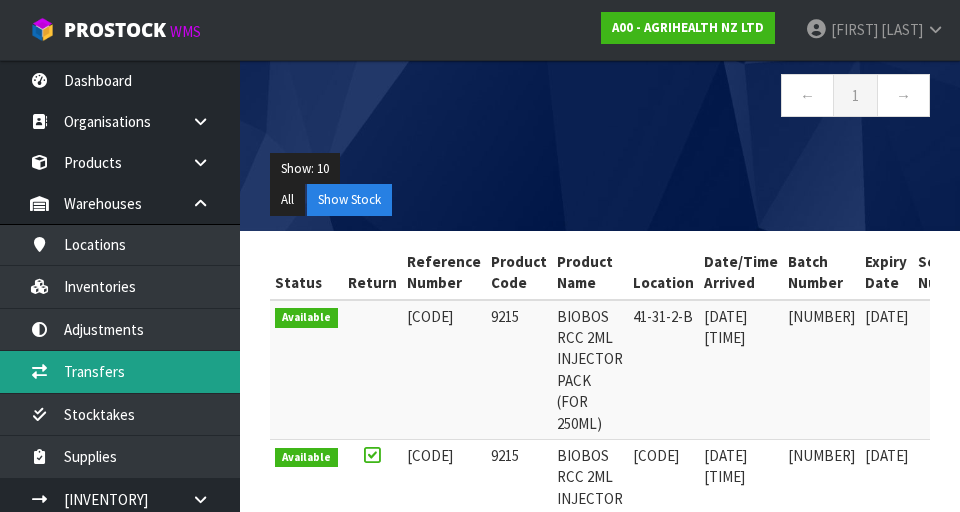 scroll, scrollTop: 0, scrollLeft: 0, axis: both 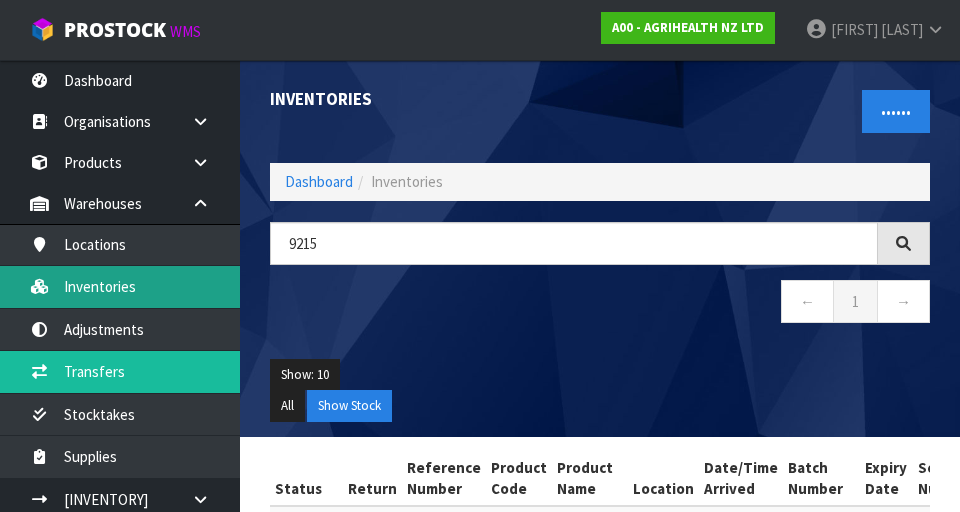 click on "Inventories" at bounding box center [120, 286] 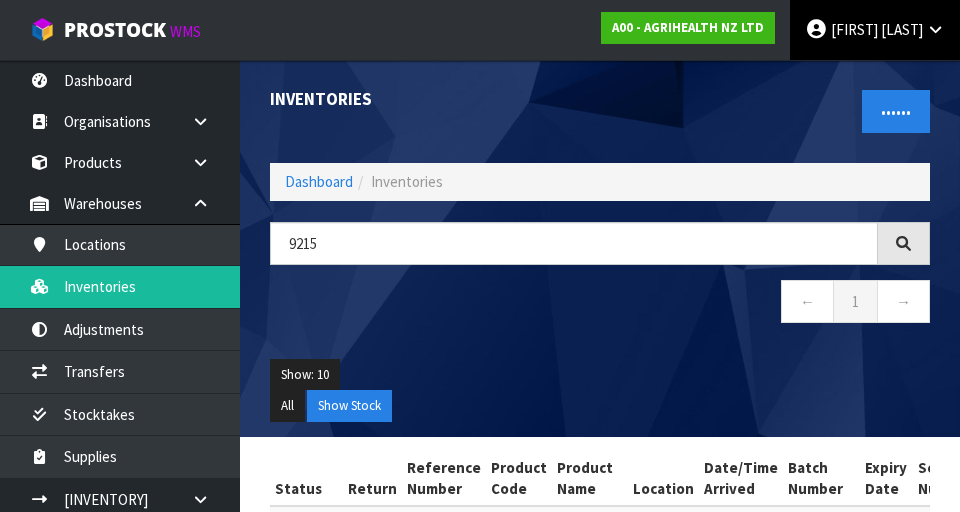 click at bounding box center [935, 29] 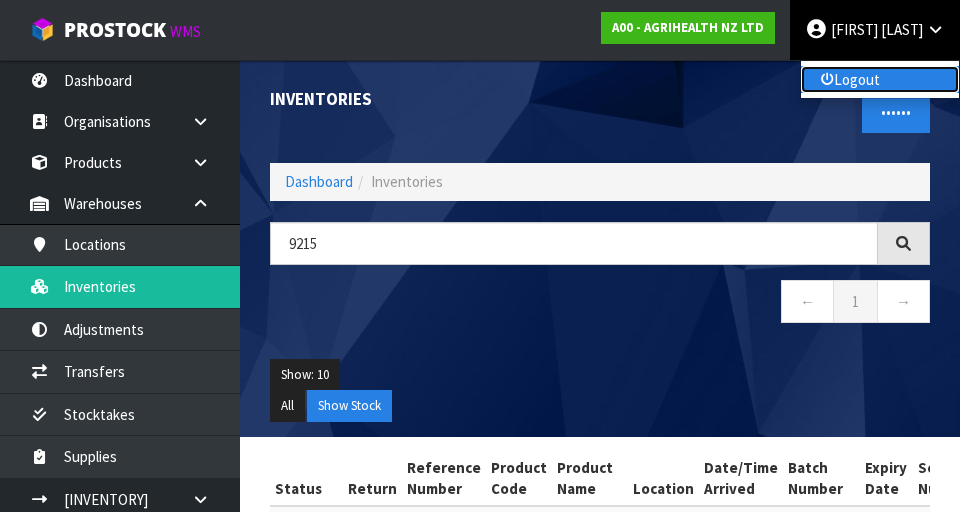 click on "Logout" at bounding box center (880, 79) 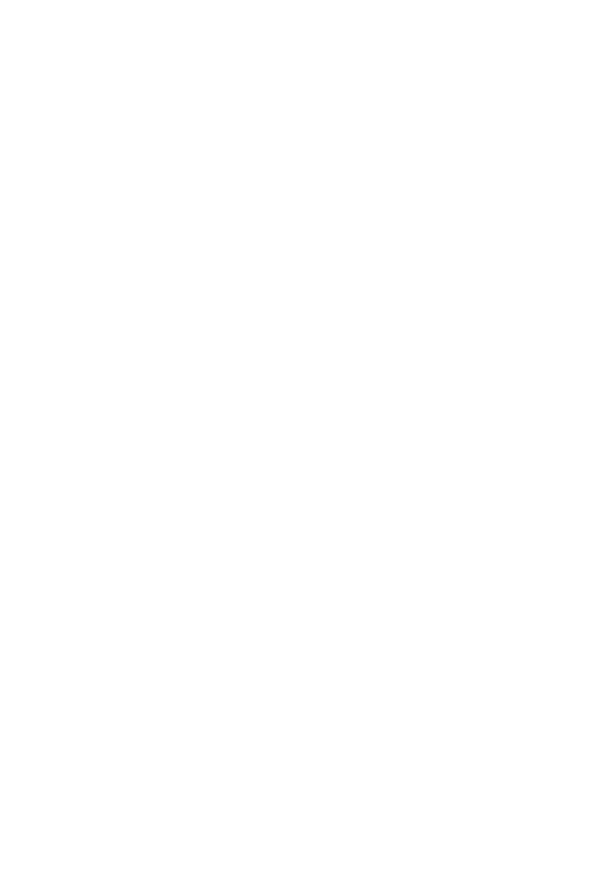 scroll, scrollTop: 0, scrollLeft: 0, axis: both 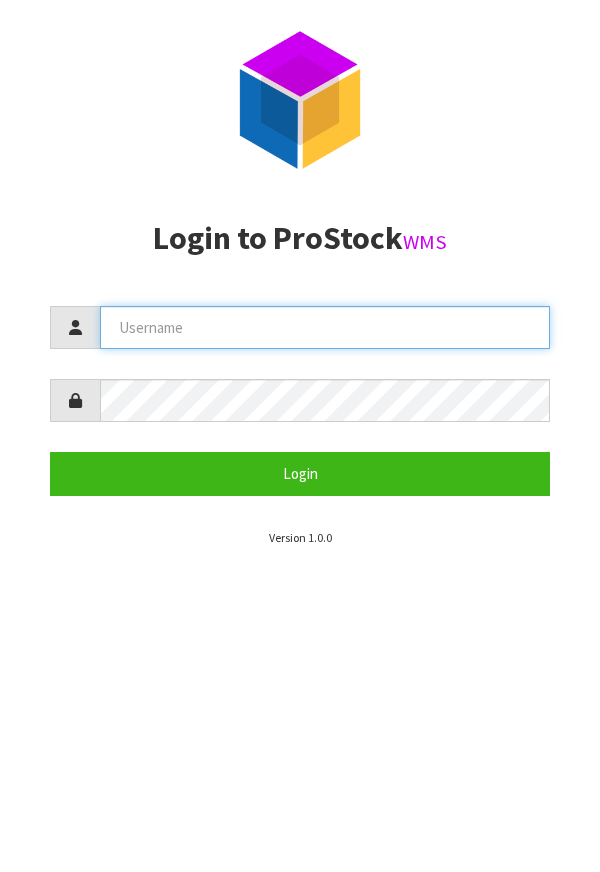 click at bounding box center [325, 327] 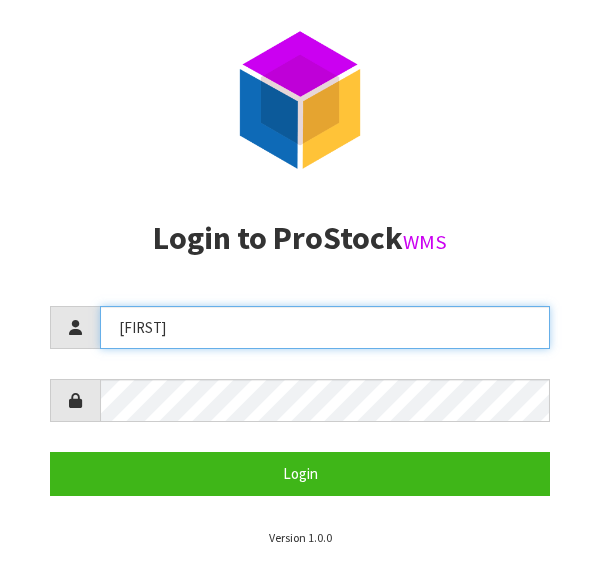 type on "[FIRST]" 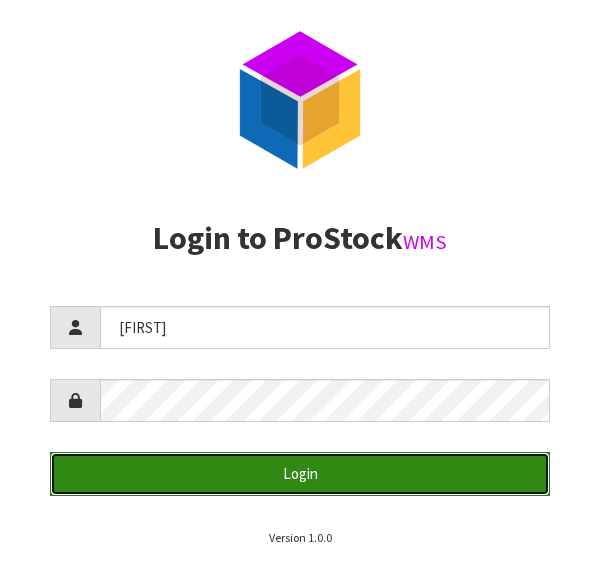 click on "Login" at bounding box center [300, 473] 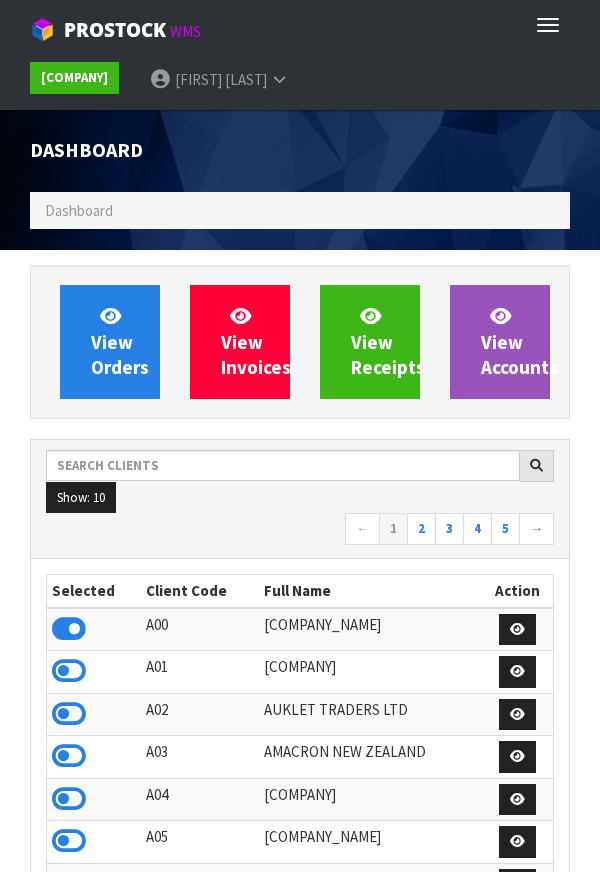 scroll, scrollTop: 998416, scrollLeft: 999430, axis: both 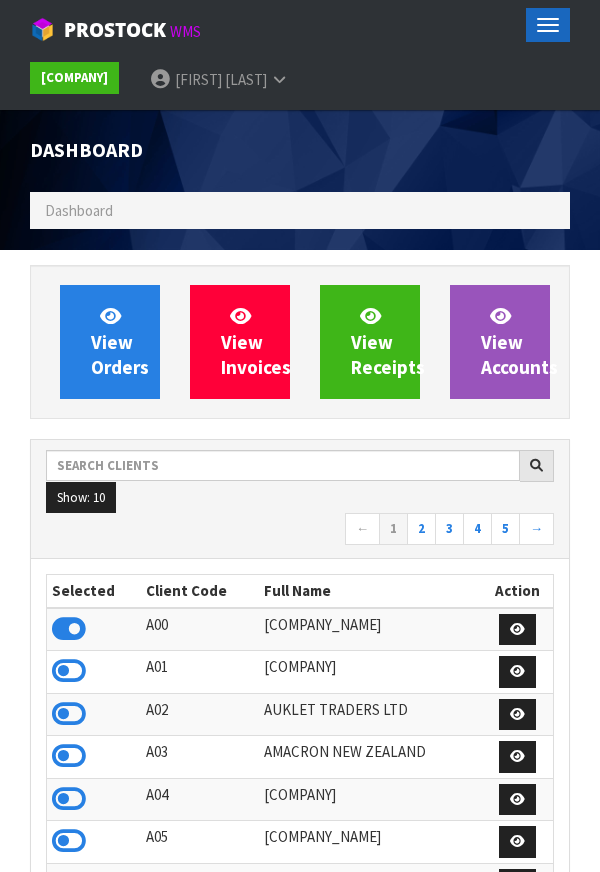 click on "Toggle navigation" at bounding box center (548, 25) 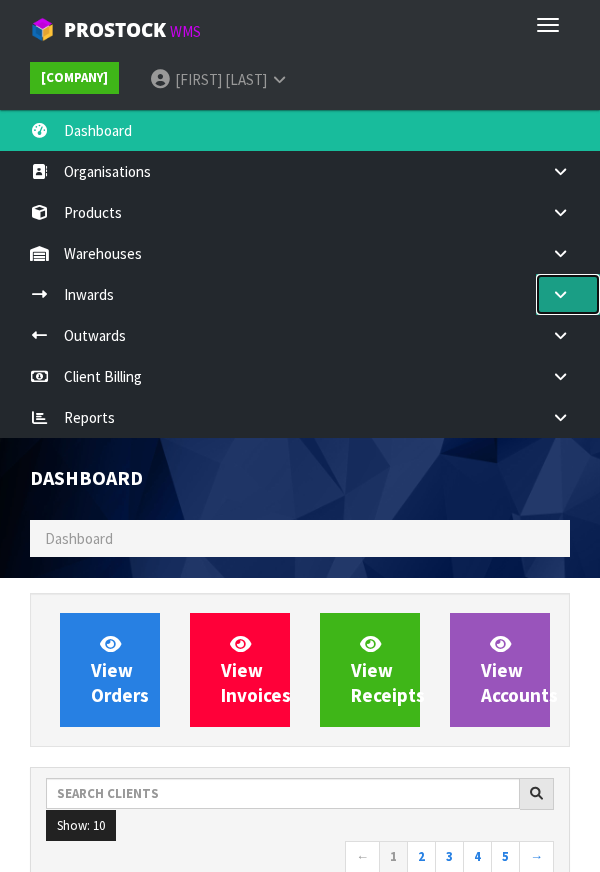 click at bounding box center [560, 171] 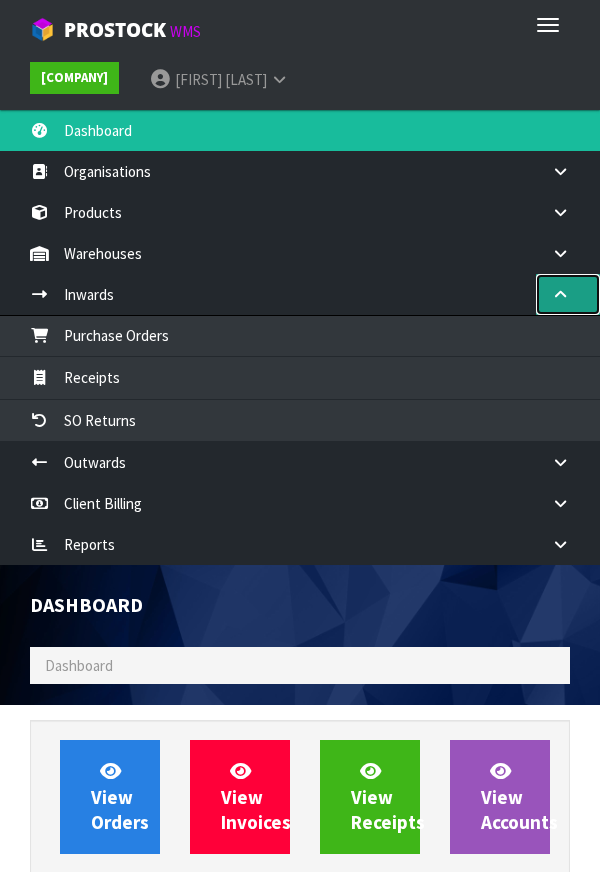 click at bounding box center (560, 294) 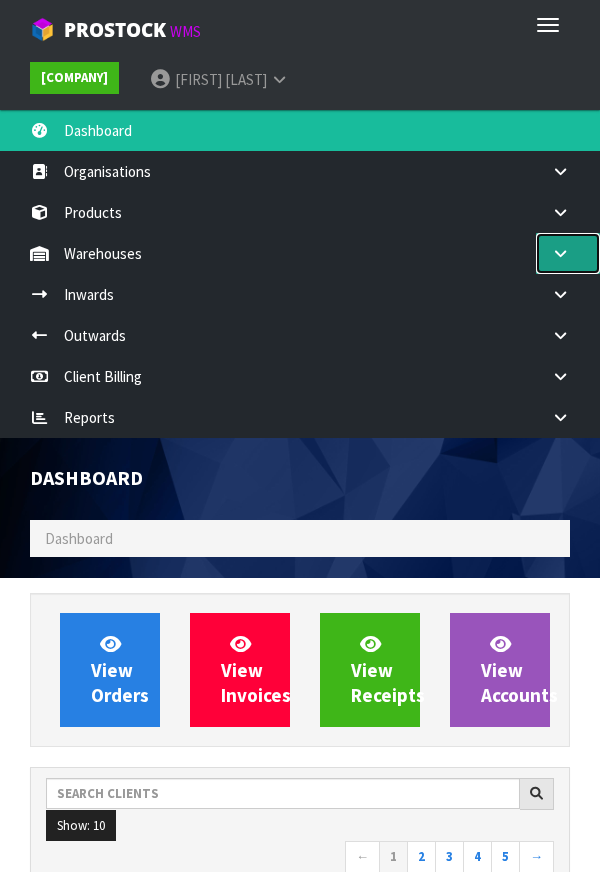 click at bounding box center [560, 171] 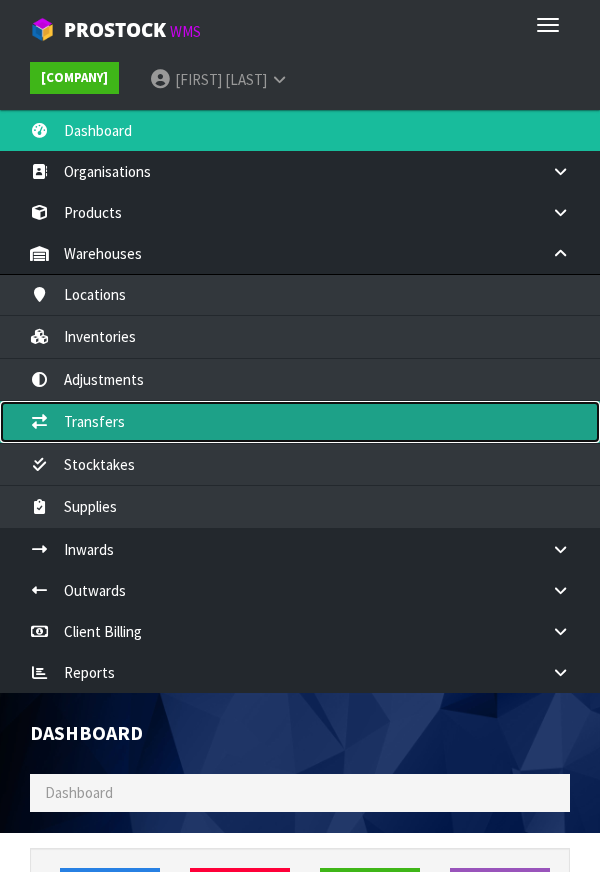 click on "Transfers" at bounding box center (300, 421) 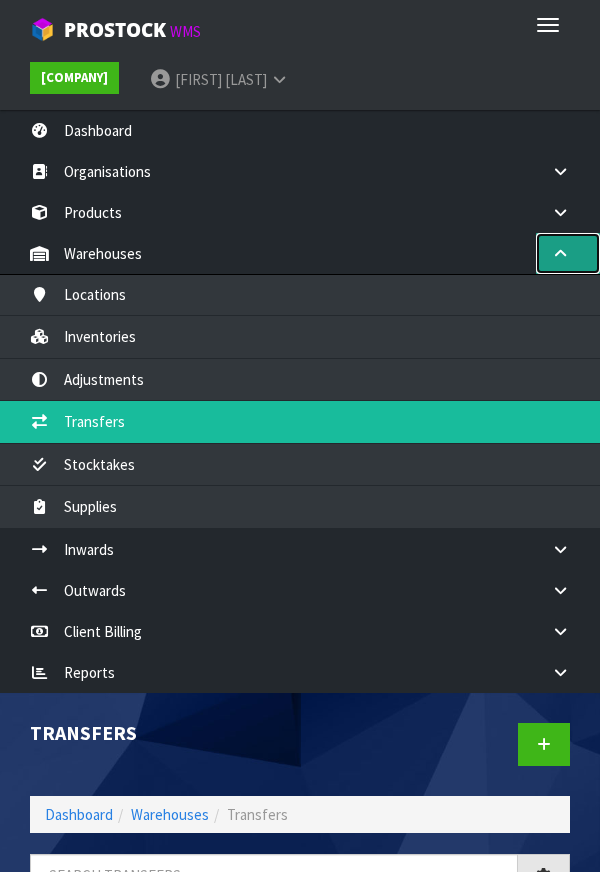 click at bounding box center [560, 253] 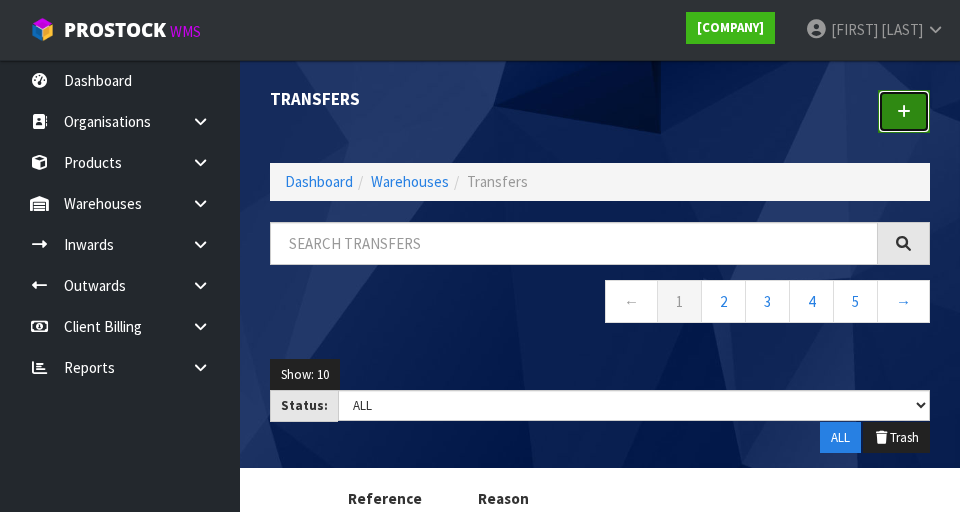 click at bounding box center (904, 111) 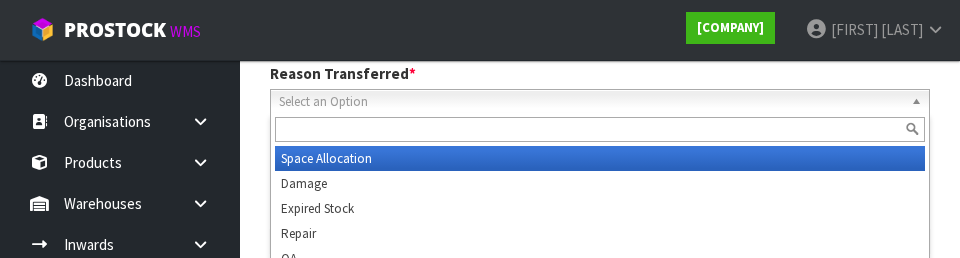 scroll, scrollTop: 276, scrollLeft: 0, axis: vertical 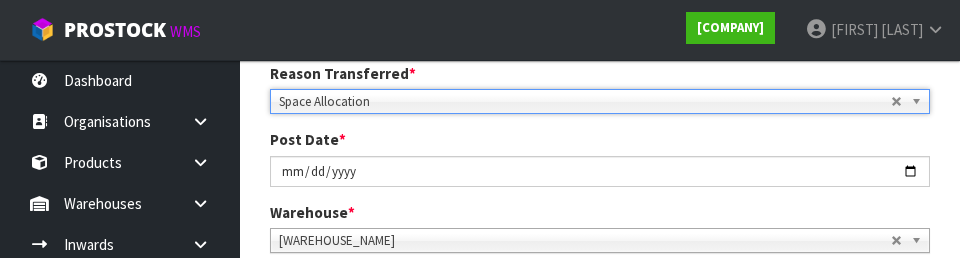 click on "1
Transfer Pick
2
Transfer Putaway
[COMPANY_NAME]
Reason Transferred  *
Space Allocation Damage Expired Stock Repair QA
Space Allocation
Space Allocation Damage Expired Stock Repair QA
Post Date  *
[DATE]
Warehouse  *
01 - CONTRACT WAREHOUSING MAIN 02 - CONTRACT WAREHOUSING NO 2 CHC - CWL CHRISTCHURCH WAIHEKE - SOLAR SHOP WAIHEKE CWL01 - CONTRACT WAREHOUSING ALLENS ROAD CWL02 - CONTRACT WAREHOUSING LADY RUBY CWL03 - CONTRACT WAREHOUSING NEILPARK
CWL01 - CONTRACT WAREHOUSING ALLENS ROAD
Picks
#
Product	Code
Product	Name" at bounding box center (600, 294) 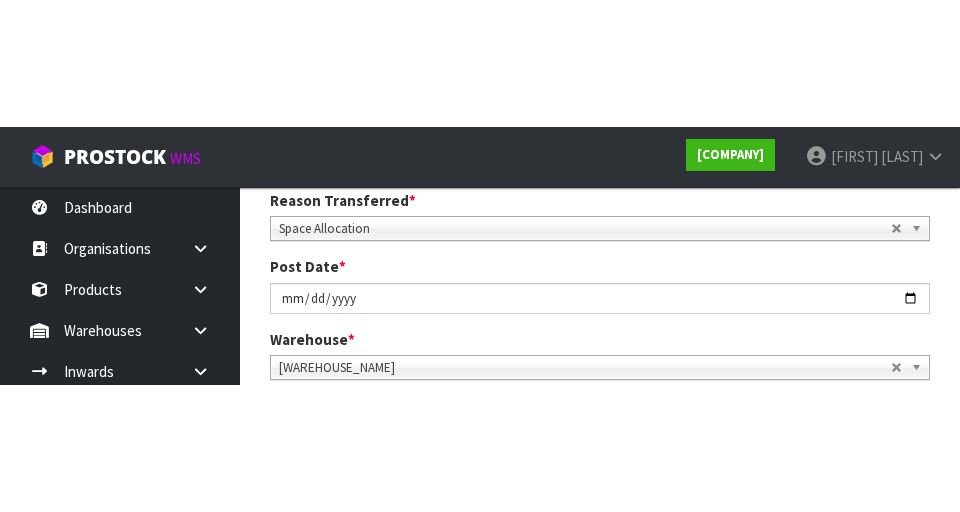 scroll, scrollTop: 285, scrollLeft: 0, axis: vertical 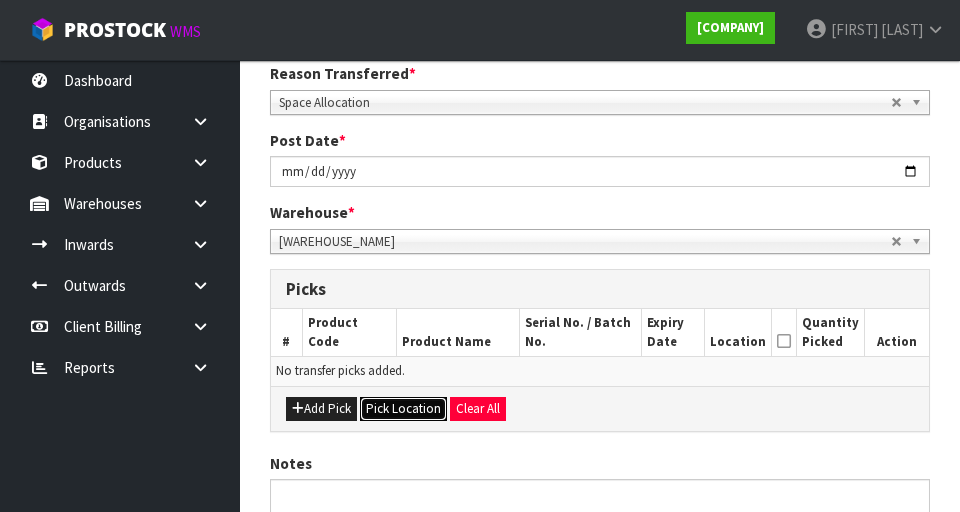click on "Pick Location" at bounding box center [403, 409] 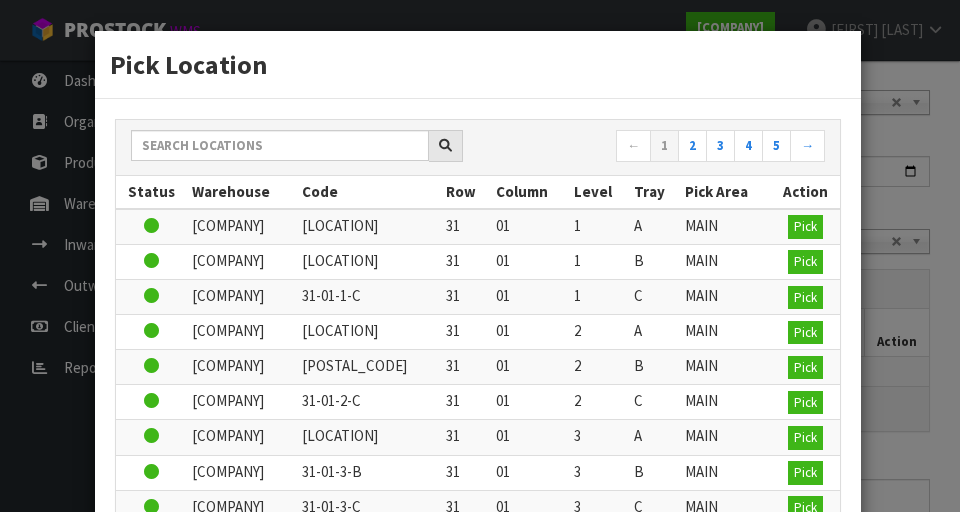 click on "Warehouse" at bounding box center [242, 192] 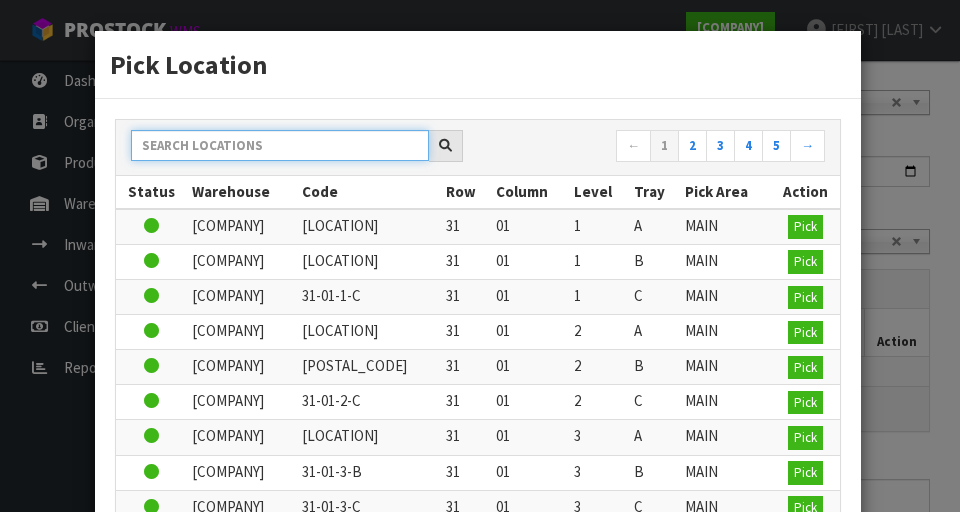 click at bounding box center [280, 145] 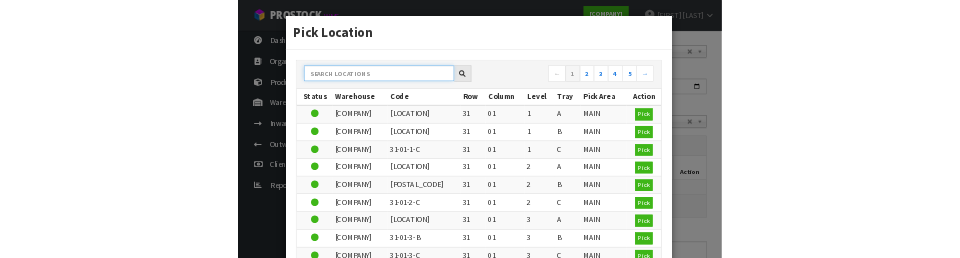 scroll, scrollTop: 276, scrollLeft: 0, axis: vertical 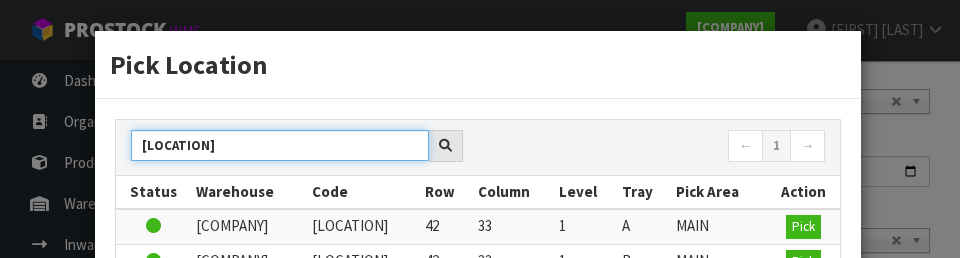 type on "[CODE]" 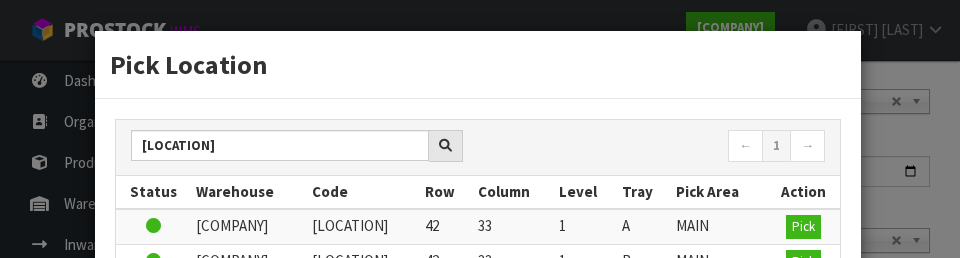 click on "[NUMBER]" at bounding box center [659, 147] 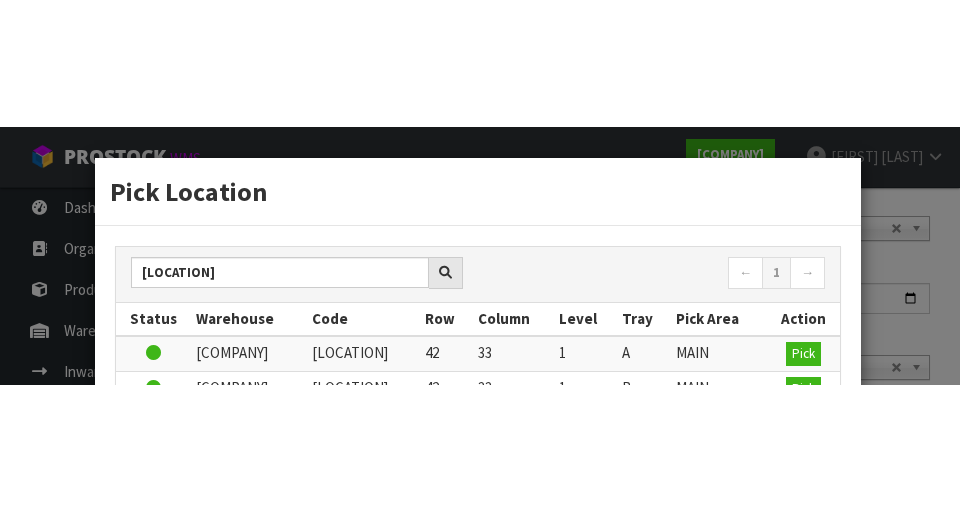 scroll, scrollTop: 285, scrollLeft: 0, axis: vertical 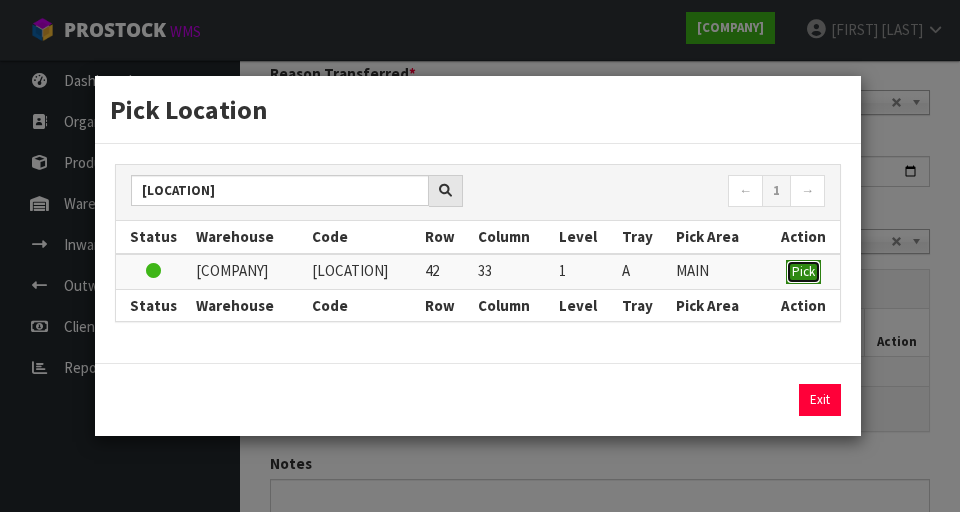 click on "Pick" at bounding box center (803, 271) 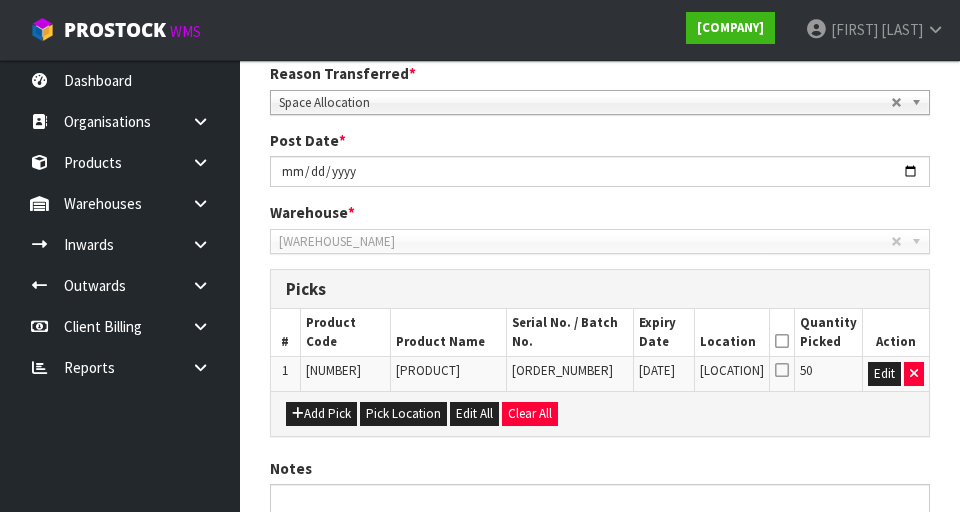 click at bounding box center (782, 341) 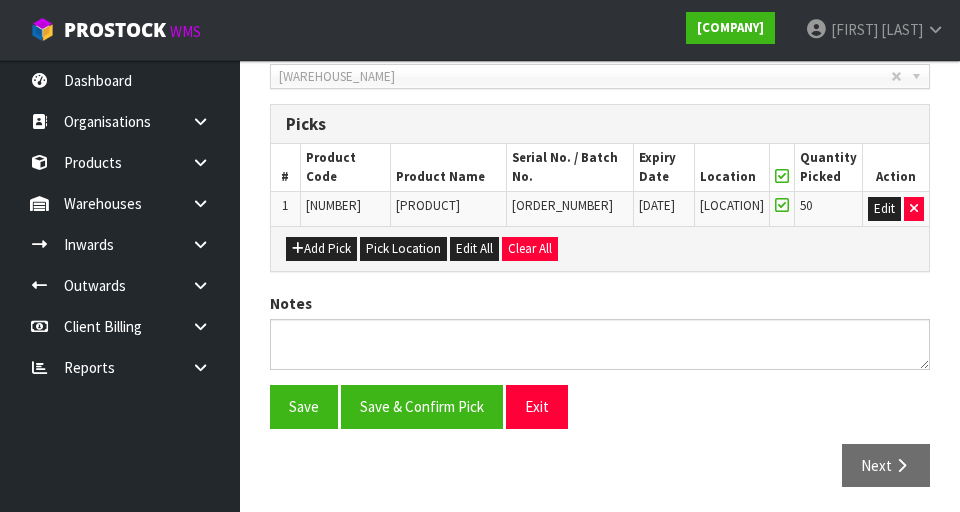 scroll, scrollTop: 451, scrollLeft: 0, axis: vertical 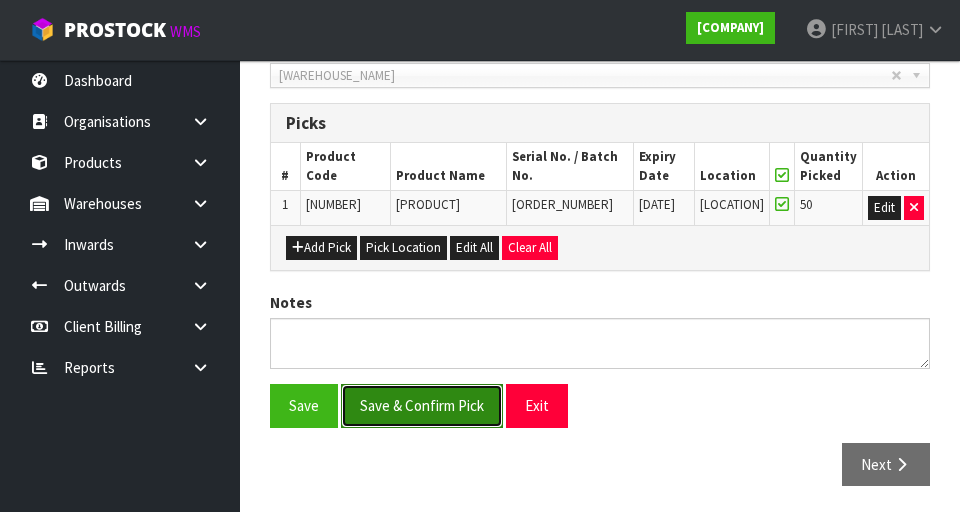 click on "Save & Confirm Pick" at bounding box center [422, 405] 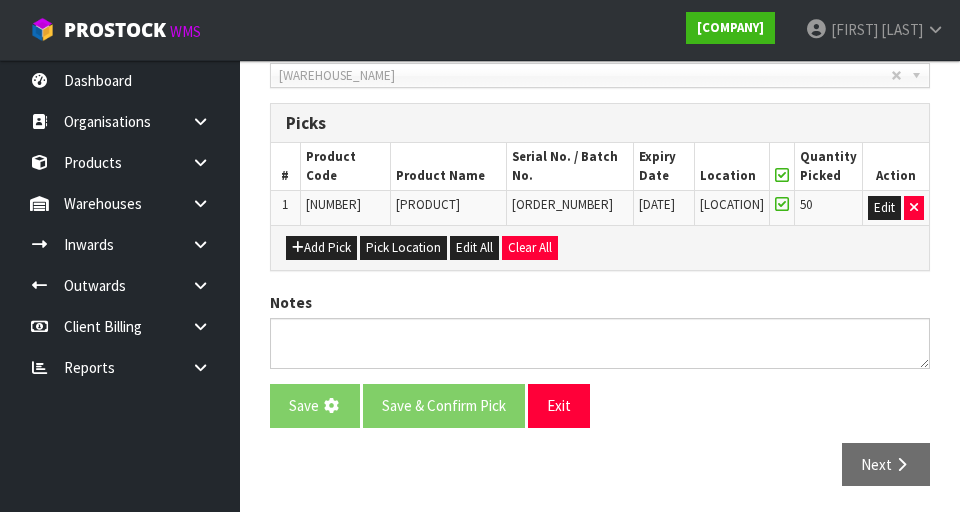 scroll, scrollTop: 0, scrollLeft: 0, axis: both 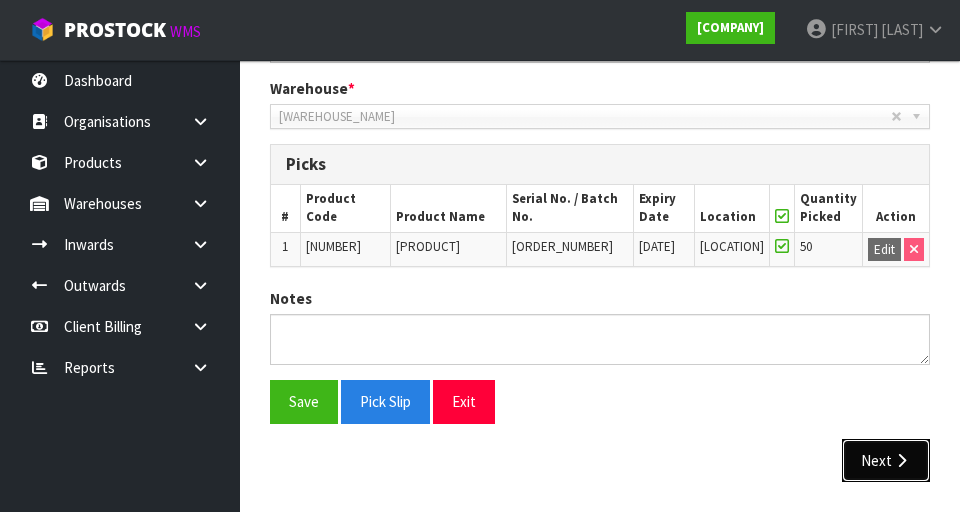 click at bounding box center (901, 460) 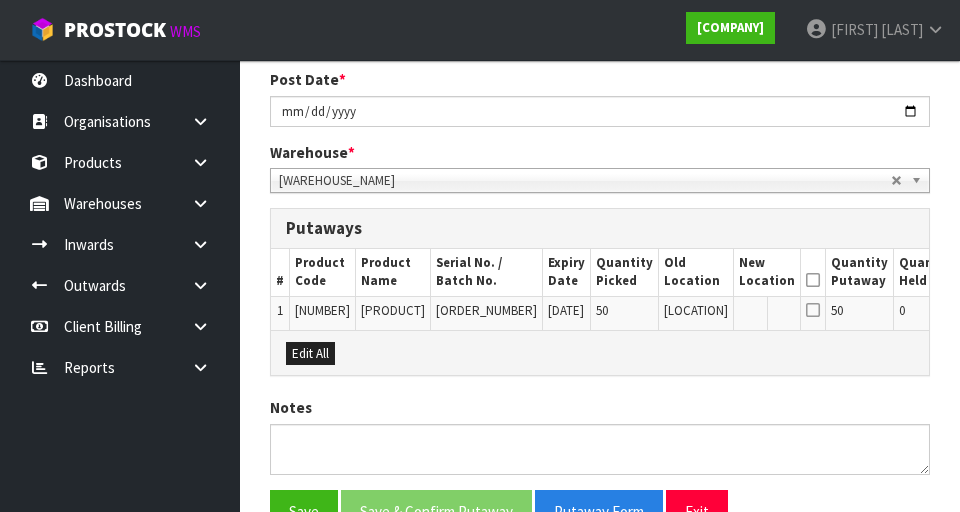 scroll, scrollTop: 420, scrollLeft: 0, axis: vertical 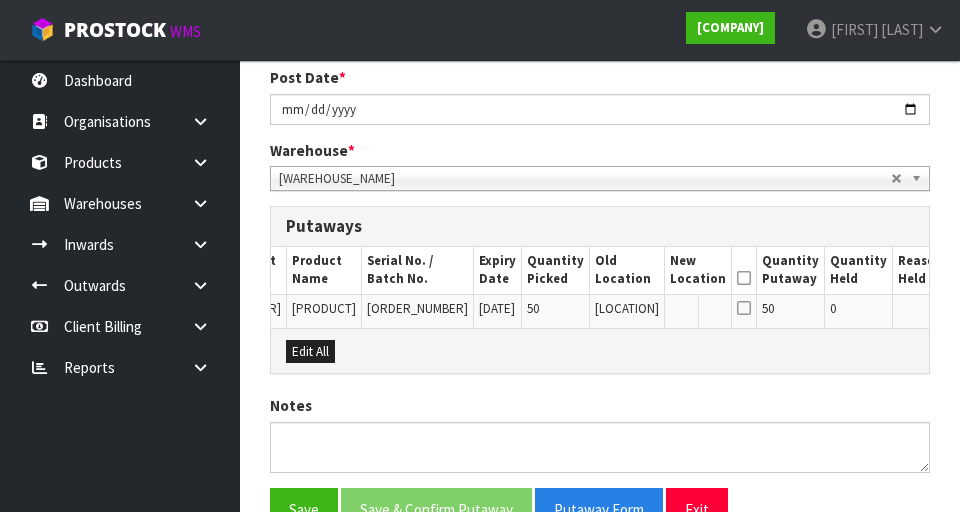 click on "••••" at bounding box center [970, 312] 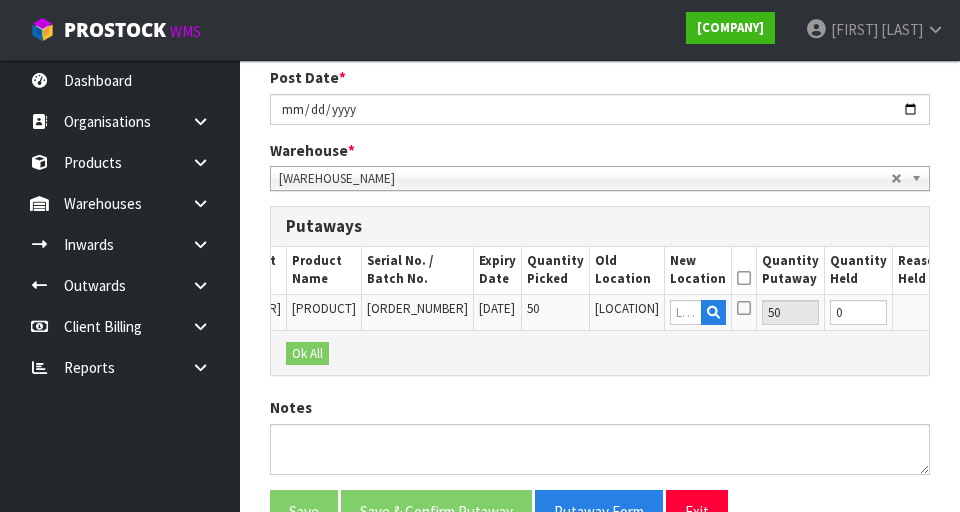 scroll, scrollTop: 0, scrollLeft: 64, axis: horizontal 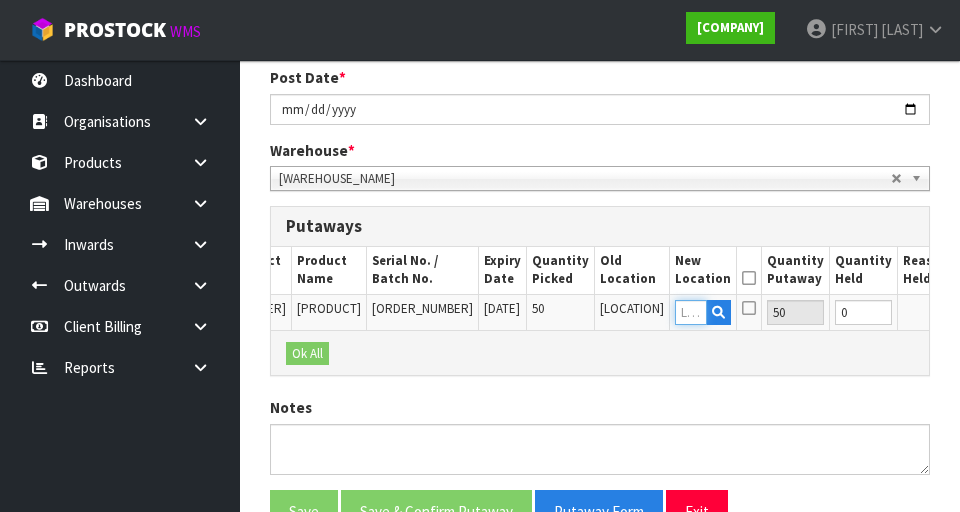 click at bounding box center [691, 312] 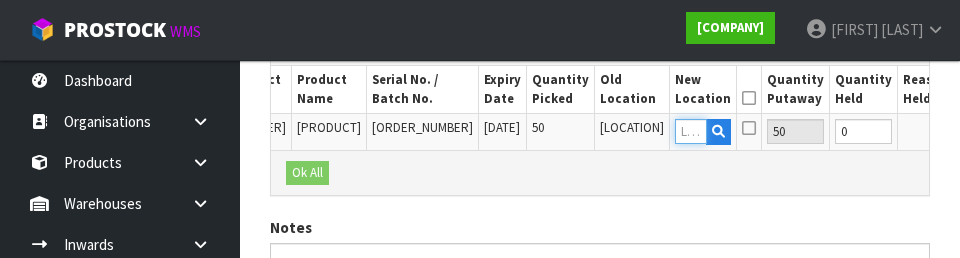 scroll, scrollTop: 612, scrollLeft: 0, axis: vertical 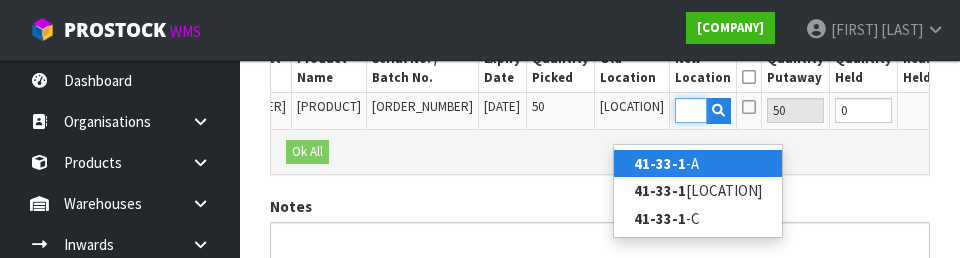 type on "41-33-1" 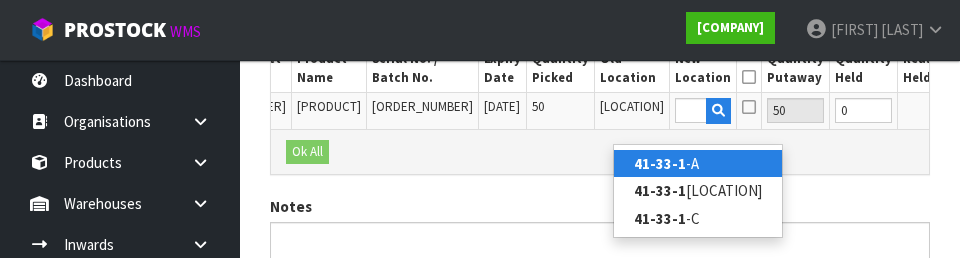 click on "41-33-1 -A" at bounding box center [698, 163] 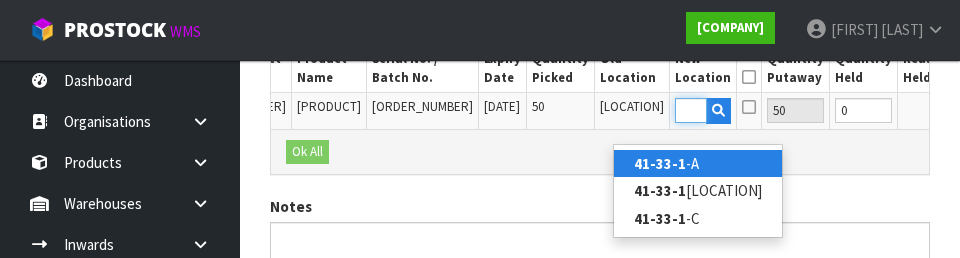 scroll, scrollTop: 0, scrollLeft: 0, axis: both 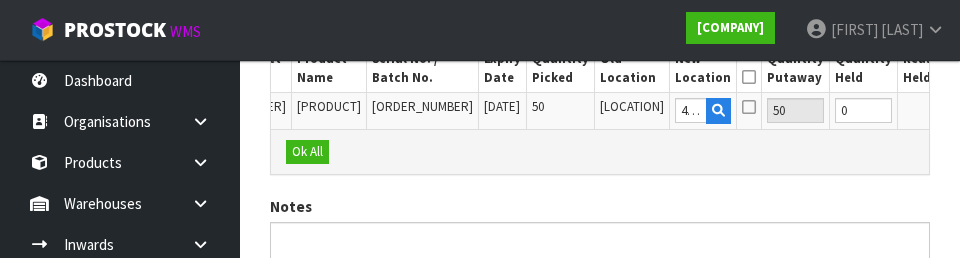 click on "OK" at bounding box center (973, 110) 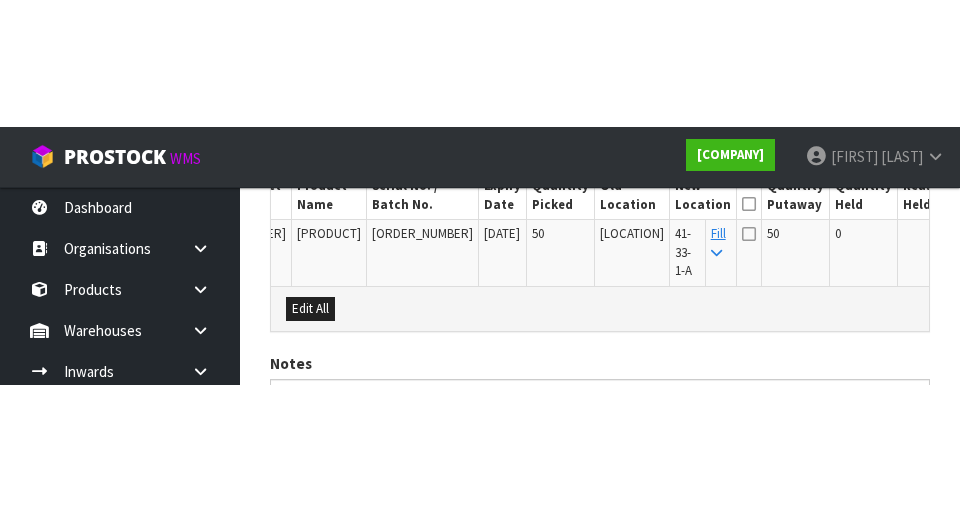 scroll, scrollTop: 621, scrollLeft: 0, axis: vertical 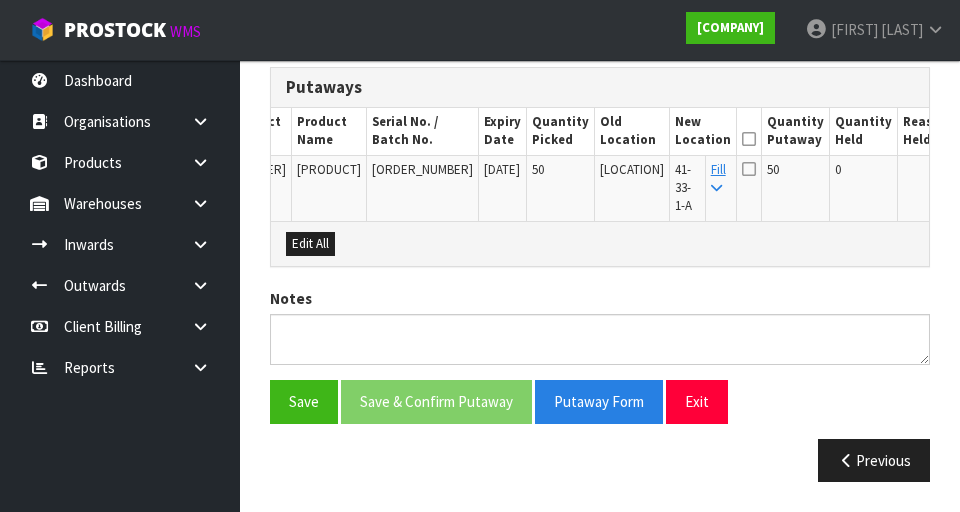click at bounding box center (749, 139) 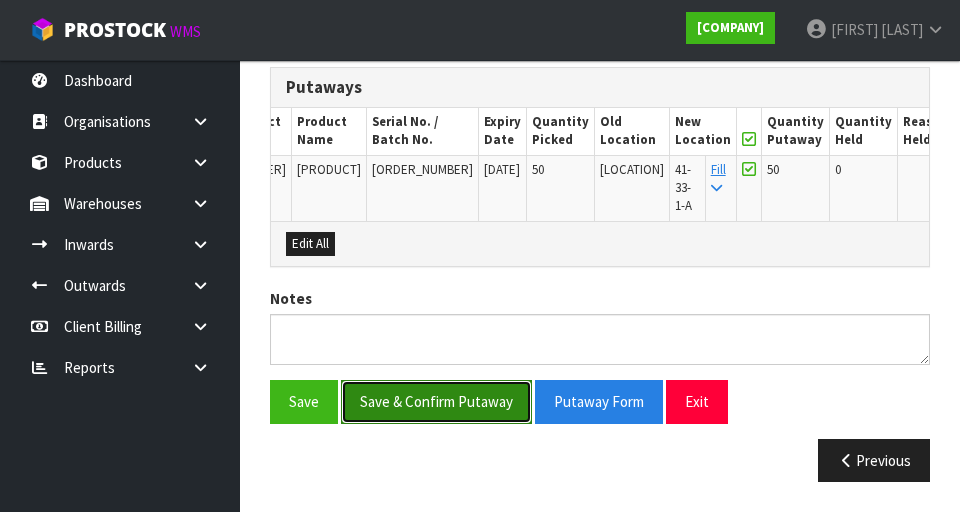 click on "Save & Confirm Putaway" at bounding box center [436, 401] 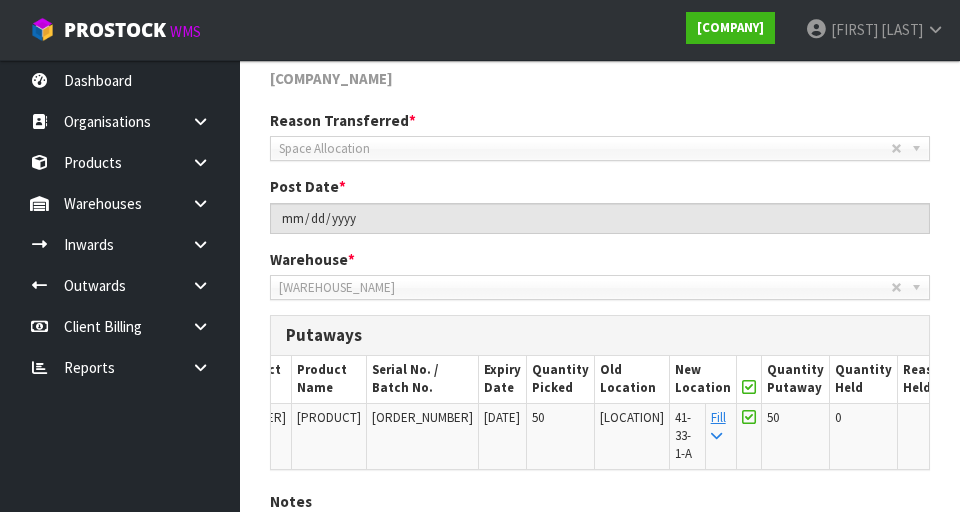 scroll, scrollTop: 587, scrollLeft: 0, axis: vertical 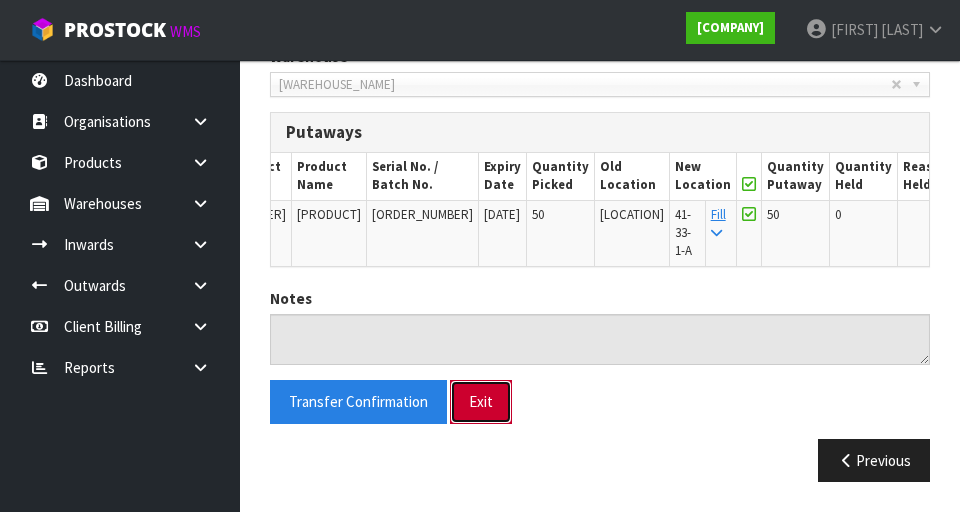 click on "Exit" at bounding box center [481, 401] 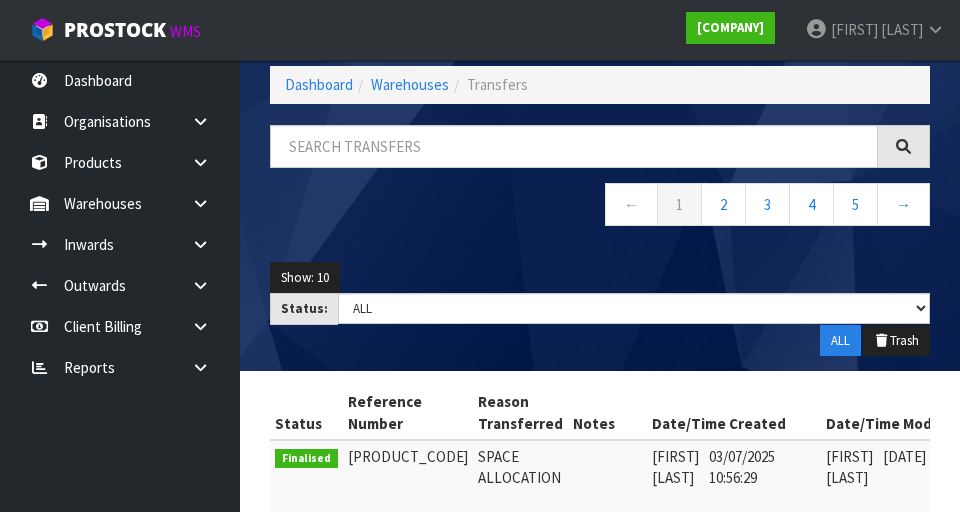 scroll, scrollTop: 94, scrollLeft: 0, axis: vertical 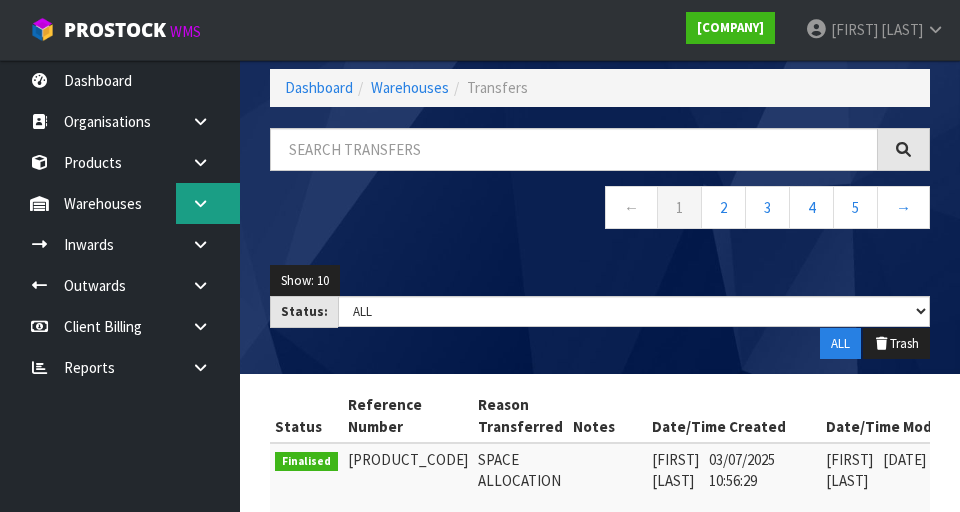 click at bounding box center [200, 121] 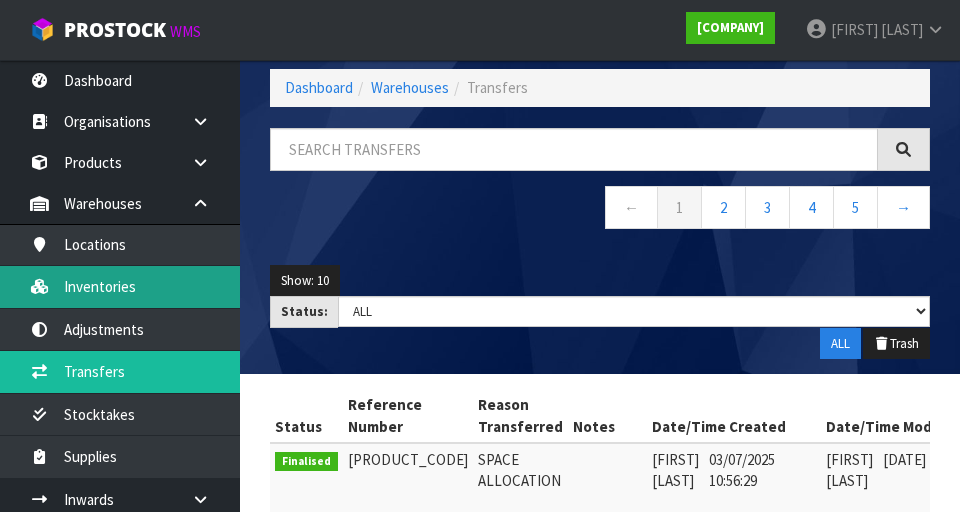 click on "Inventories" at bounding box center [120, 286] 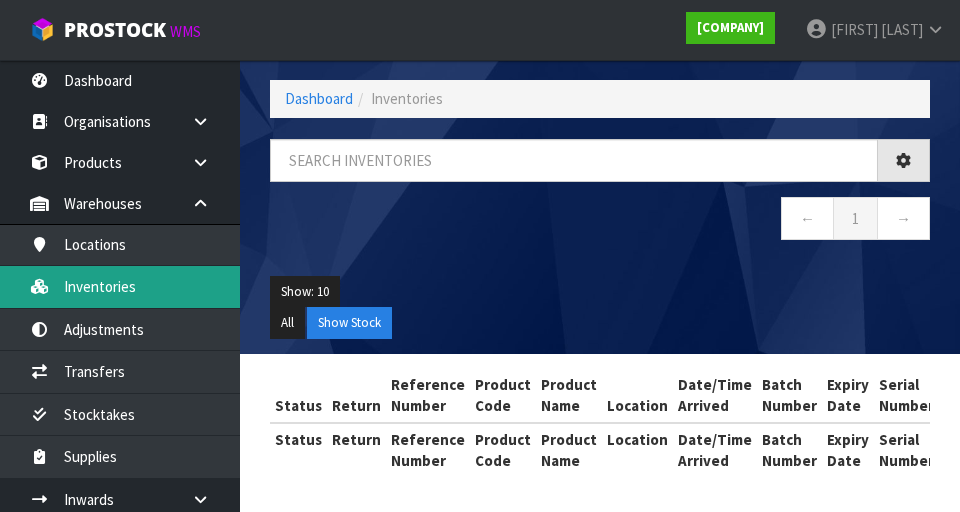 scroll, scrollTop: 94, scrollLeft: 0, axis: vertical 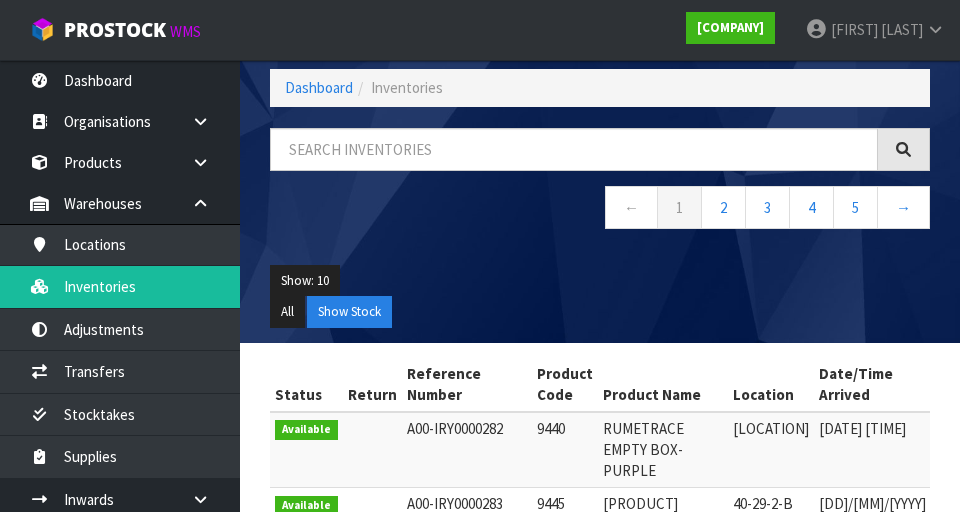 click on "Inventories
Export
Dashboard Inventories
←
1 2 3 4 5
→
Show: 10
5
10
25
50
Status
Return
Reference Number
Product Code
Product Name
Location
Date/Time Arrived
Batch Number
Expiry Date
Serial Number
Qty Available
Qty Committed
Qty Quoted Action" at bounding box center [480, 498] 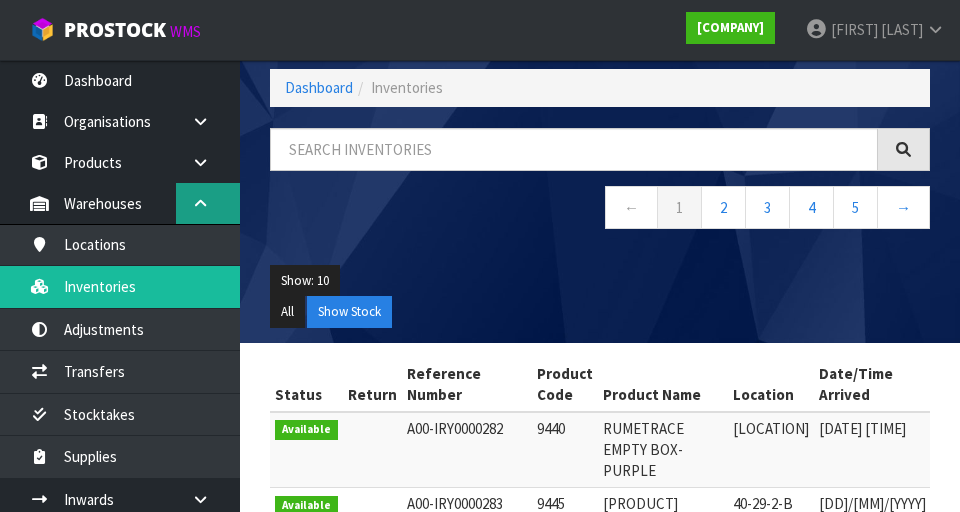 click at bounding box center [208, 121] 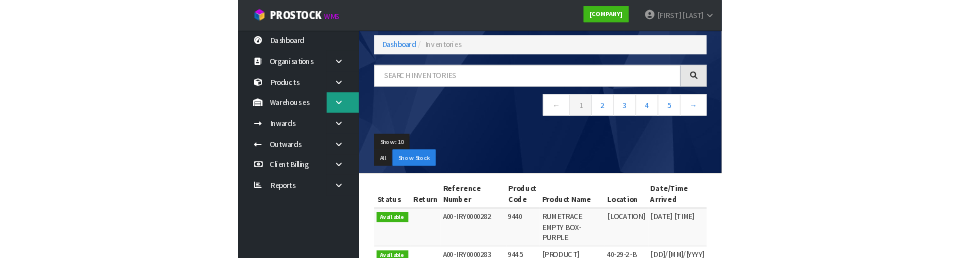 scroll, scrollTop: 0, scrollLeft: 0, axis: both 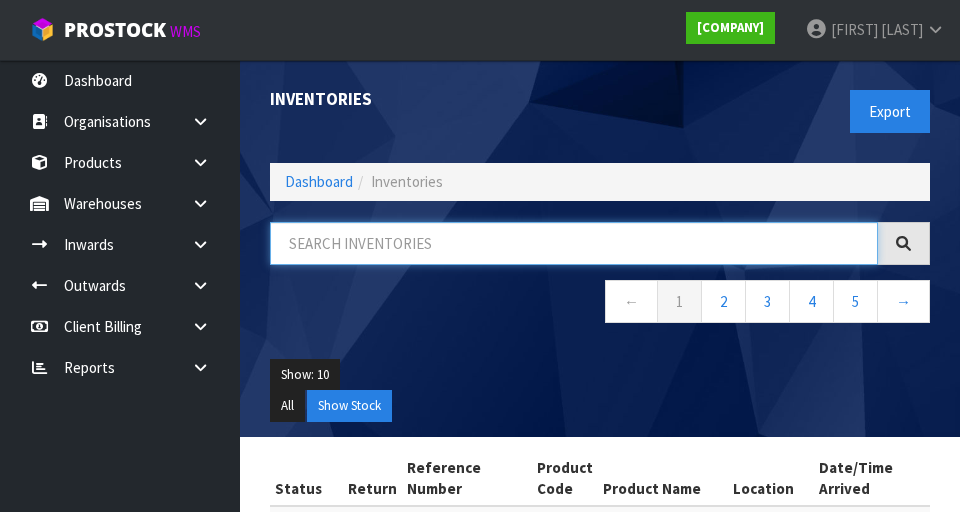click at bounding box center [574, 243] 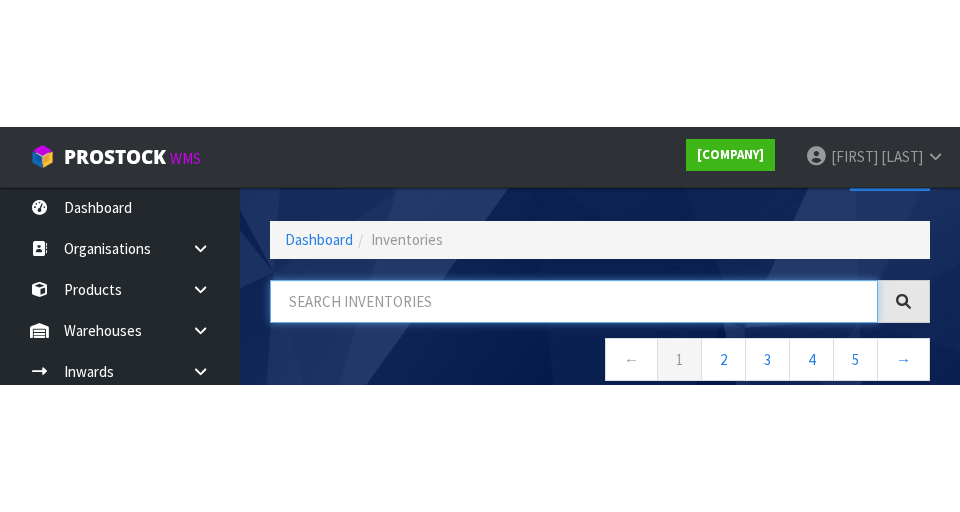 scroll, scrollTop: 114, scrollLeft: 0, axis: vertical 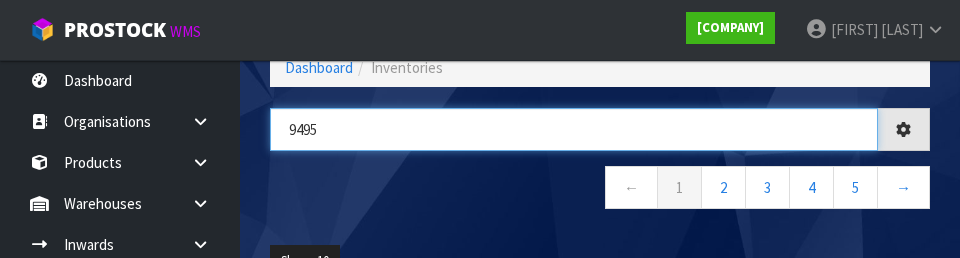 type on "••••" 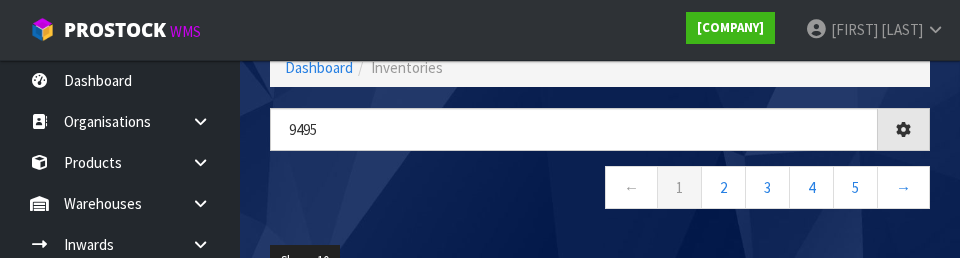 click on "←
1 2 3 4 5
→" at bounding box center [600, 190] 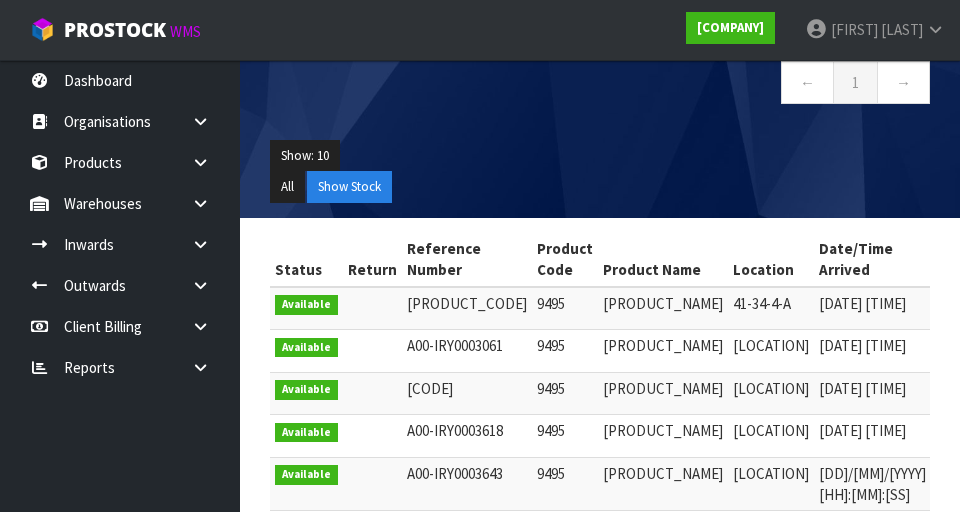 scroll, scrollTop: 220, scrollLeft: 0, axis: vertical 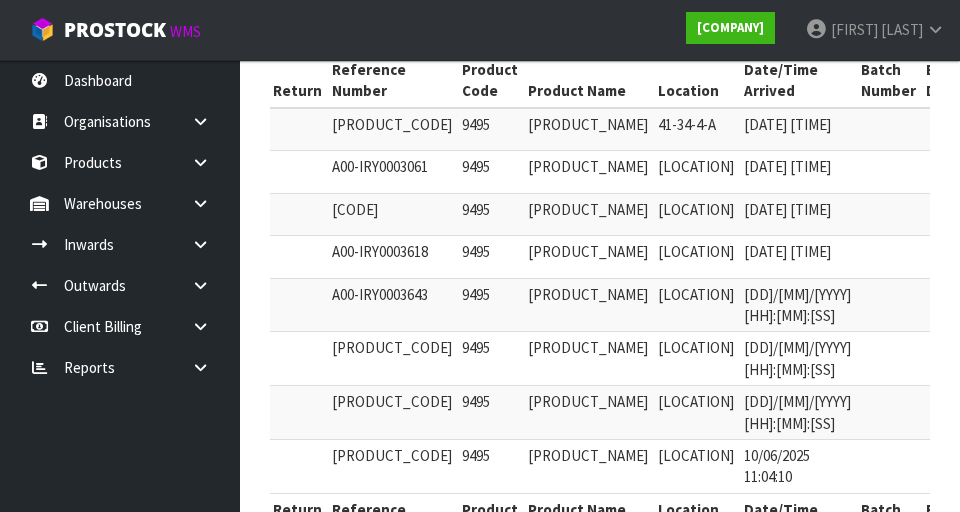 click at bounding box center [947, 129] 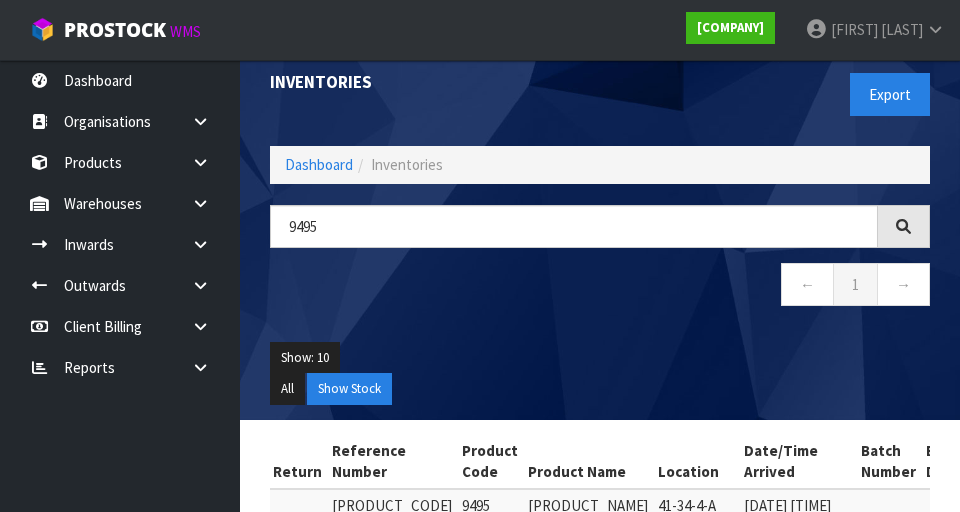 scroll, scrollTop: 20, scrollLeft: 0, axis: vertical 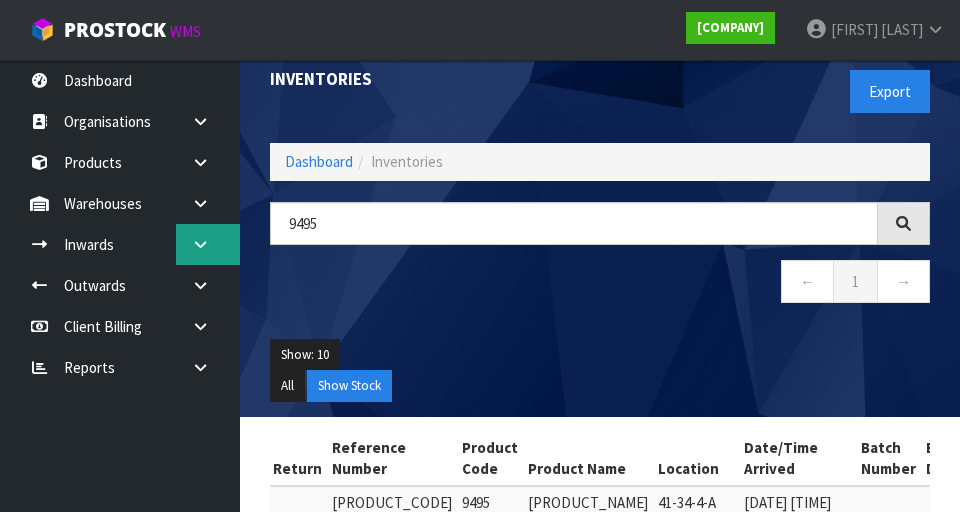 click at bounding box center (208, 121) 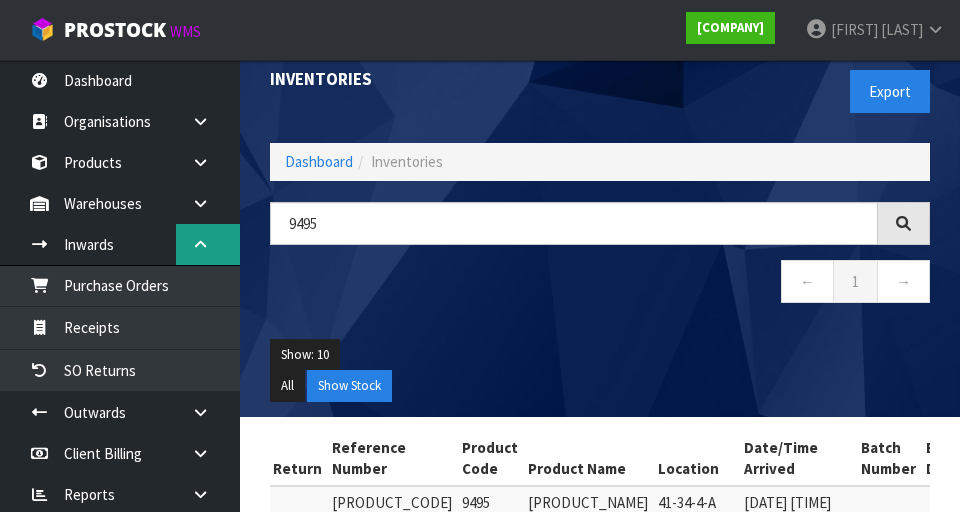 click at bounding box center (200, 244) 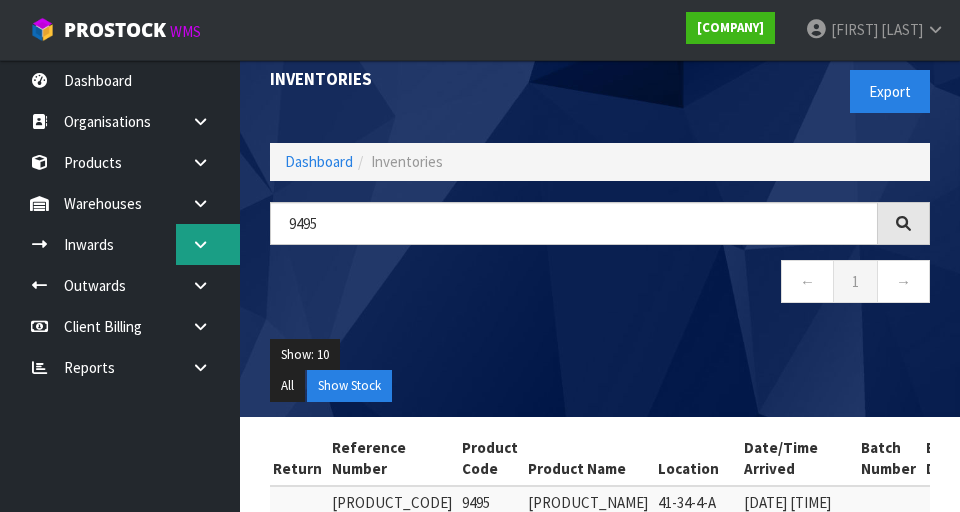 click at bounding box center (200, 121) 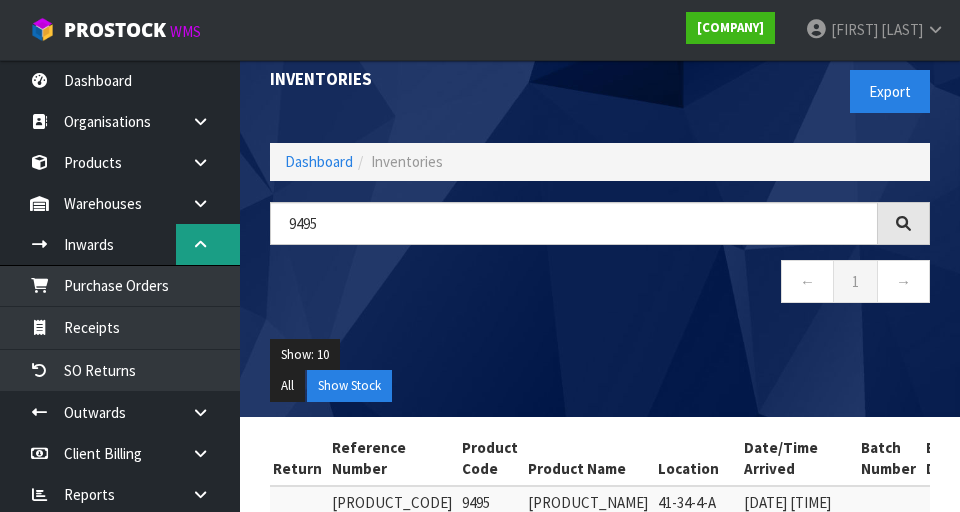 click at bounding box center [200, 244] 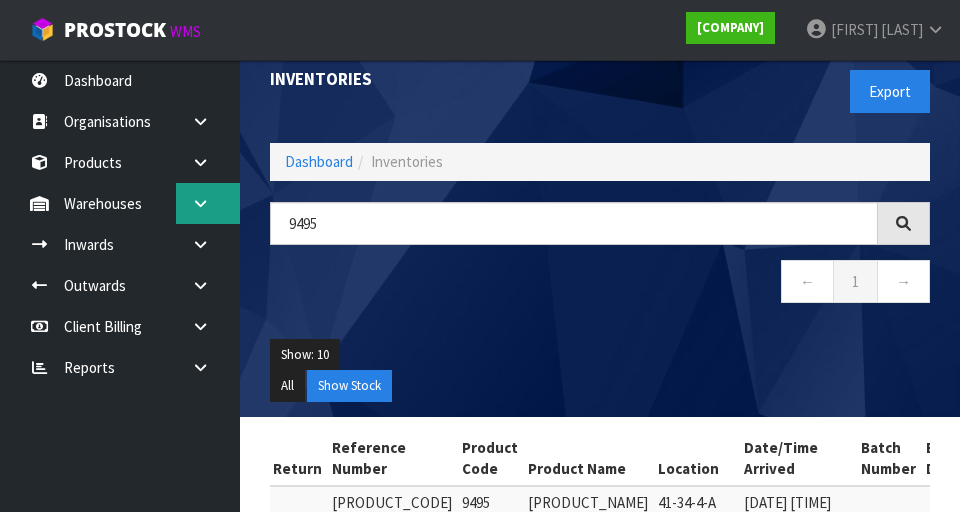 click at bounding box center [200, 121] 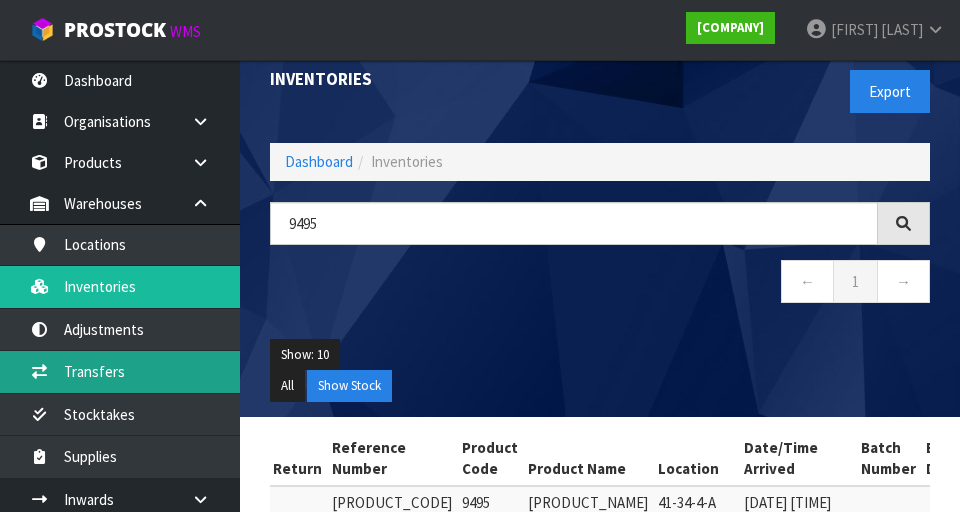 click on "Transfers" at bounding box center (120, 371) 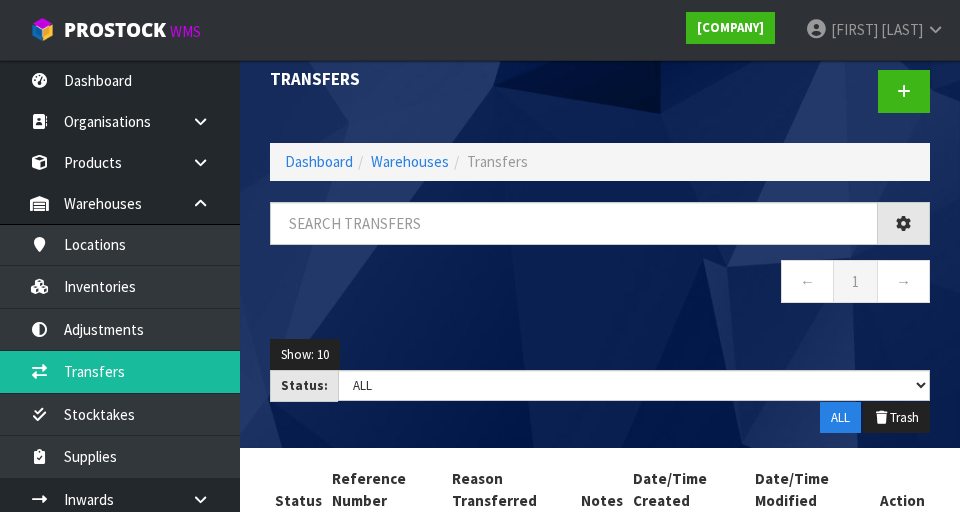 click on "Transfers
Dashboard Warehouses Transfers
←
1
→
Show: 10
5
10
25
50
Status:
Draft Pending Pick Goods Picked Finalised ALL
ALL
Trash
Status
Reference Number
Reason Transferred
Notes
Date/Time Created
Date/Time Modified" at bounding box center [480, 293] 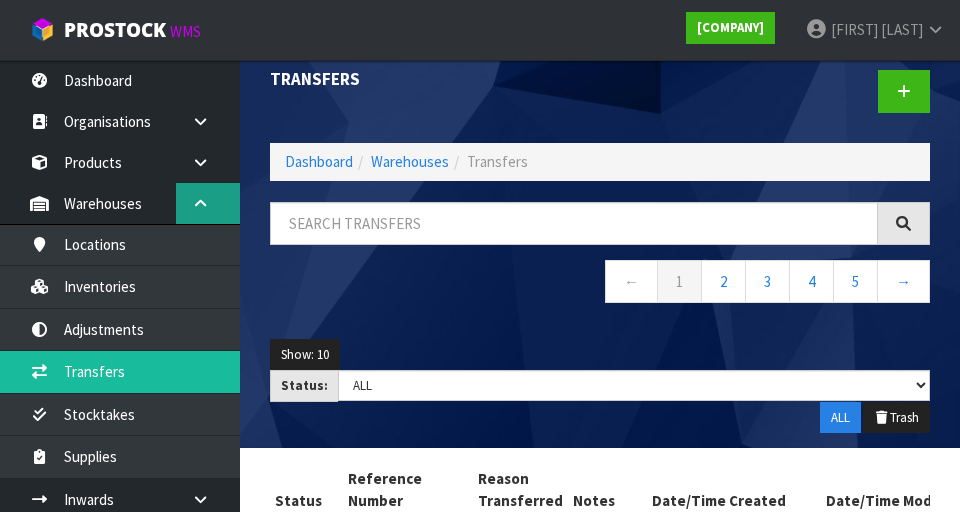 click at bounding box center [200, 203] 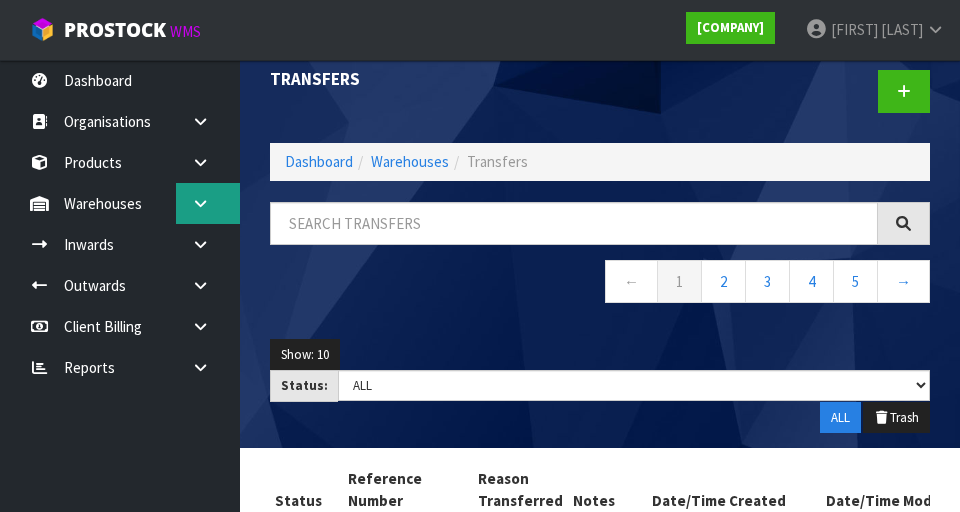 scroll, scrollTop: 0, scrollLeft: 0, axis: both 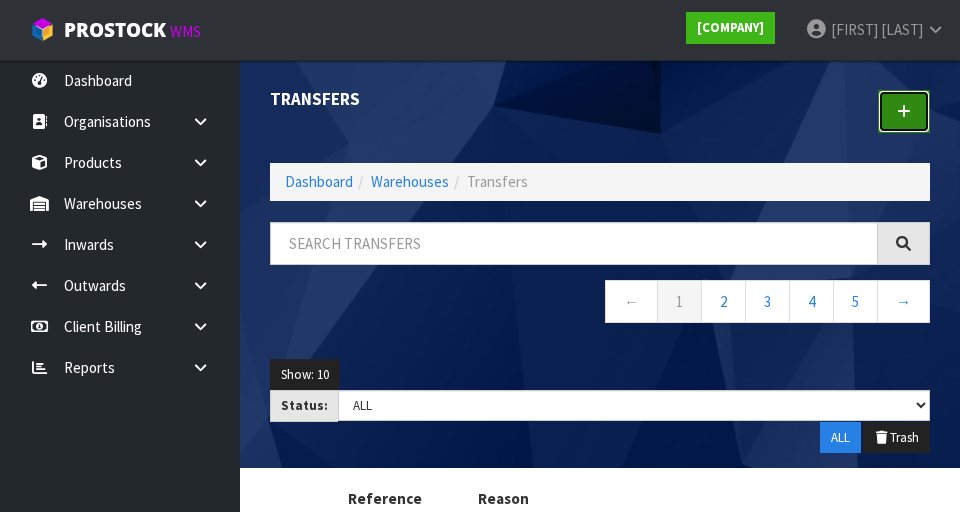click at bounding box center [904, 111] 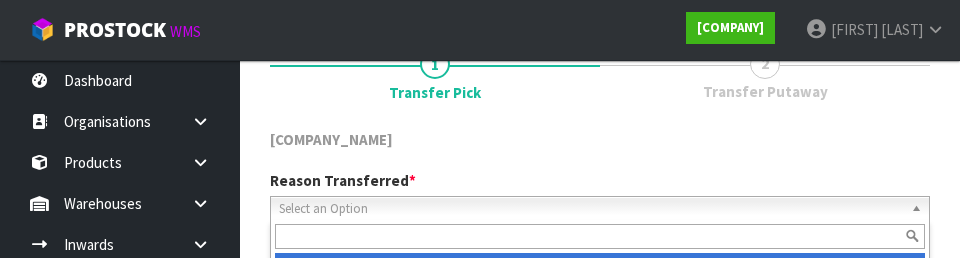 scroll, scrollTop: 276, scrollLeft: 0, axis: vertical 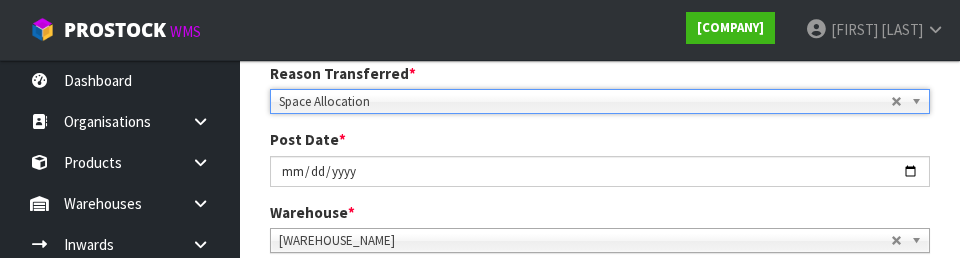 click on "Warehouse  *
01 - CONTRACT WAREHOUSING MAIN 02 - CONTRACT WAREHOUSING NO 2 CHC - CWL CHRISTCHURCH WAIHEKE - SOLAR SHOP WAIHEKE CWL01 - CONTRACT WAREHOUSING ALLENS ROAD CWL02 - CONTRACT WAREHOUSING LADY RUBY CWL03 - CONTRACT WAREHOUSING NEILPARK
CWL01 - CONTRACT WAREHOUSING ALLENS ROAD" at bounding box center [600, 227] 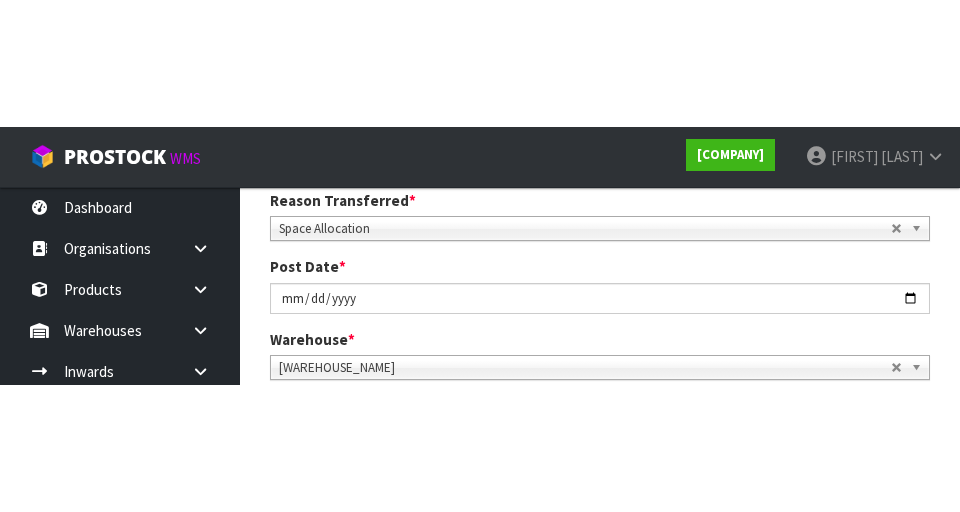 scroll, scrollTop: 285, scrollLeft: 0, axis: vertical 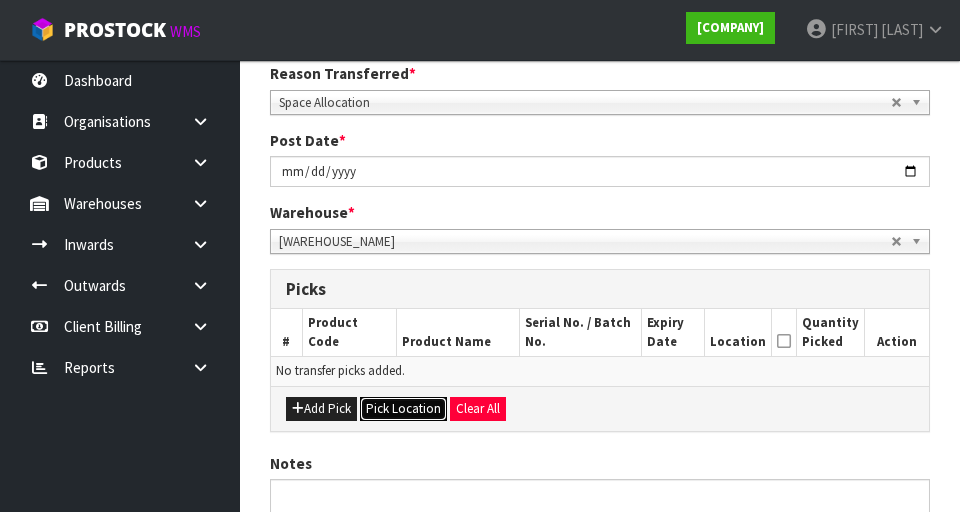 click on "Pick Location" at bounding box center (403, 409) 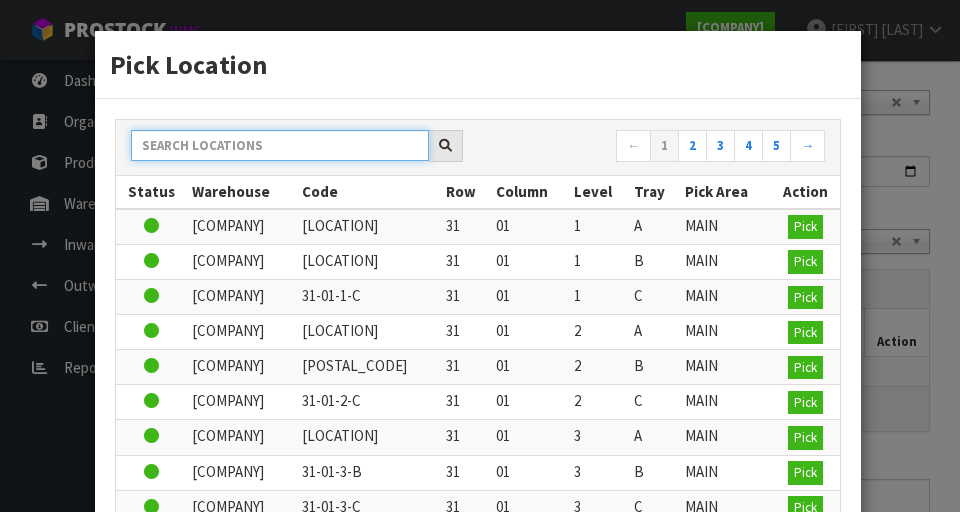 click at bounding box center [280, 145] 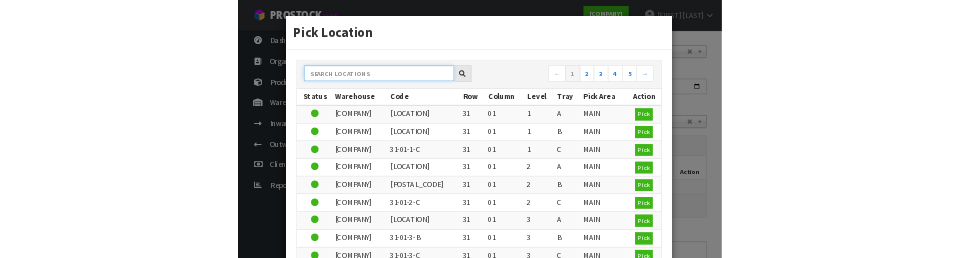 scroll, scrollTop: 276, scrollLeft: 0, axis: vertical 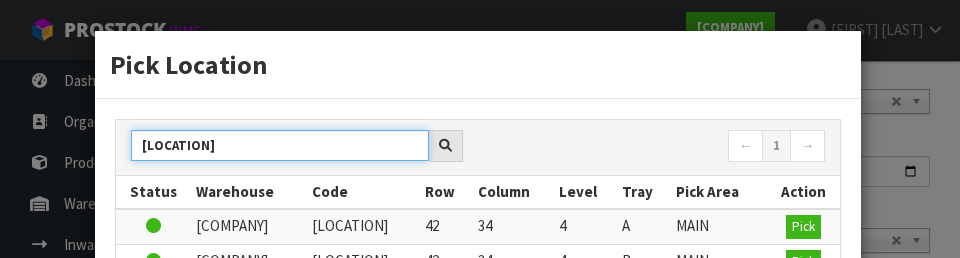 type on "42-34-4-A" 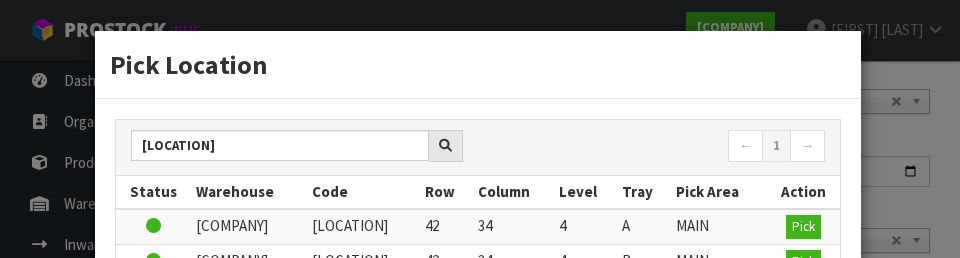 click on "[NUMBER]" at bounding box center [659, 147] 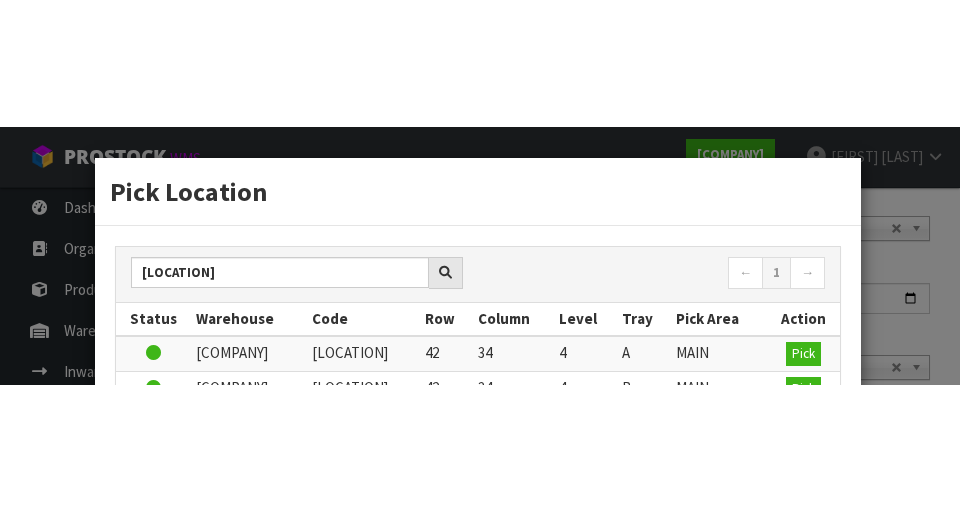 scroll, scrollTop: 285, scrollLeft: 0, axis: vertical 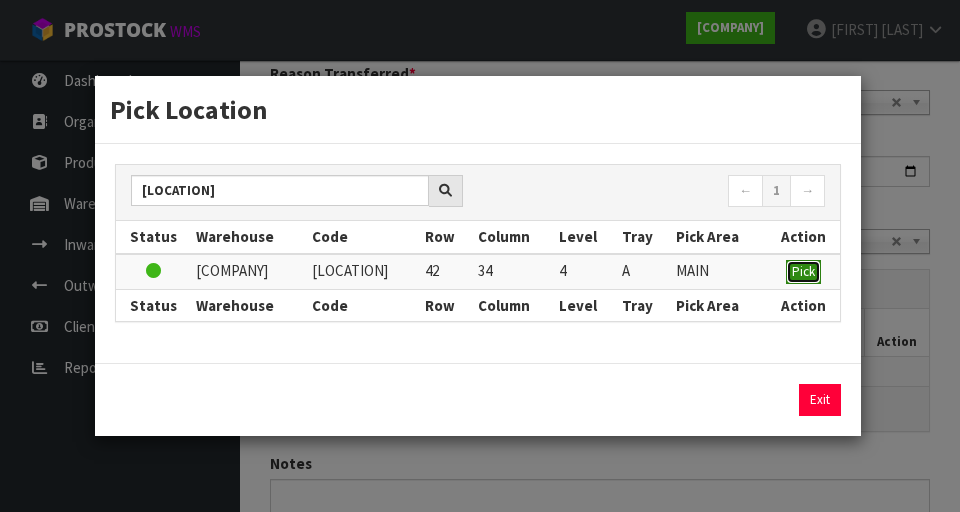 click on "Pick" at bounding box center (803, 271) 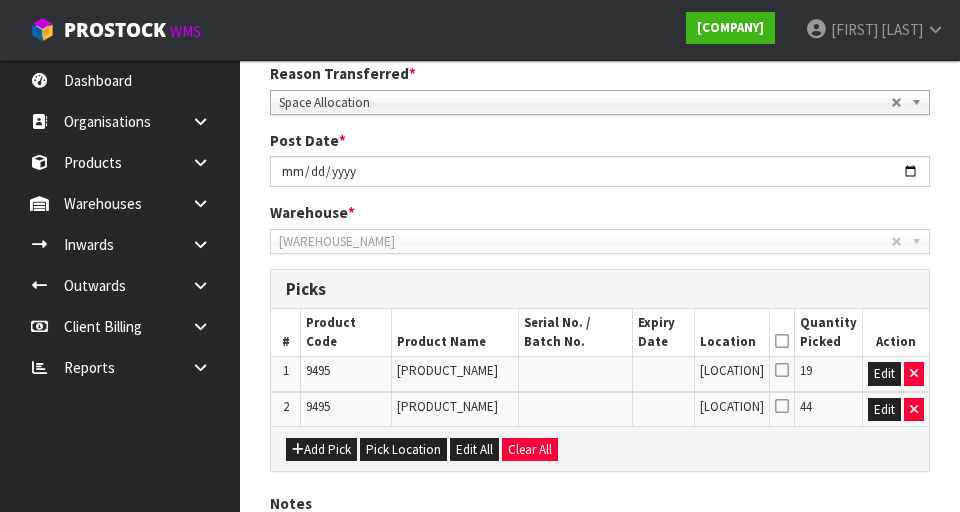 click at bounding box center [782, 341] 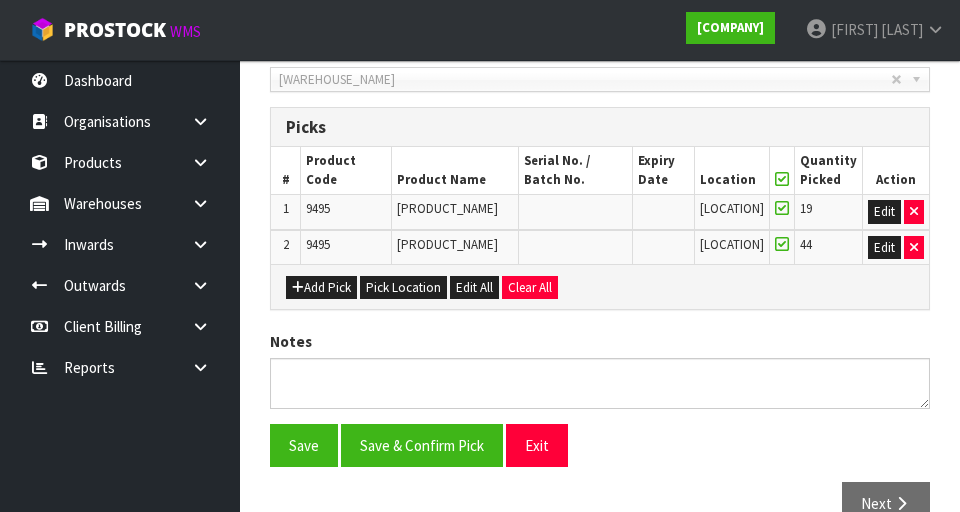 scroll, scrollTop: 453, scrollLeft: 0, axis: vertical 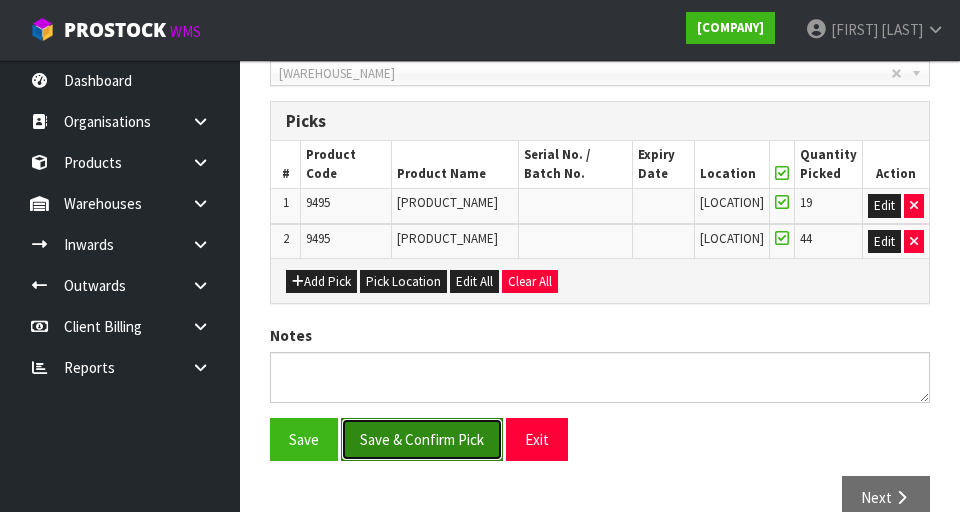 click on "Save & Confirm Pick" at bounding box center [422, 439] 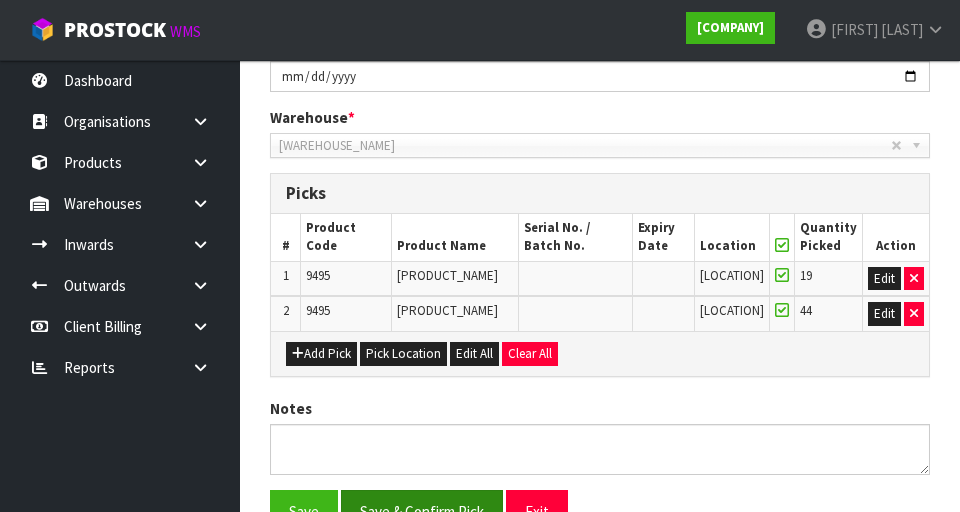 scroll, scrollTop: 0, scrollLeft: 0, axis: both 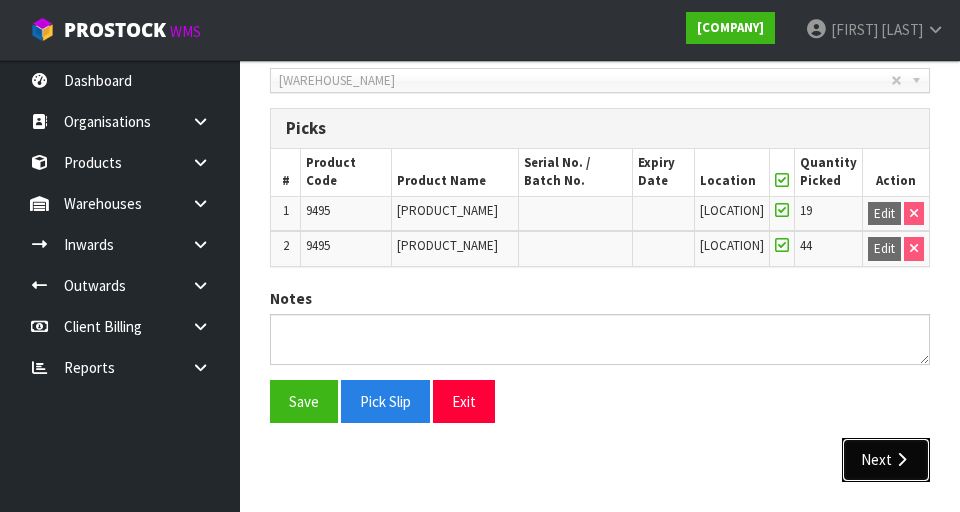 click on "Next" at bounding box center [886, 459] 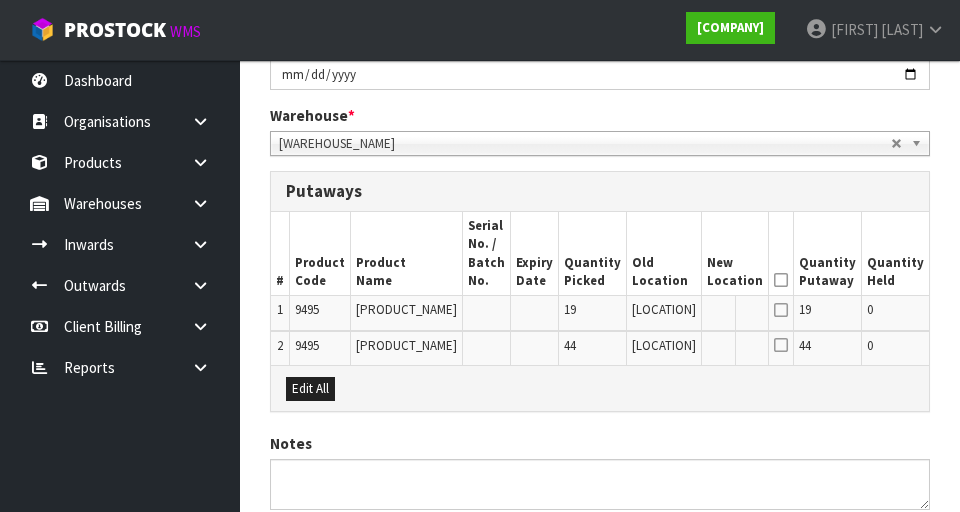 scroll, scrollTop: 465, scrollLeft: 0, axis: vertical 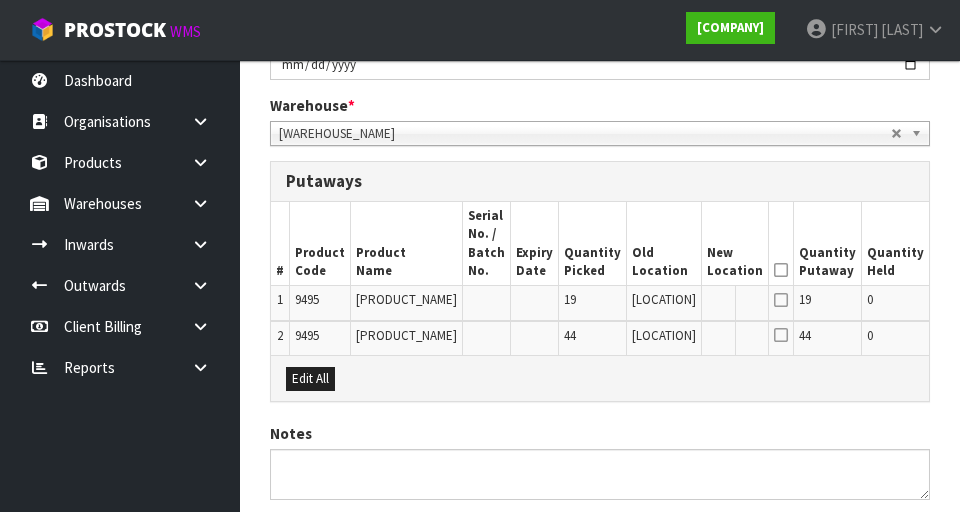 click on "••••" at bounding box center (1007, 303) 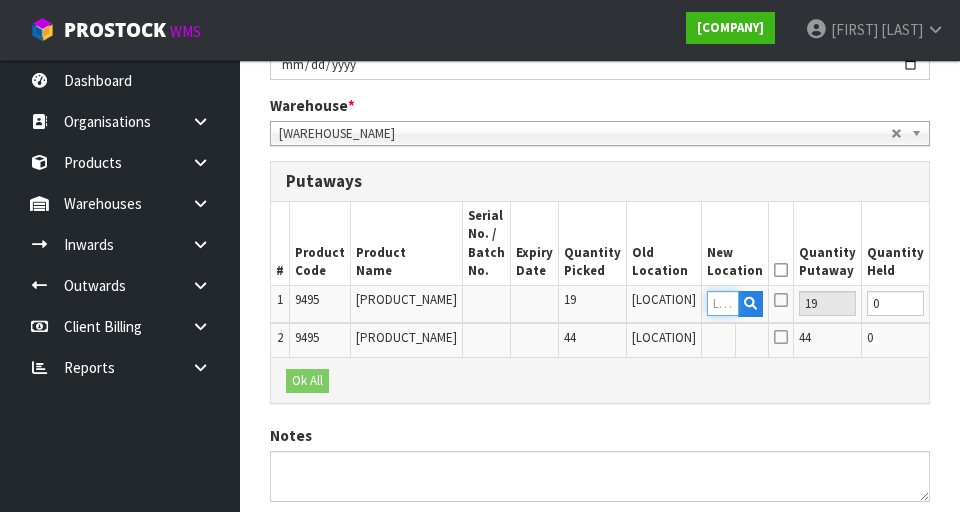 click at bounding box center (723, 303) 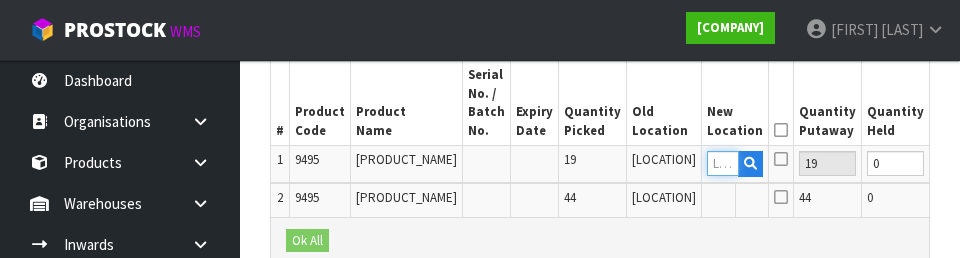 scroll, scrollTop: 630, scrollLeft: 0, axis: vertical 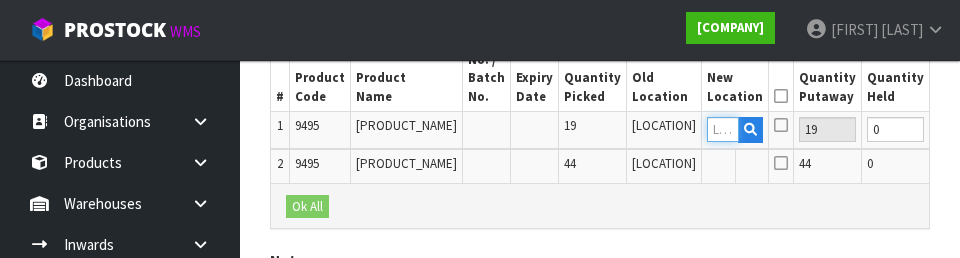 type on "3" 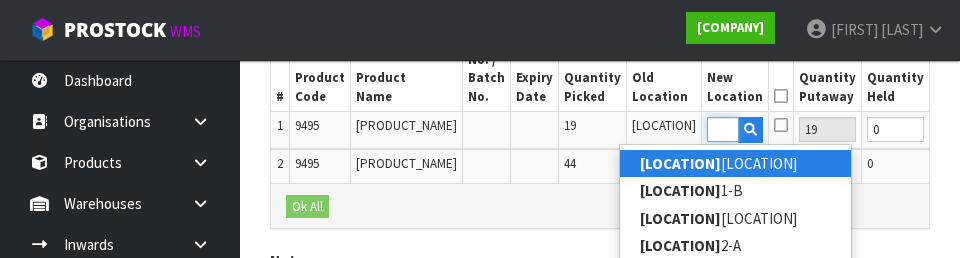 scroll, scrollTop: 0, scrollLeft: 27, axis: horizontal 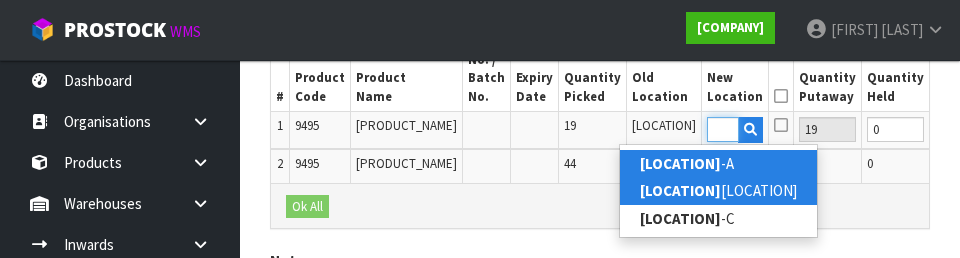 type on "41-34-2" 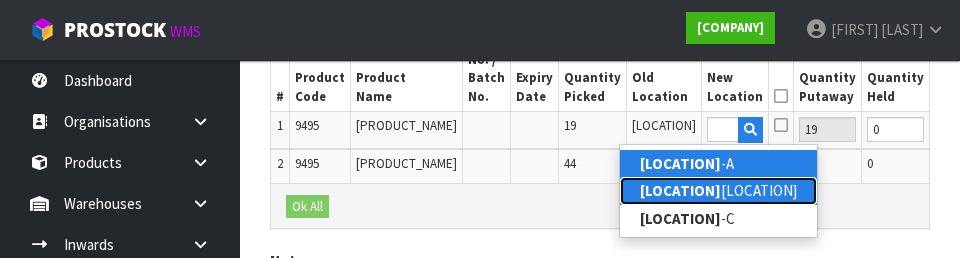 click on "41-34-2 -B" at bounding box center [718, 190] 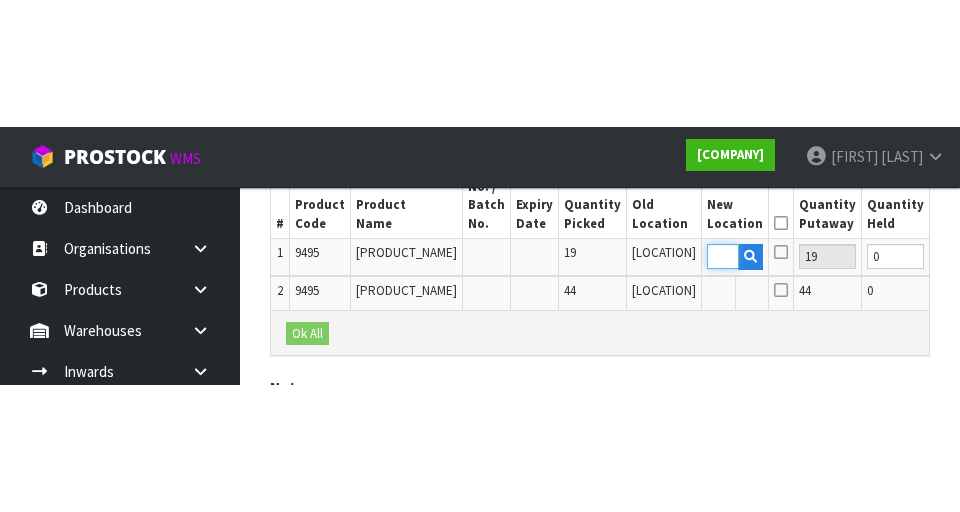 scroll, scrollTop: 626, scrollLeft: 0, axis: vertical 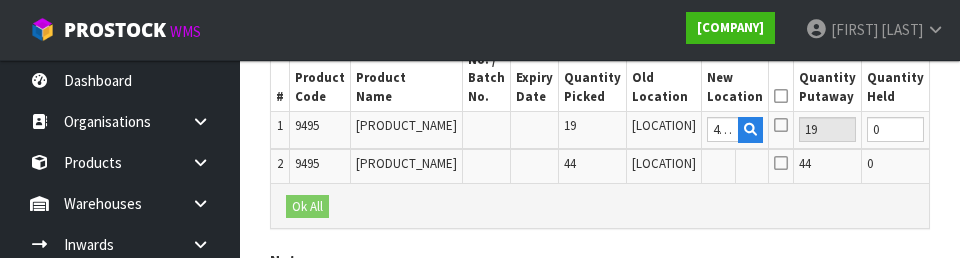 click on "OK" at bounding box center (1008, 129) 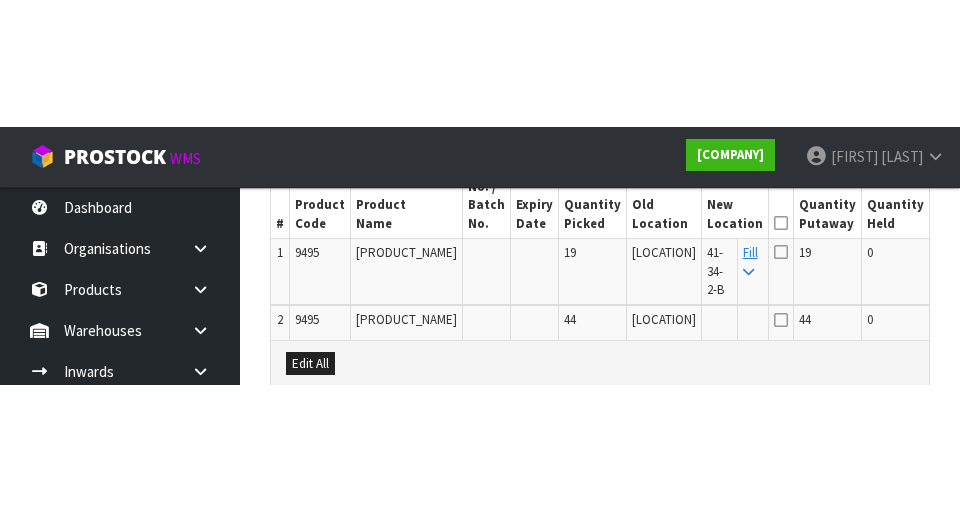 scroll, scrollTop: 640, scrollLeft: 0, axis: vertical 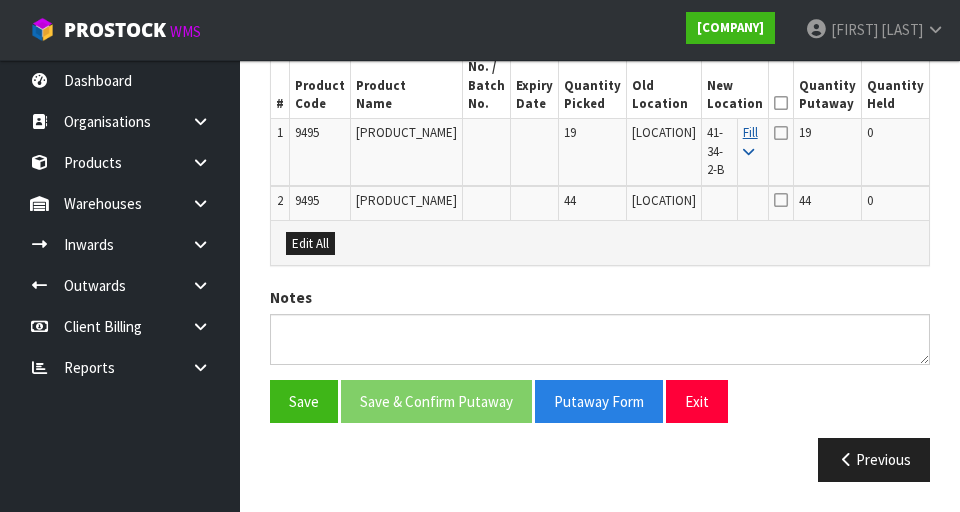 click on "Fill" at bounding box center [750, 141] 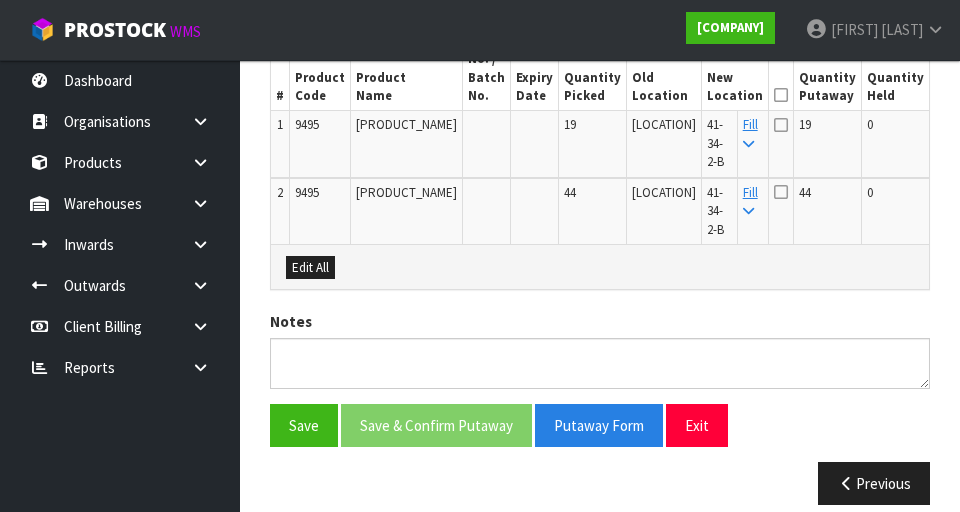 click at bounding box center (781, 95) 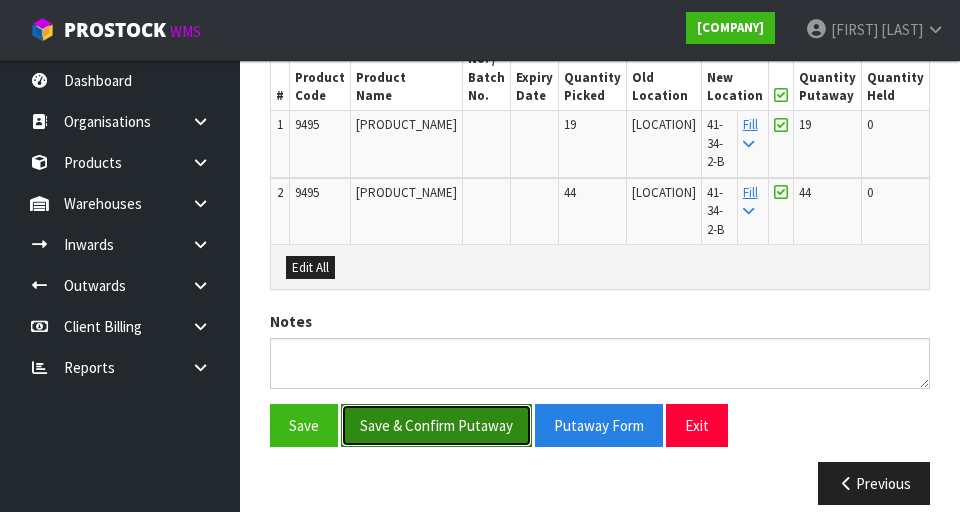 click on "Save & Confirm Putaway" at bounding box center [436, 425] 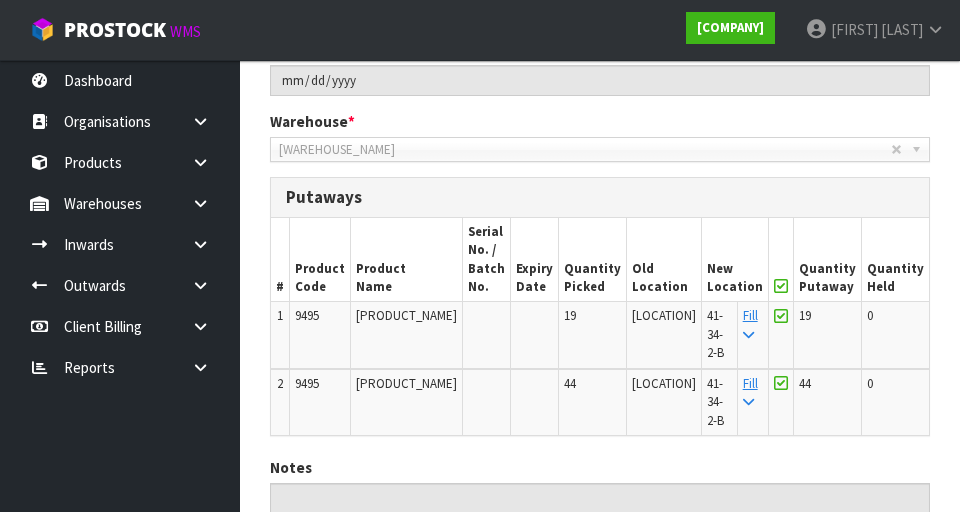 scroll, scrollTop: 618, scrollLeft: 0, axis: vertical 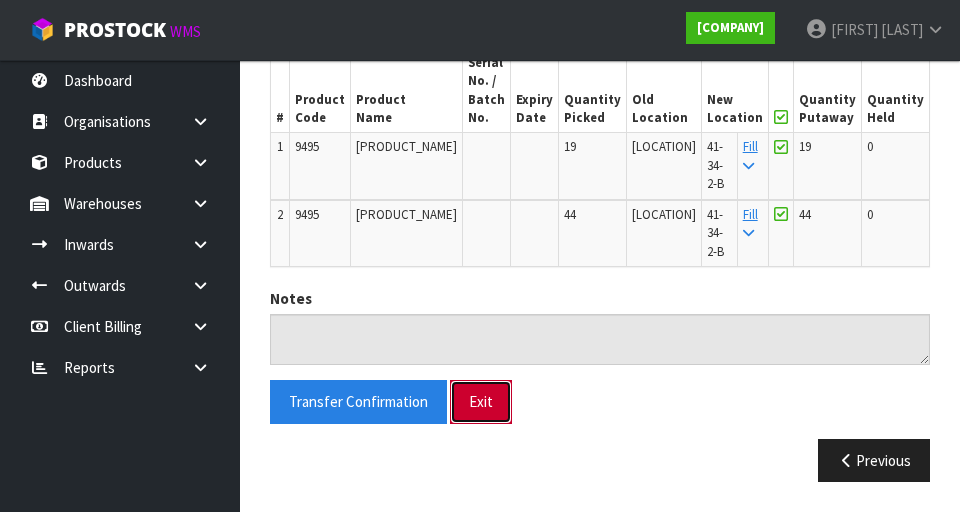 click on "Exit" at bounding box center (481, 401) 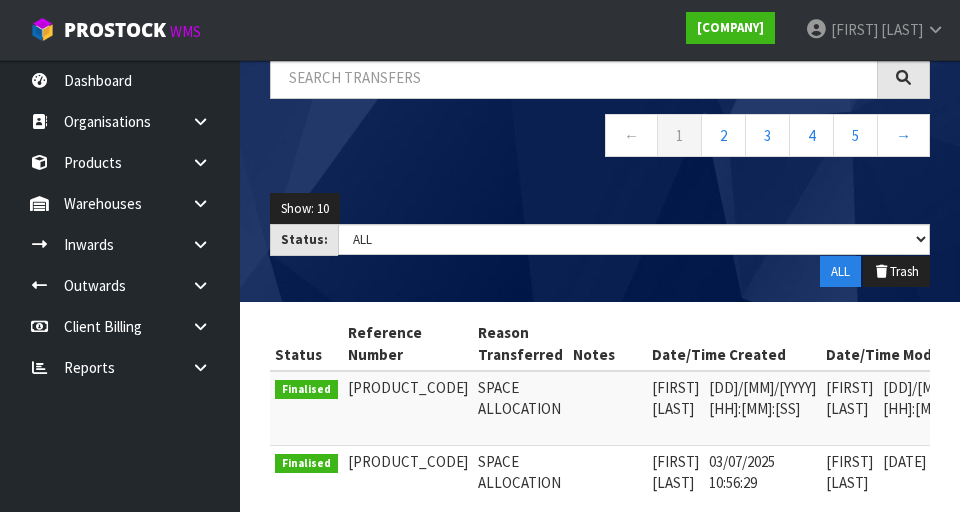 scroll, scrollTop: 0, scrollLeft: 0, axis: both 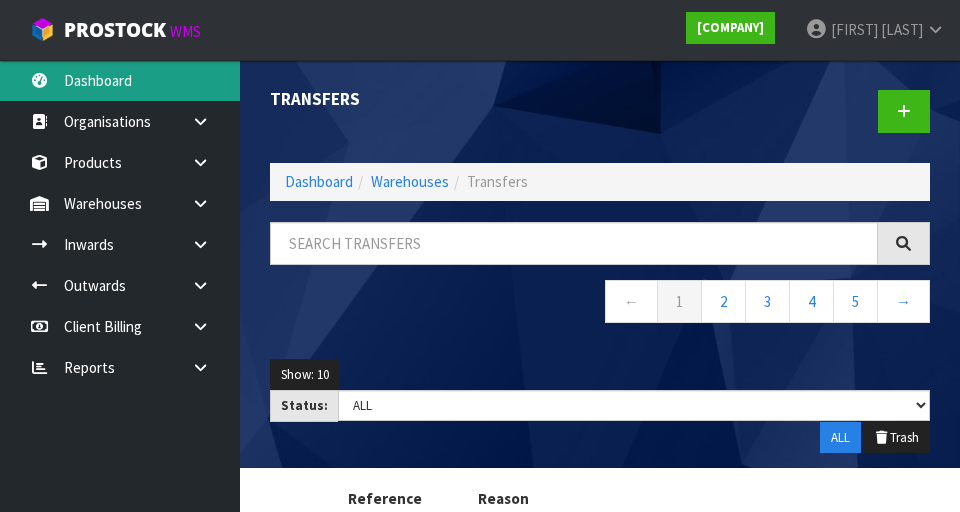 click on "Dashboard" at bounding box center (120, 80) 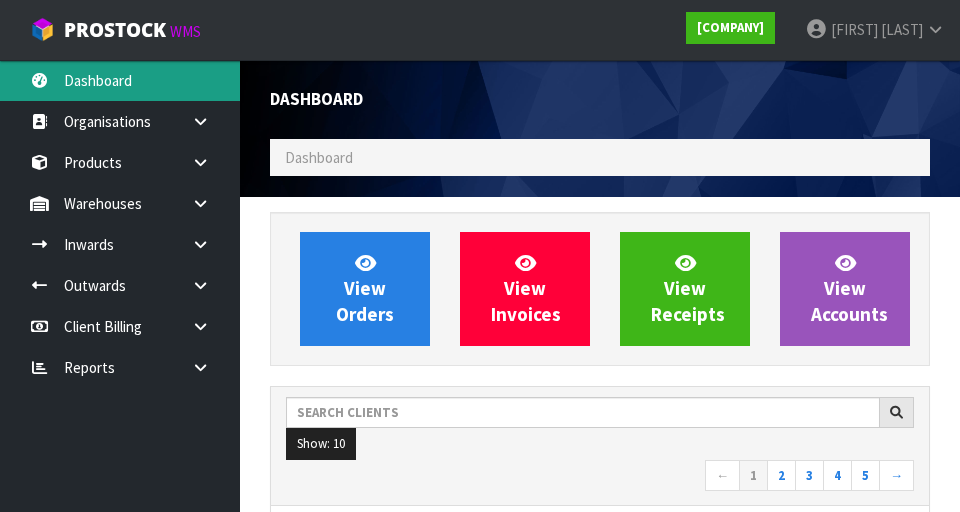 scroll, scrollTop: 998413, scrollLeft: 999310, axis: both 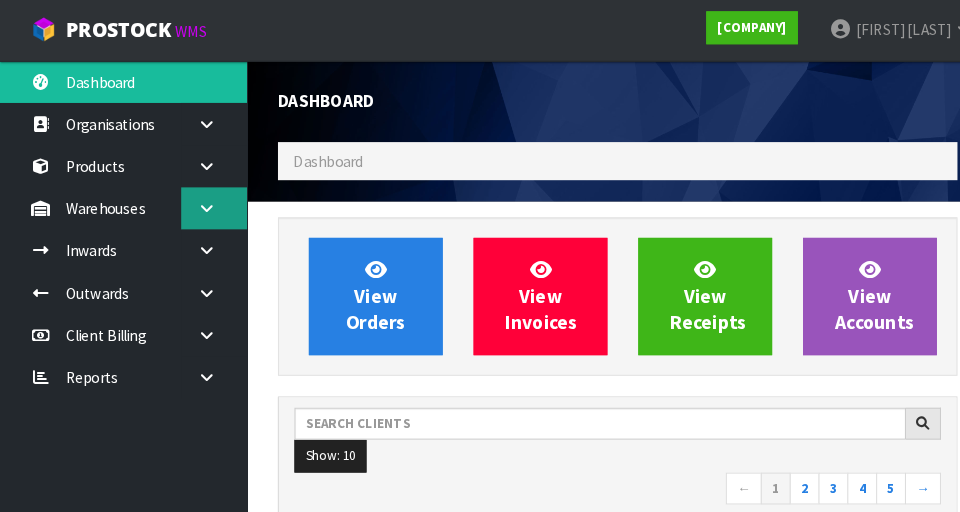 click at bounding box center (200, 121) 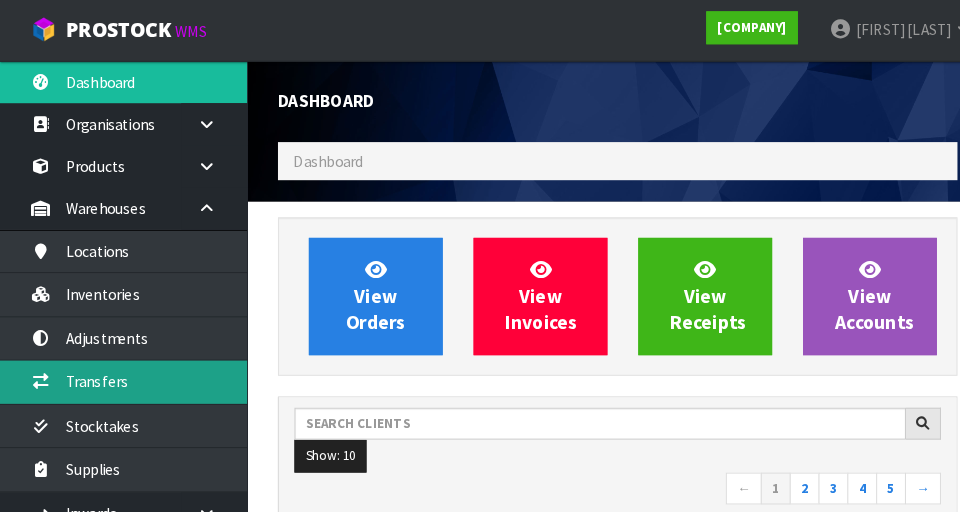 click on "Transfers" at bounding box center [120, 371] 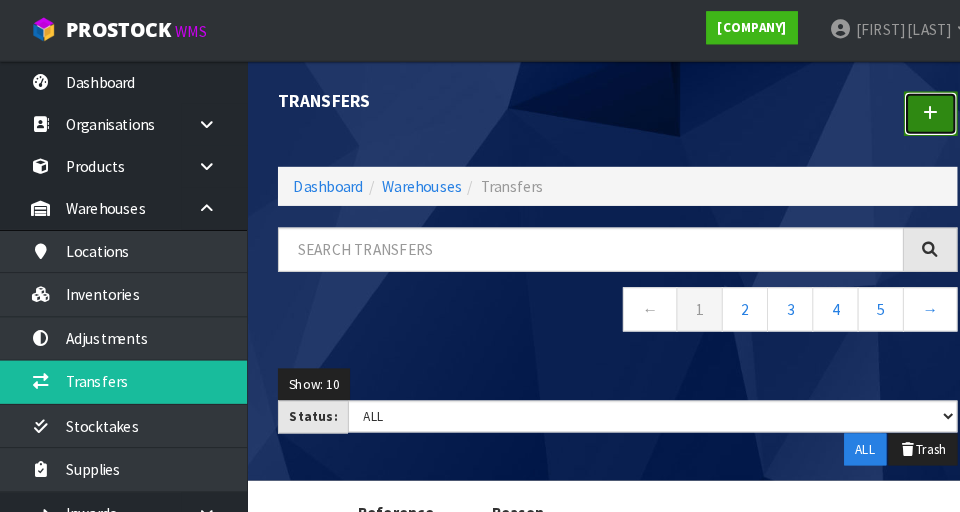 click at bounding box center (904, 111) 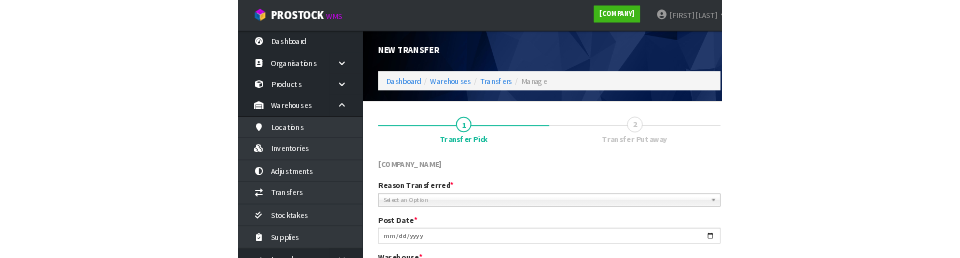 scroll, scrollTop: 449, scrollLeft: 0, axis: vertical 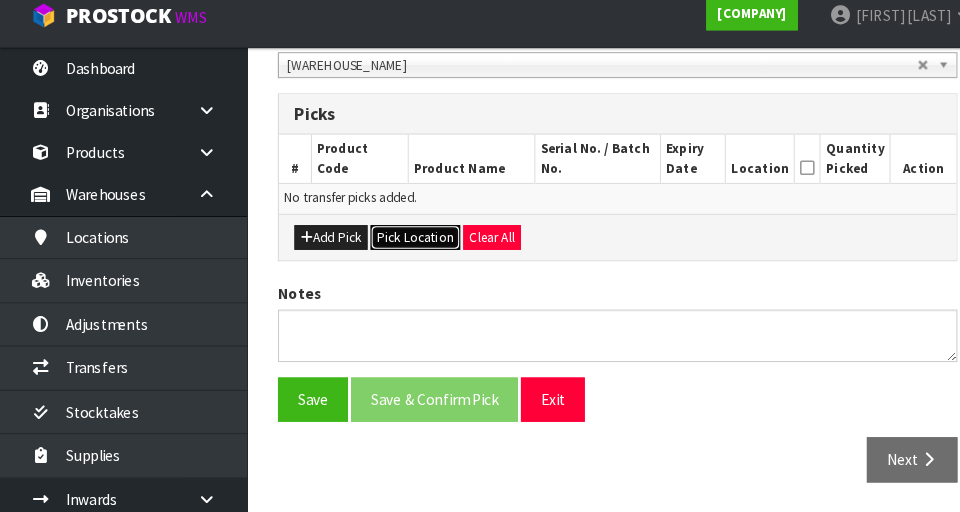 click on "Pick Location" at bounding box center [403, 245] 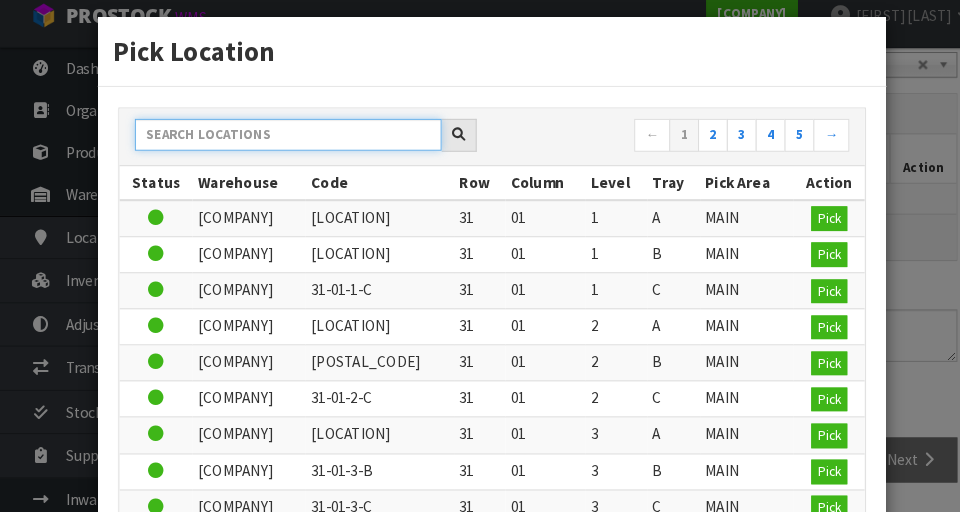 click at bounding box center (280, 145) 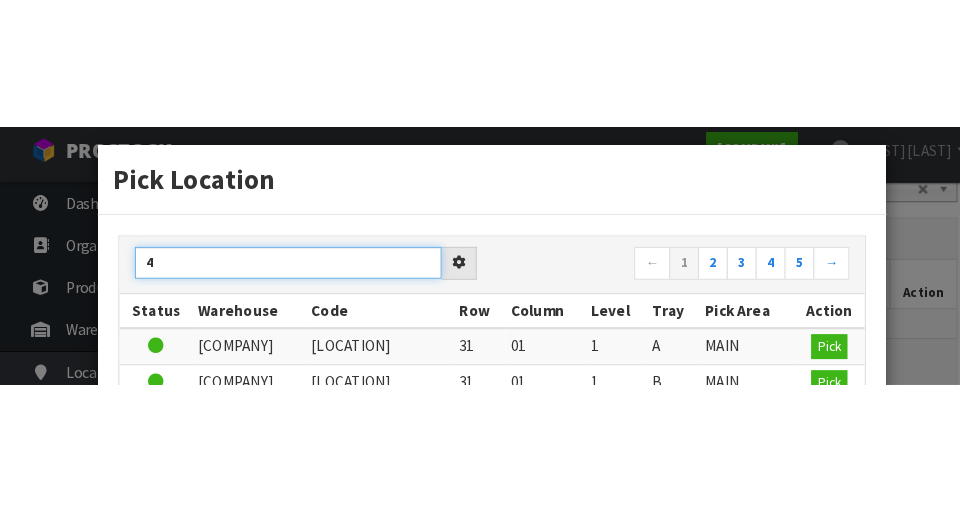 scroll, scrollTop: 0, scrollLeft: 0, axis: both 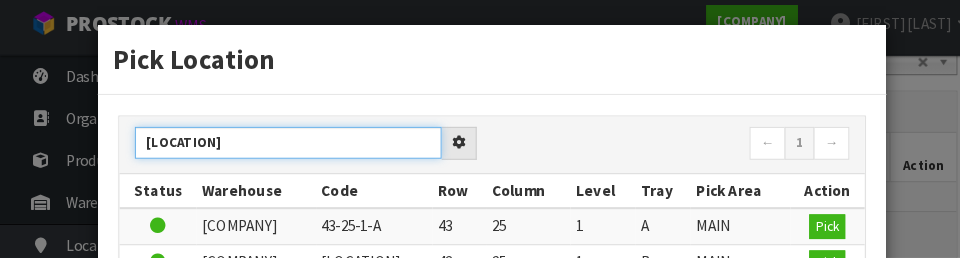 type on "43-25-1-B" 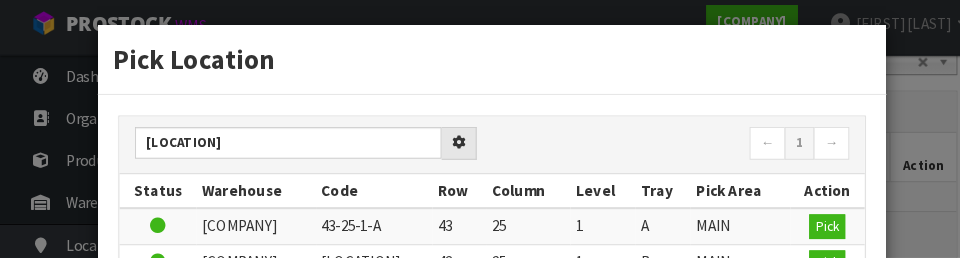 click on "43-25-1-B
←
1
→
Status
Warehouse
Code
Row
Column
Level
Tray
Pick Area
Action
CWL01-CONTRACT WAREHOUSING ALLENS ROAD
43-25-1-A
43
25
1
A
MAIN
Pick
CWL01-CONTRACT WAREHOUSING ALLENS ROAD
43-25-1-B
43
25
1
B
MAIN
Pick
CWL01-CONTRACT WAREHOUSING ALLENS ROAD
43-25-1-C
43
25
1
C
MAIN
Pick" at bounding box center [478, 243] 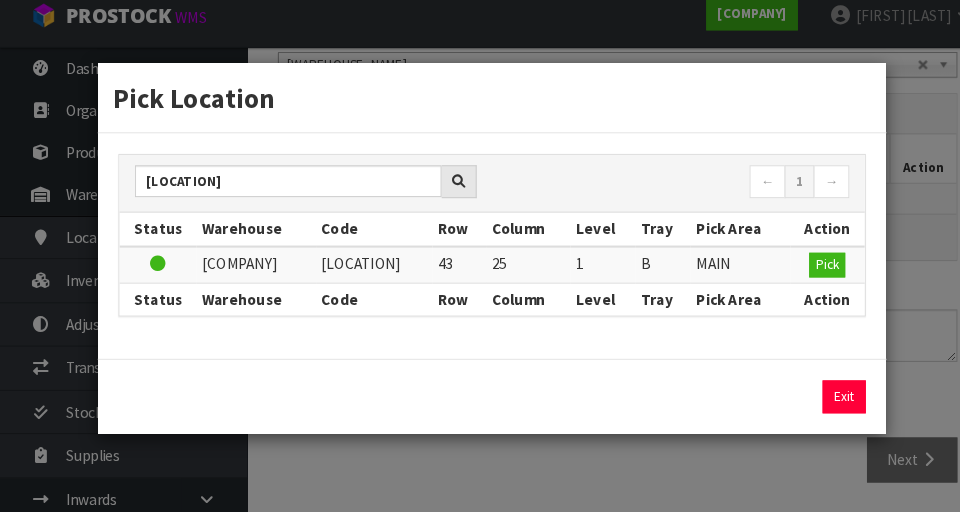 scroll, scrollTop: 0, scrollLeft: 0, axis: both 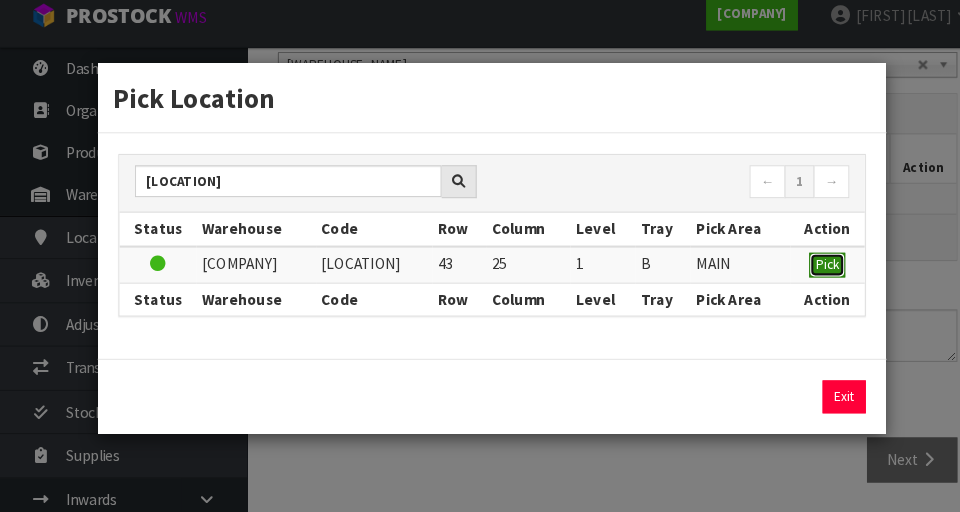 click on "Pick" at bounding box center [803, 271] 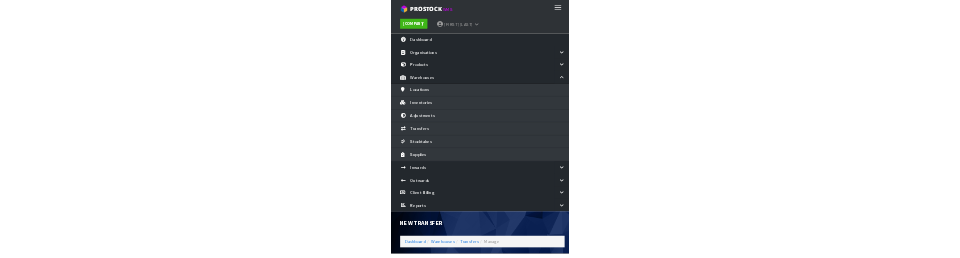 scroll, scrollTop: 0, scrollLeft: 0, axis: both 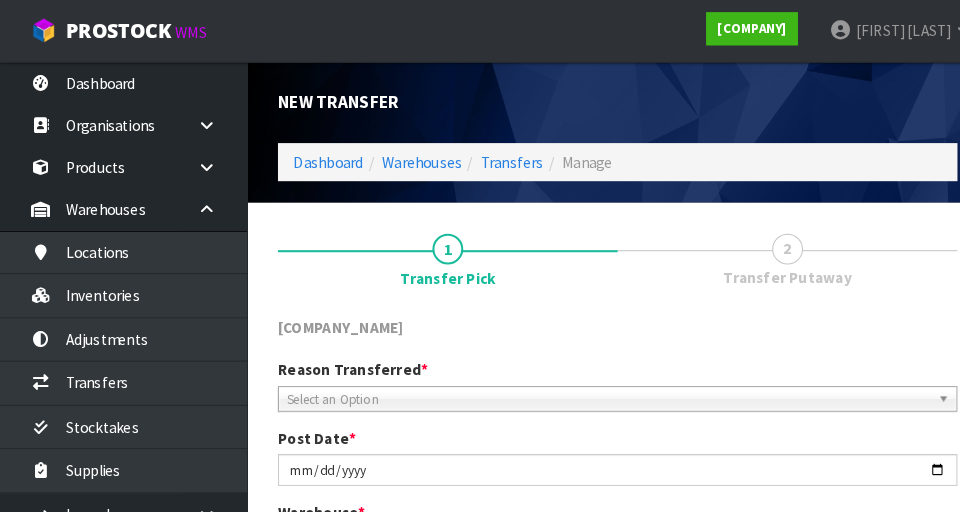 click on "Select an Option" at bounding box center (600, 387) 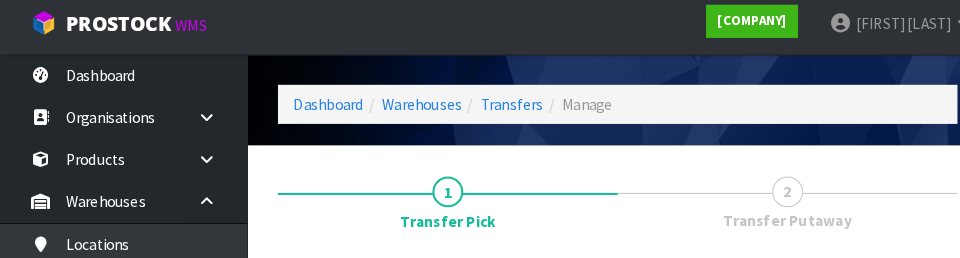 scroll, scrollTop: 272, scrollLeft: 0, axis: vertical 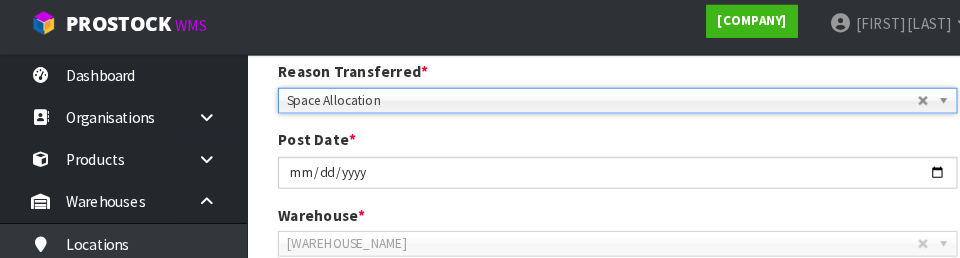 click on "Space Allocation" at bounding box center (600, 105) 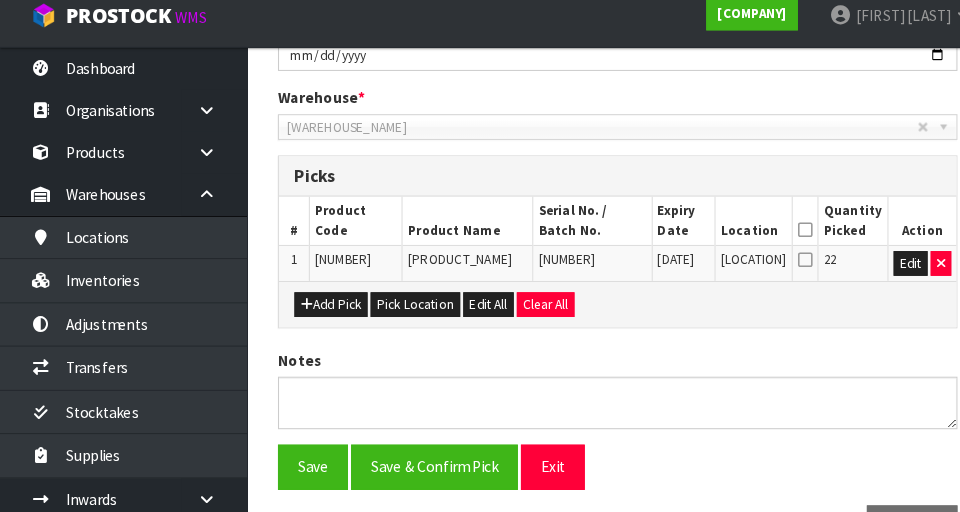 scroll, scrollTop: 420, scrollLeft: 0, axis: vertical 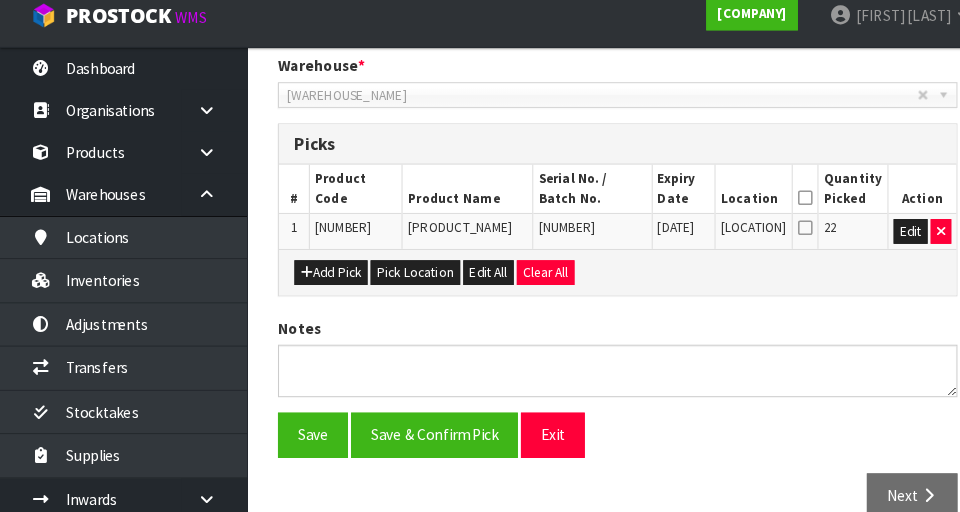 click at bounding box center [782, 206] 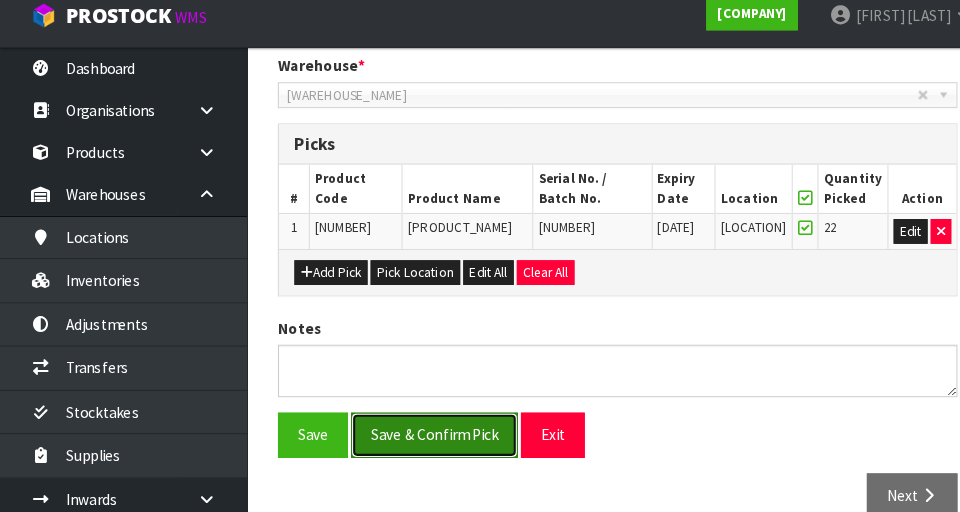 click on "Save & Confirm Pick" at bounding box center (422, 436) 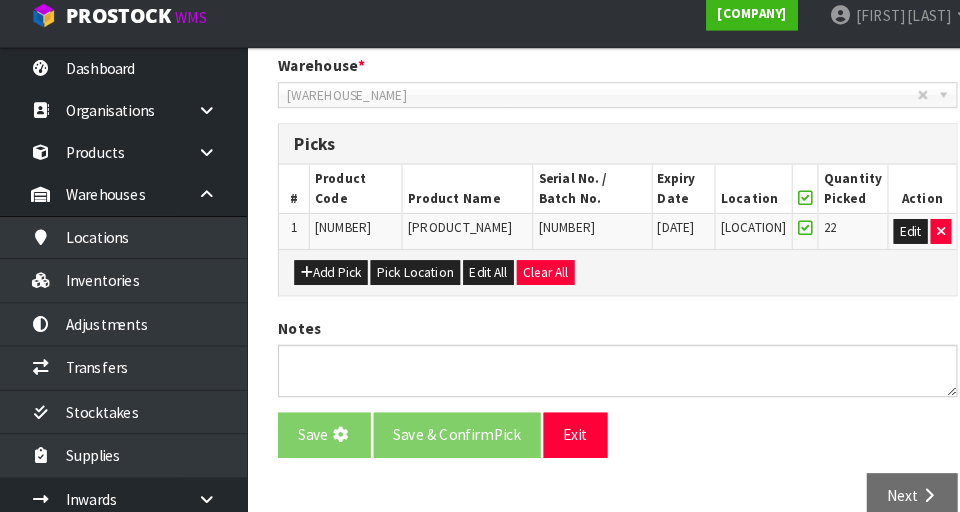 scroll, scrollTop: 0, scrollLeft: 0, axis: both 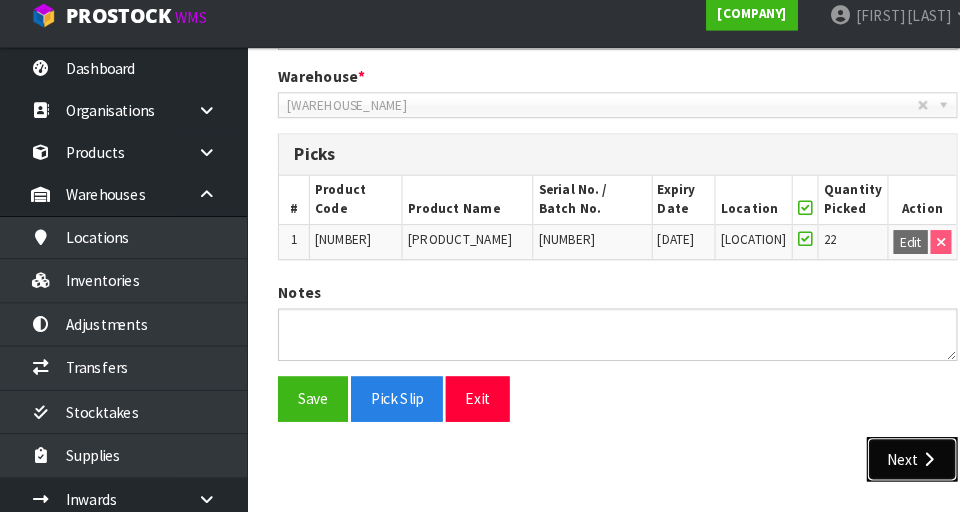 click on "Next" at bounding box center [886, 460] 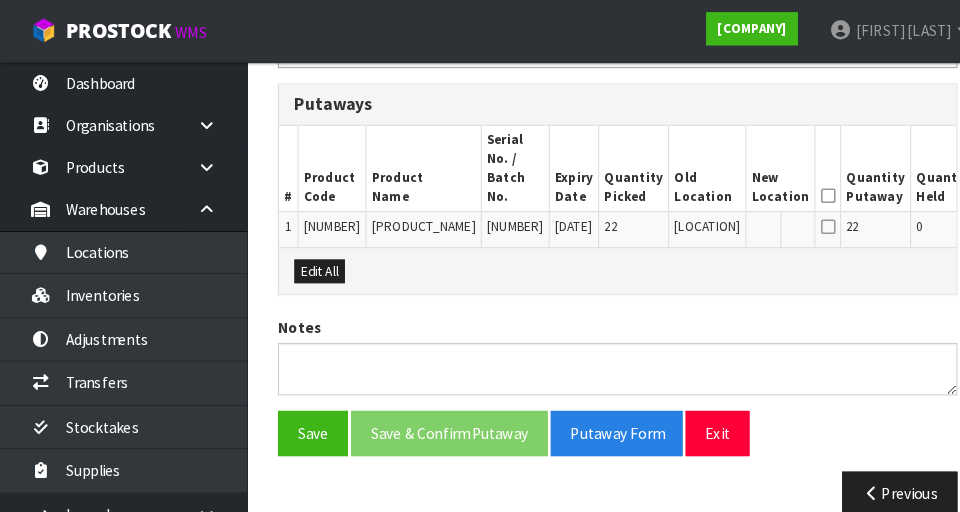 scroll, scrollTop: 541, scrollLeft: 0, axis: vertical 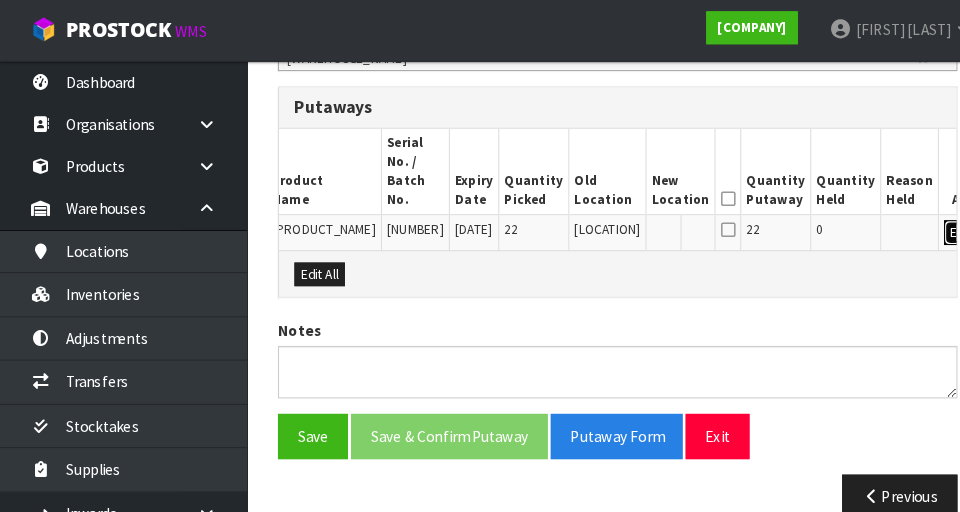 click on "••••" at bounding box center [933, 227] 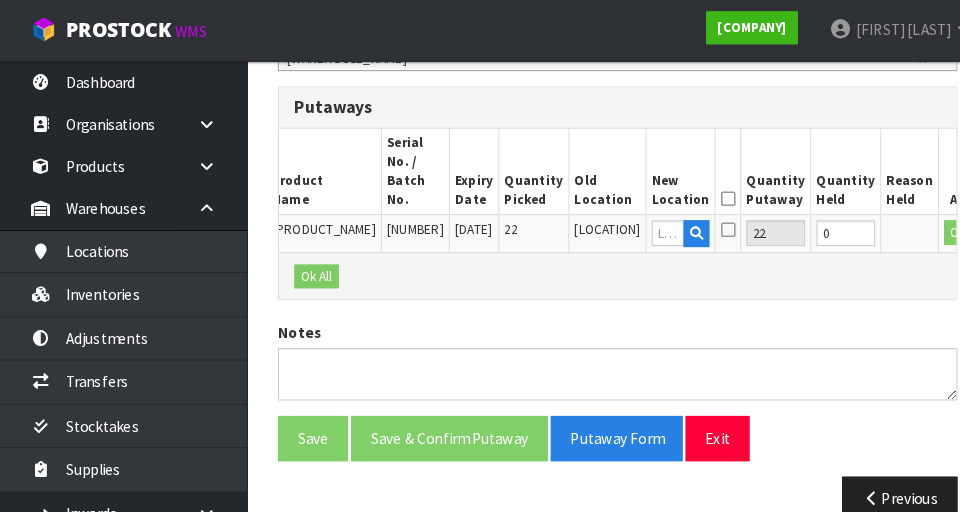 scroll, scrollTop: 0, scrollLeft: 92, axis: horizontal 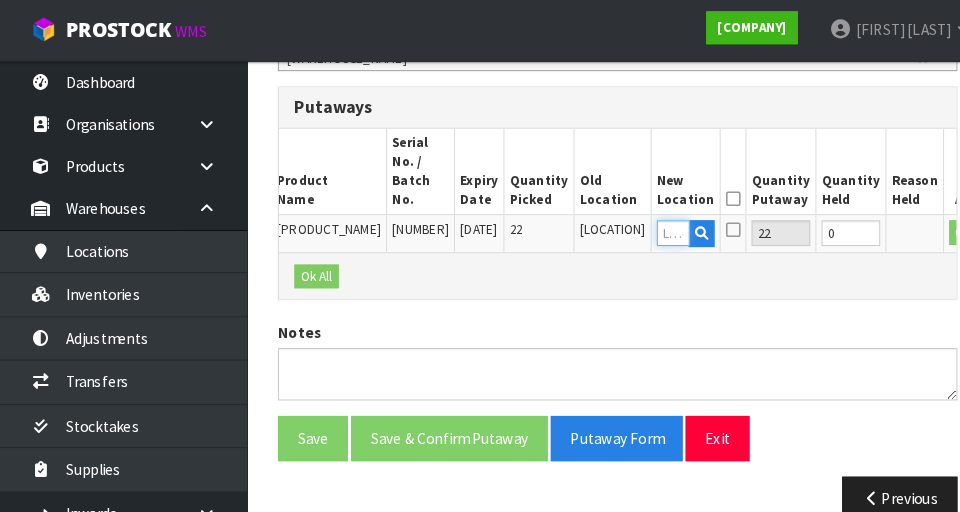 click at bounding box center [654, 227] 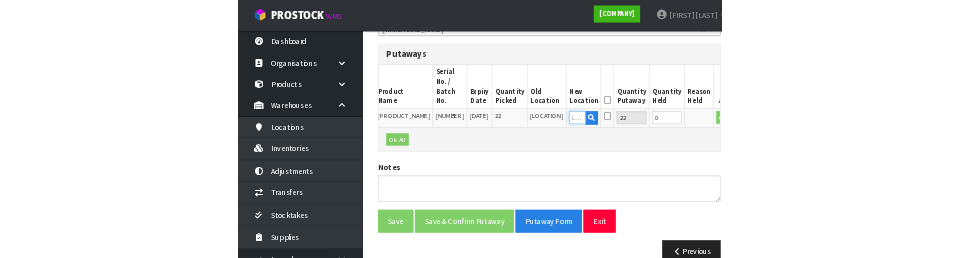 scroll, scrollTop: 532, scrollLeft: 0, axis: vertical 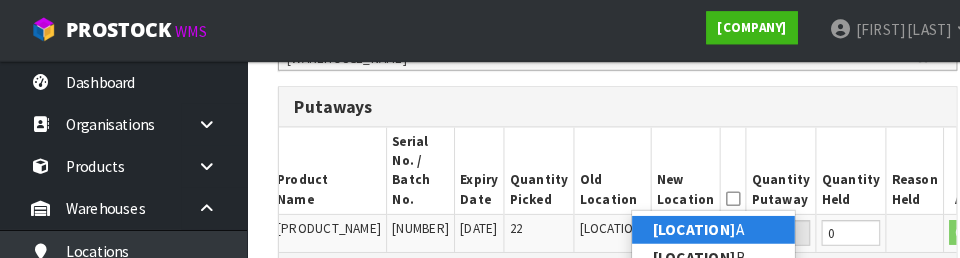 type on "41-18-1-B" 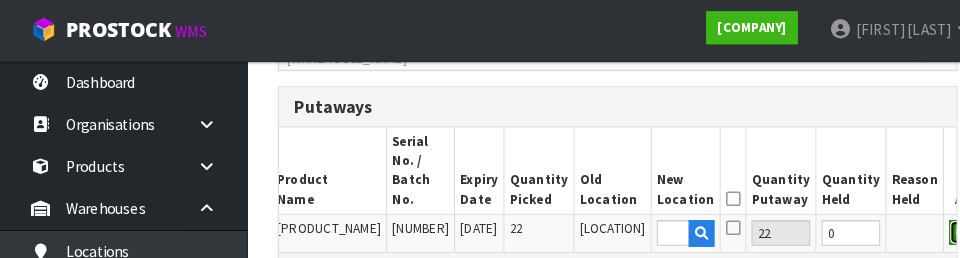 click on "OK" at bounding box center [936, 227] 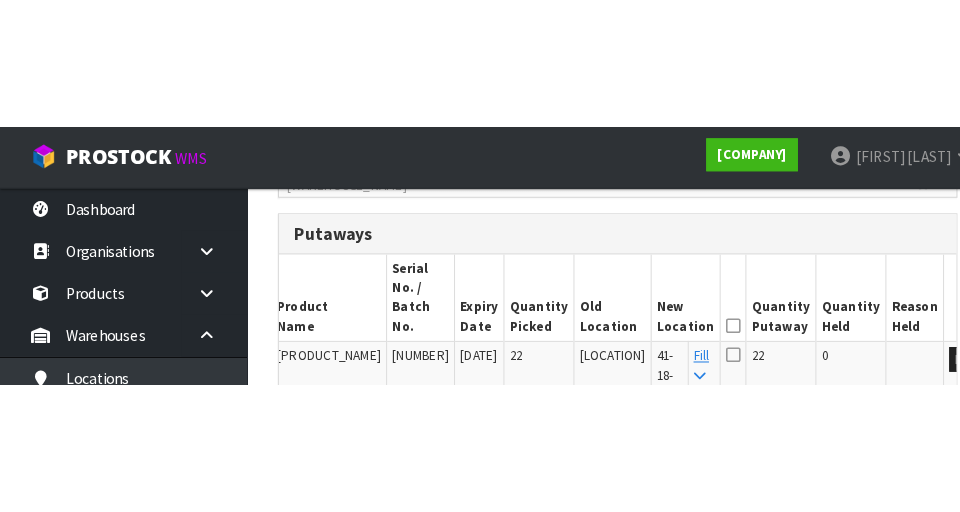 scroll, scrollTop: 541, scrollLeft: 0, axis: vertical 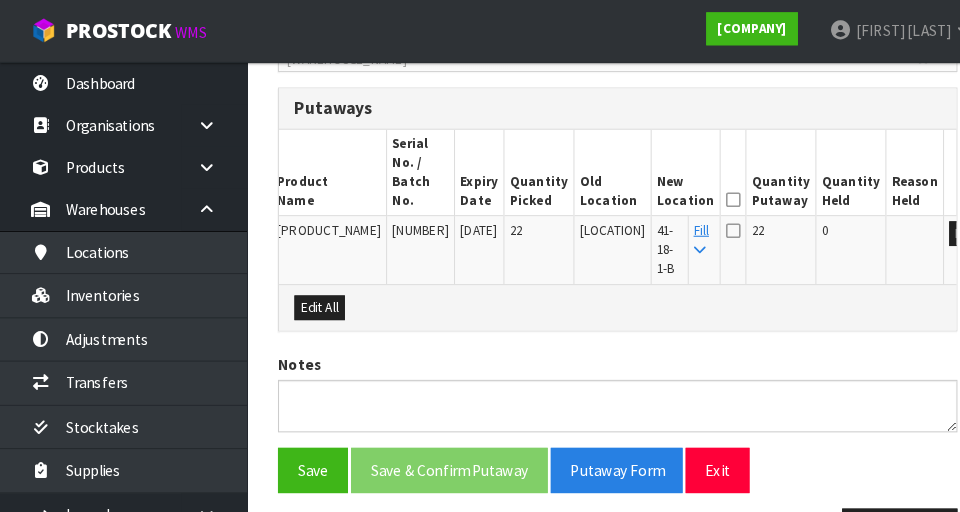 click at bounding box center (712, 194) 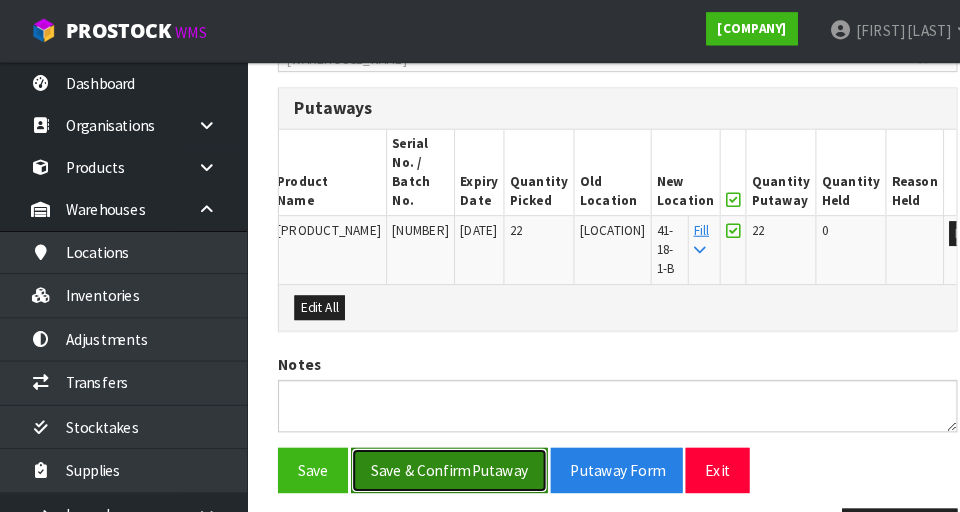 click on "Save & Confirm Putaway" at bounding box center (436, 456) 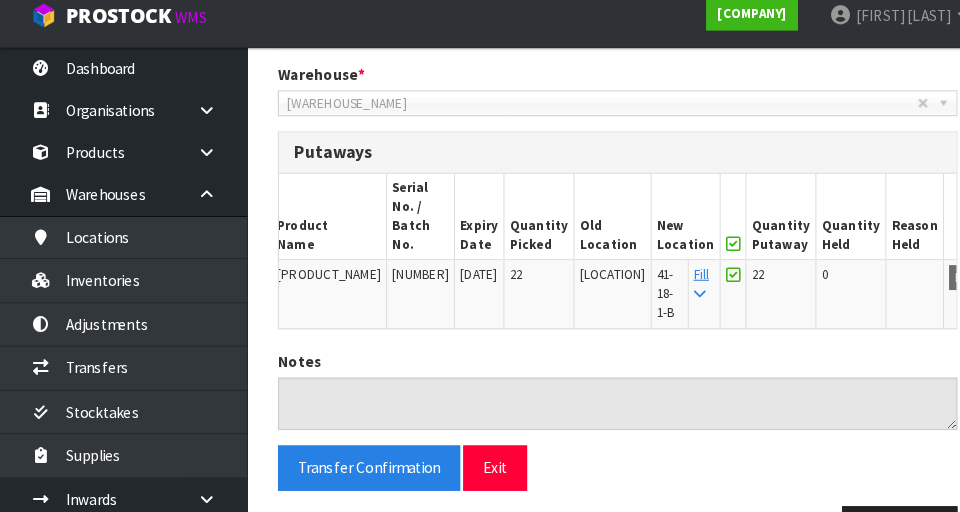 scroll, scrollTop: 532, scrollLeft: 0, axis: vertical 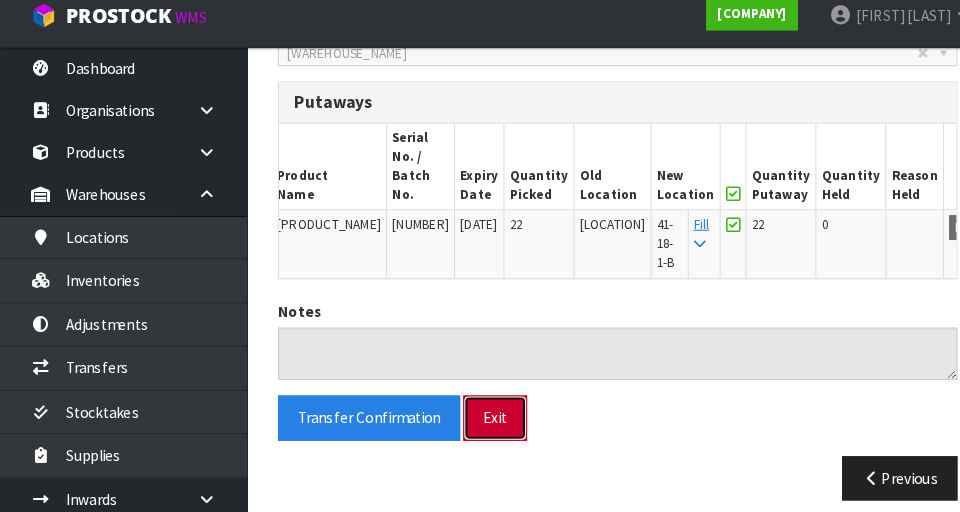 click on "Exit" at bounding box center [481, 420] 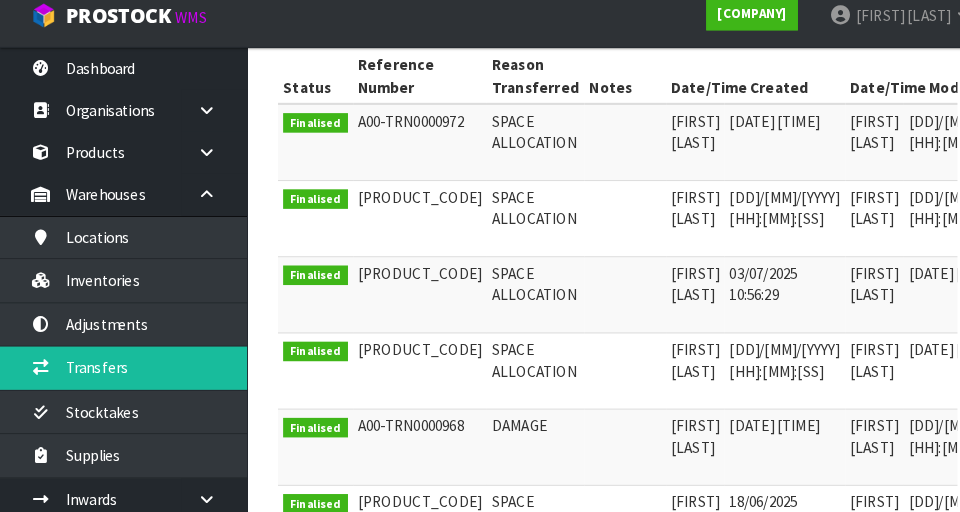 scroll, scrollTop: 427, scrollLeft: 0, axis: vertical 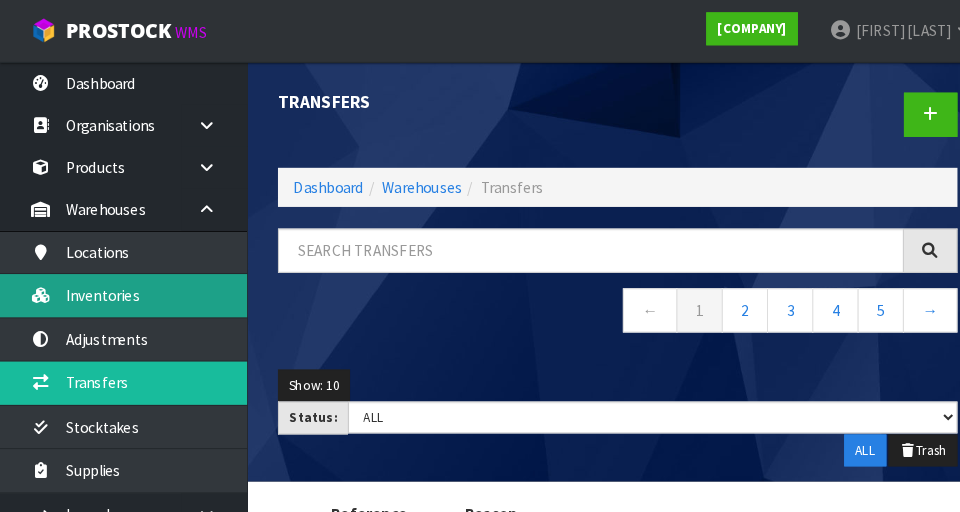 click on "Inventories" at bounding box center (120, 286) 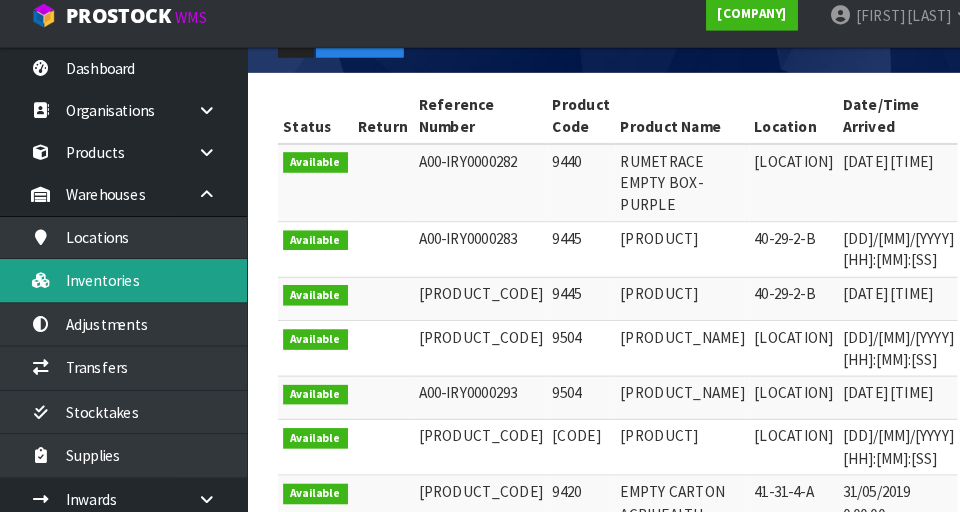 scroll, scrollTop: 353, scrollLeft: 0, axis: vertical 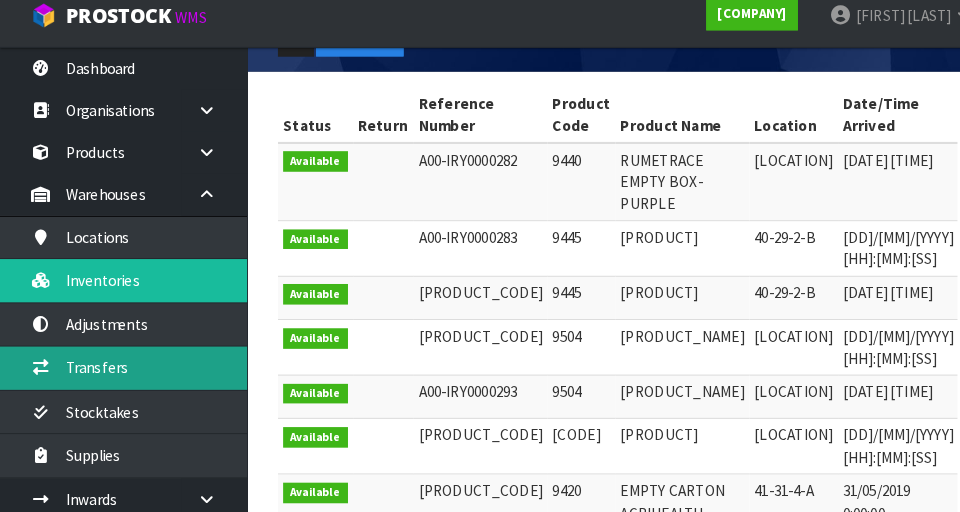 click on "Transfers" at bounding box center (120, 371) 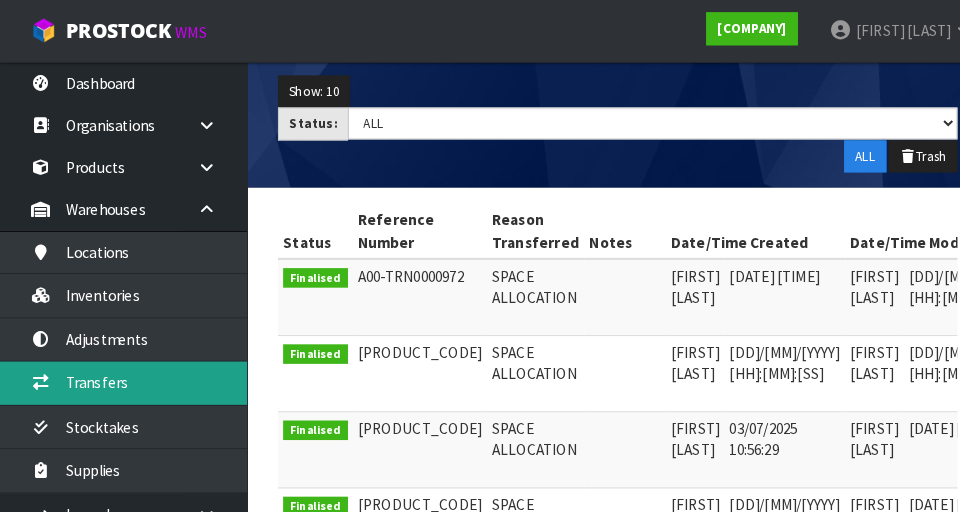 scroll, scrollTop: 0, scrollLeft: 0, axis: both 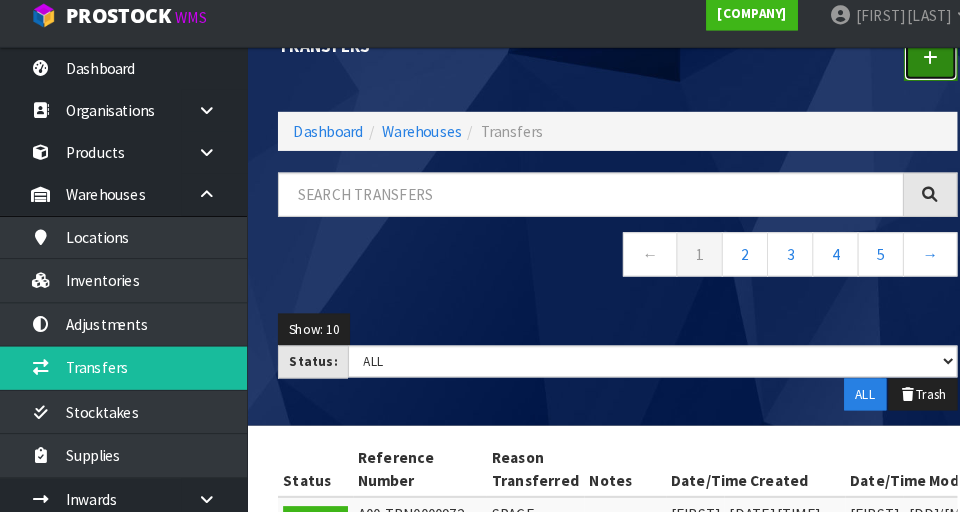click at bounding box center (904, 71) 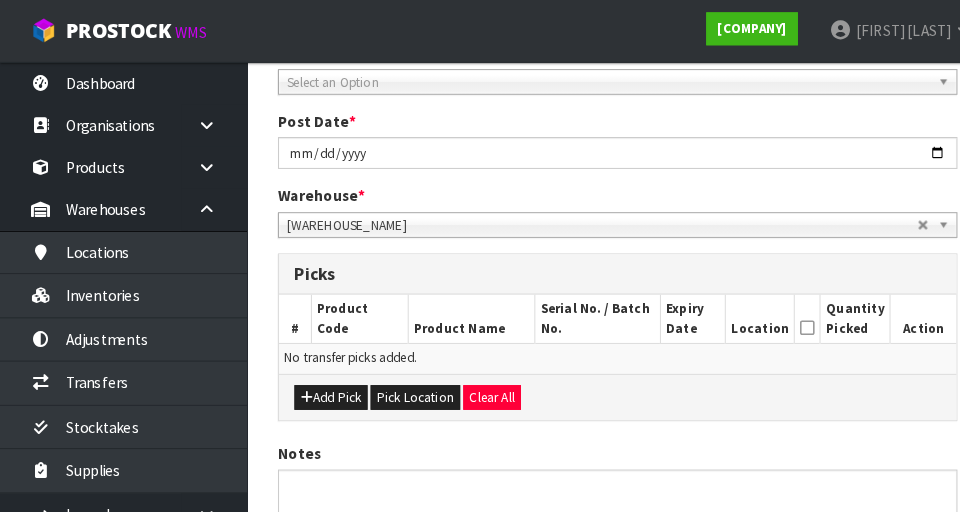scroll, scrollTop: 292, scrollLeft: 0, axis: vertical 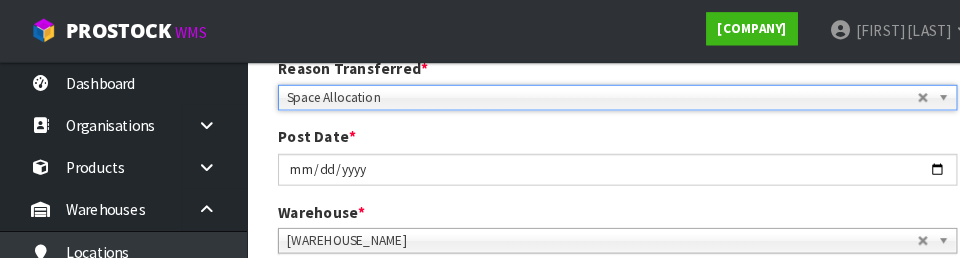 click on "Post Date  *
2025-07-03" at bounding box center (600, 150) 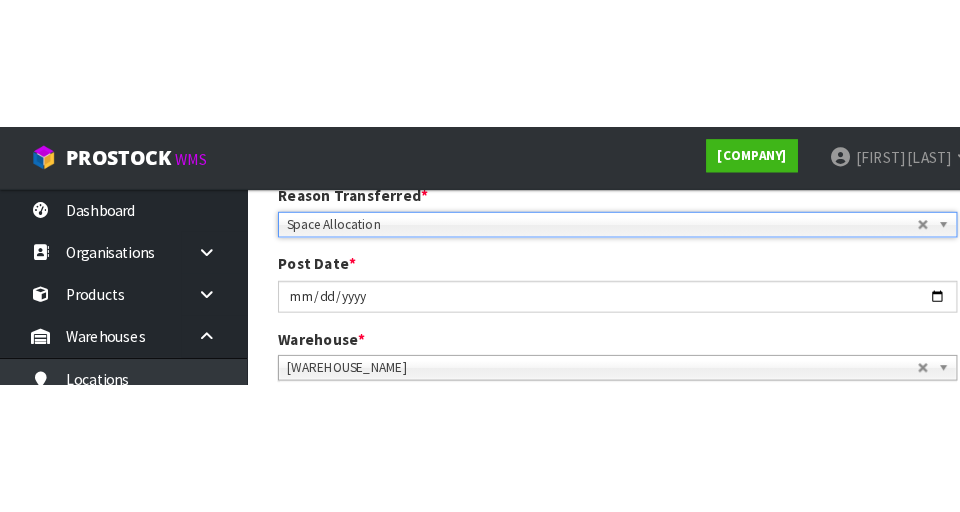 scroll, scrollTop: 292, scrollLeft: 0, axis: vertical 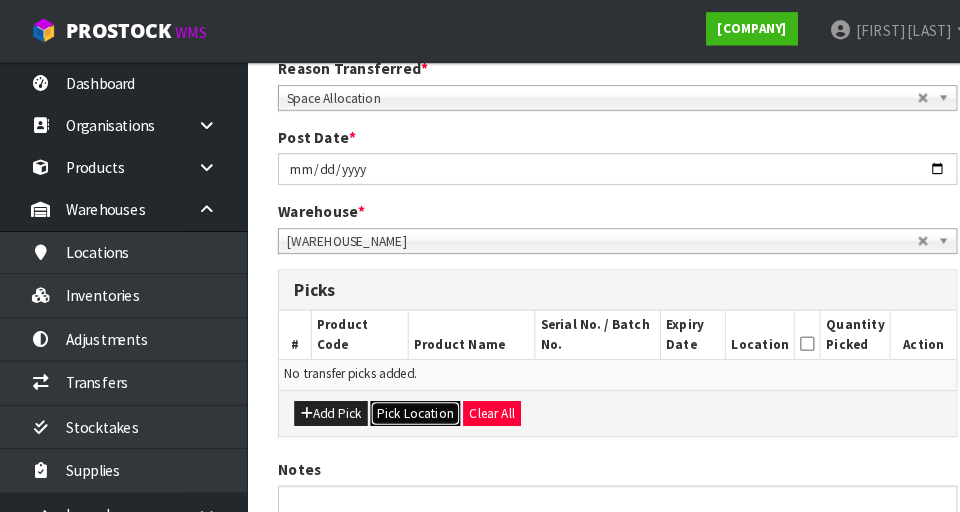 click on "Pick Location" at bounding box center [403, 402] 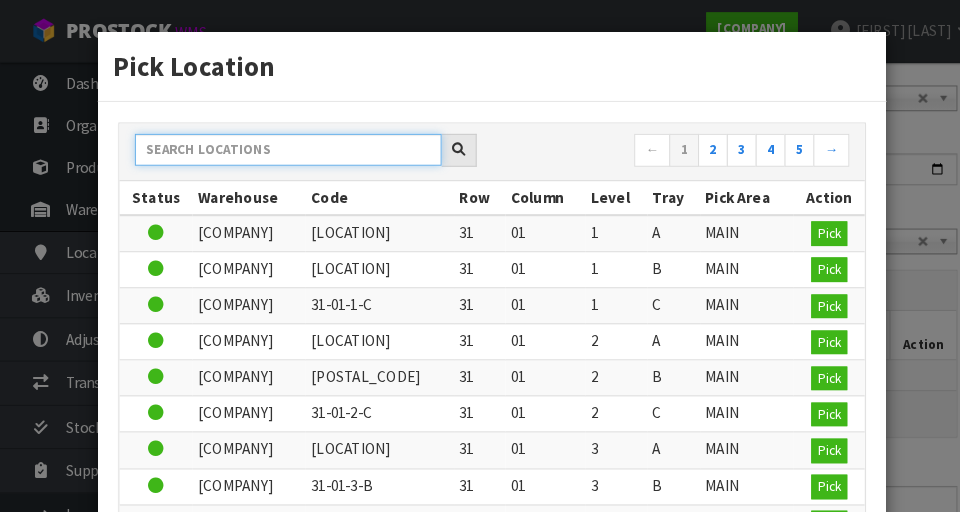 click at bounding box center [280, 145] 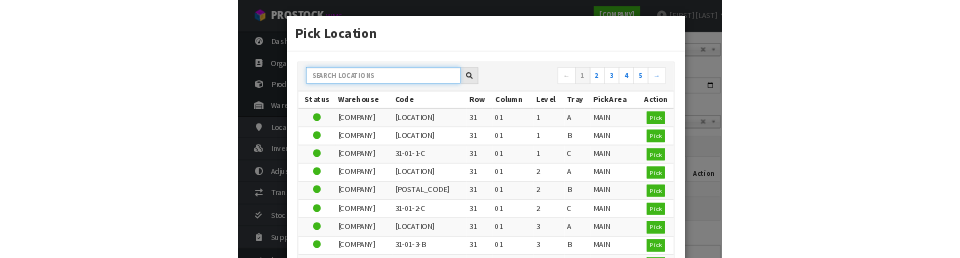 scroll, scrollTop: 283, scrollLeft: 0, axis: vertical 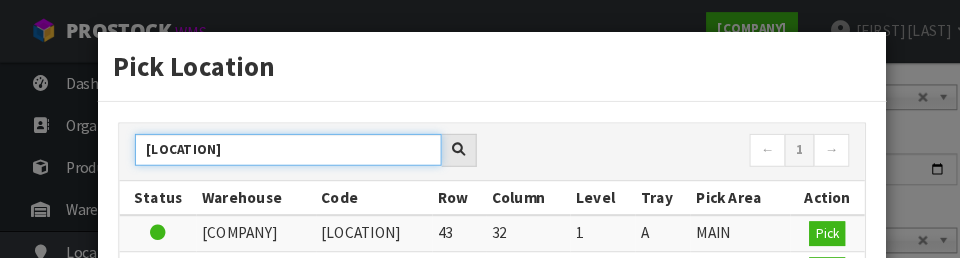 type on "43-32-1-A" 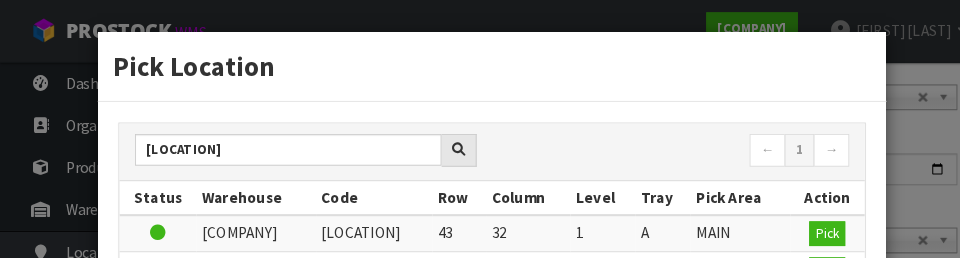click on "[NUMBER]" at bounding box center [659, 147] 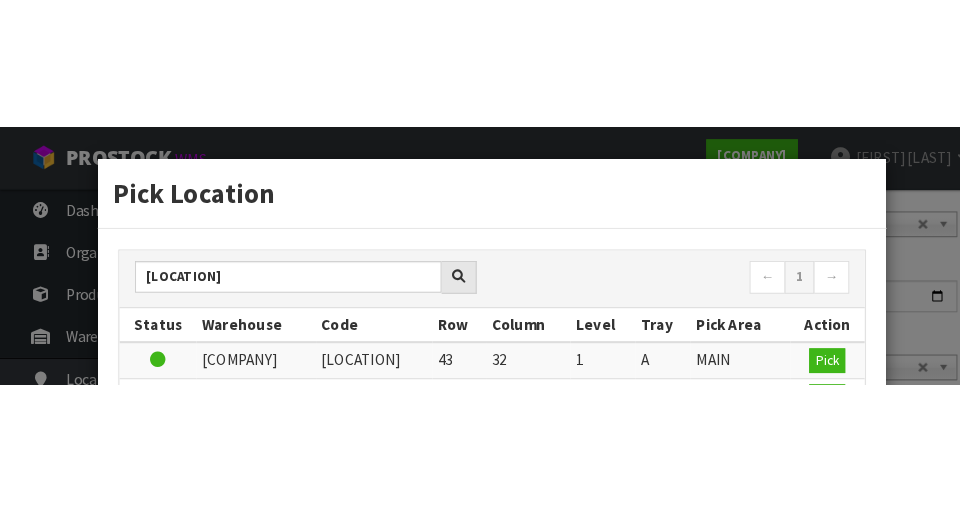 scroll, scrollTop: 292, scrollLeft: 0, axis: vertical 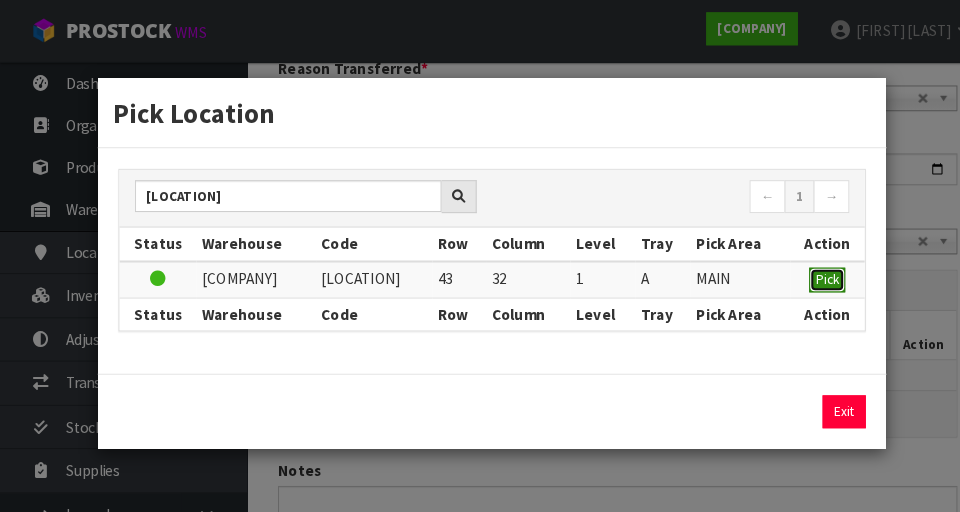 click on "Pick" at bounding box center (803, 271) 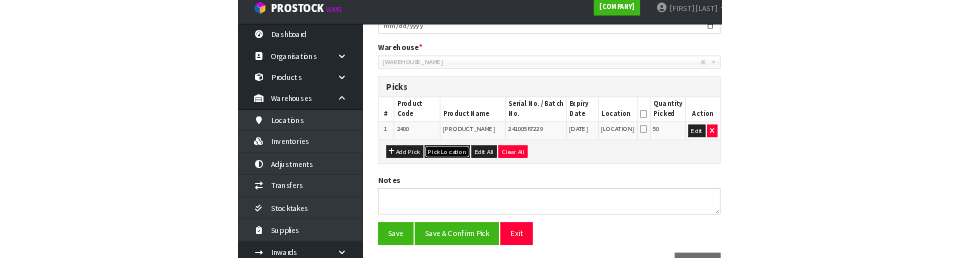 scroll, scrollTop: 406, scrollLeft: 0, axis: vertical 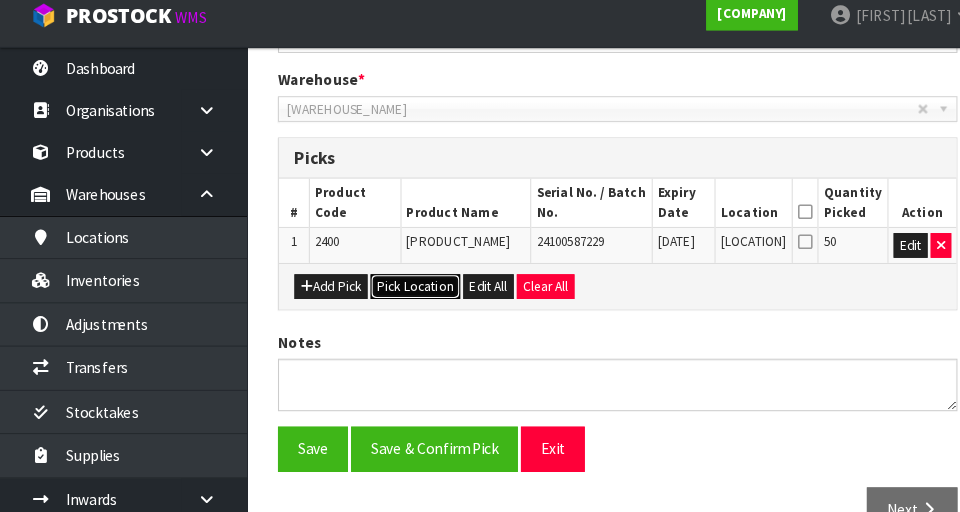 click on "Pick Location" at bounding box center [403, 293] 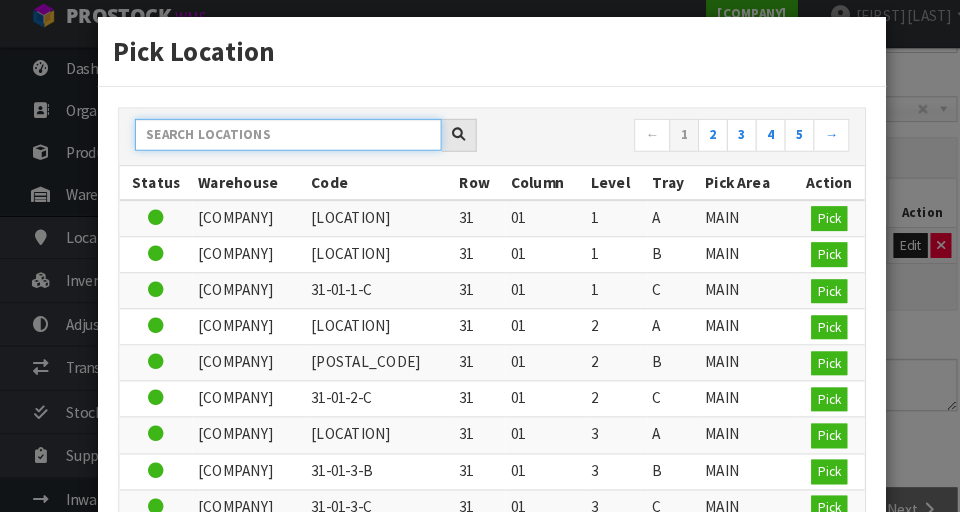 click at bounding box center (280, 145) 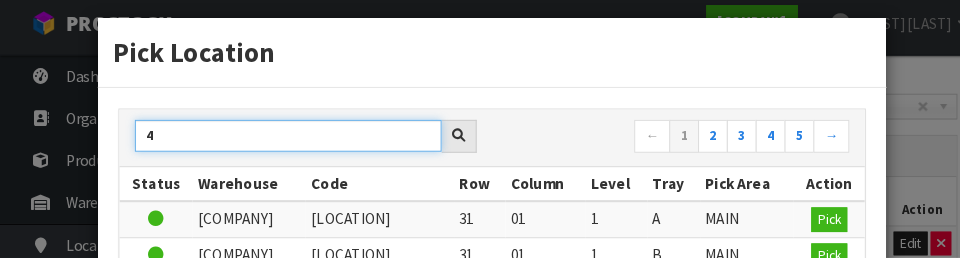 scroll, scrollTop: 0, scrollLeft: 0, axis: both 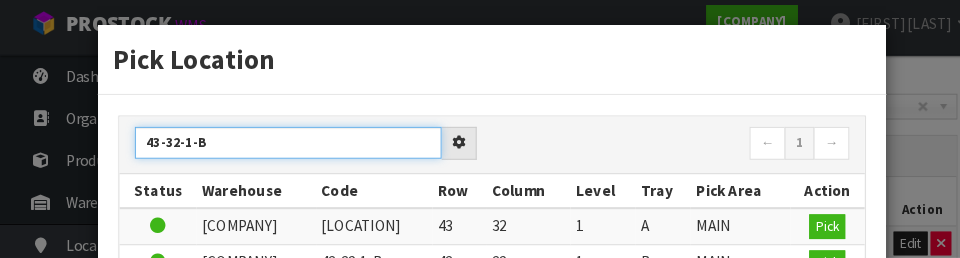 type on "43-32-1-B" 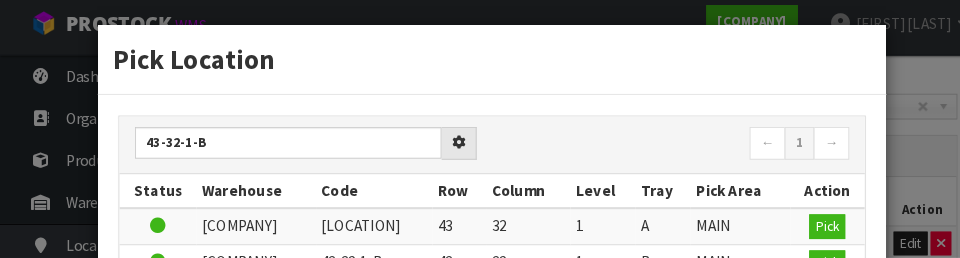 click on "43-32-1-B
←
1
→
Status
Warehouse
Code
Row
Column
Level
Tray
Pick Area
Action
CWL01-CONTRACT WAREHOUSING ALLENS ROAD
43-32-1-A
43
32
1
A
MAIN
Pick
CWL01-CONTRACT WAREHOUSING ALLENS ROAD
43-32-1-B
43
32
1
B
MAIN
Pick
CWL01-CONTRACT WAREHOUSING ALLENS ROAD
43-32-1-C
43
32
1
C
MAIN
Pick" at bounding box center [478, 243] 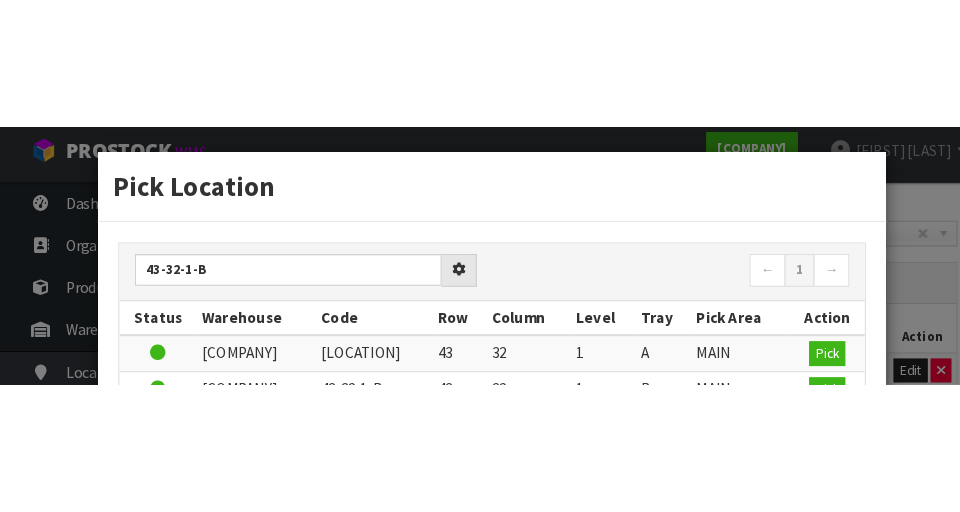 scroll, scrollTop: 415, scrollLeft: 0, axis: vertical 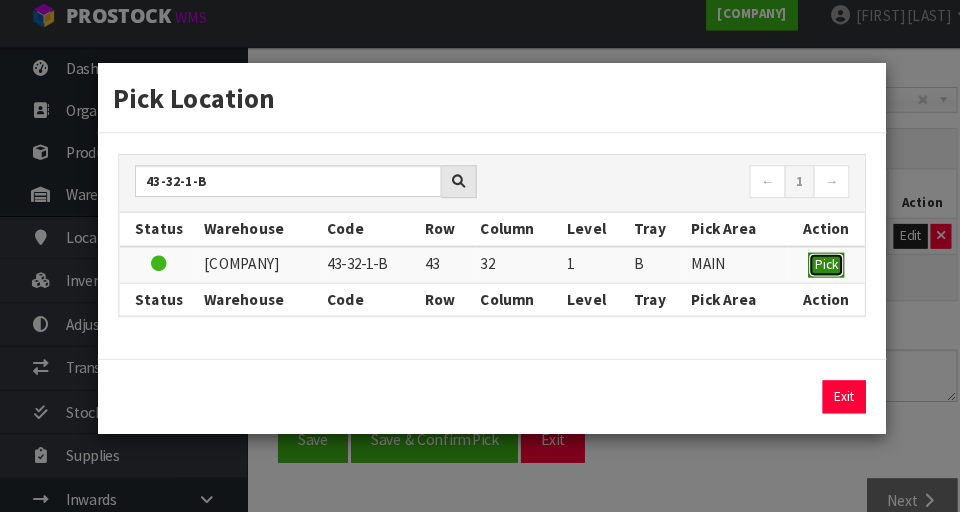 click on "Pick" at bounding box center [802, 272] 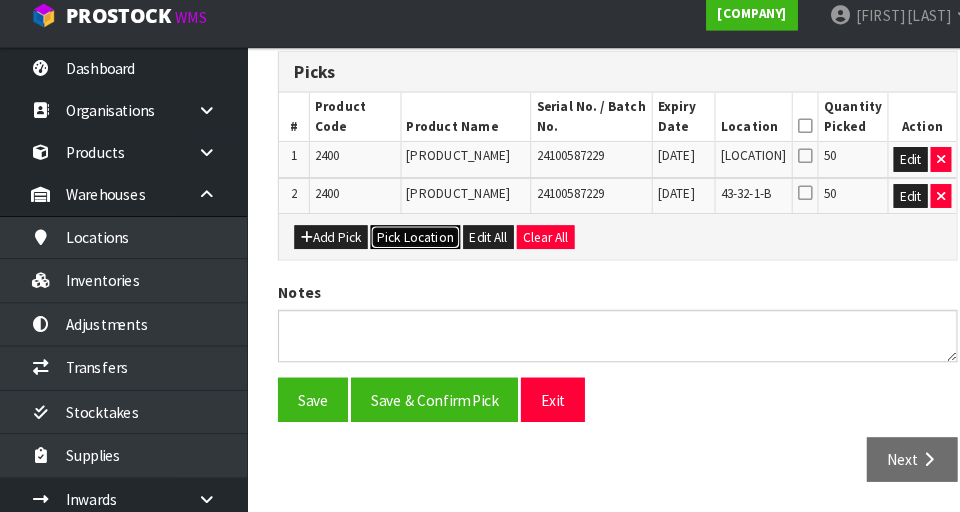 scroll, scrollTop: 515, scrollLeft: 0, axis: vertical 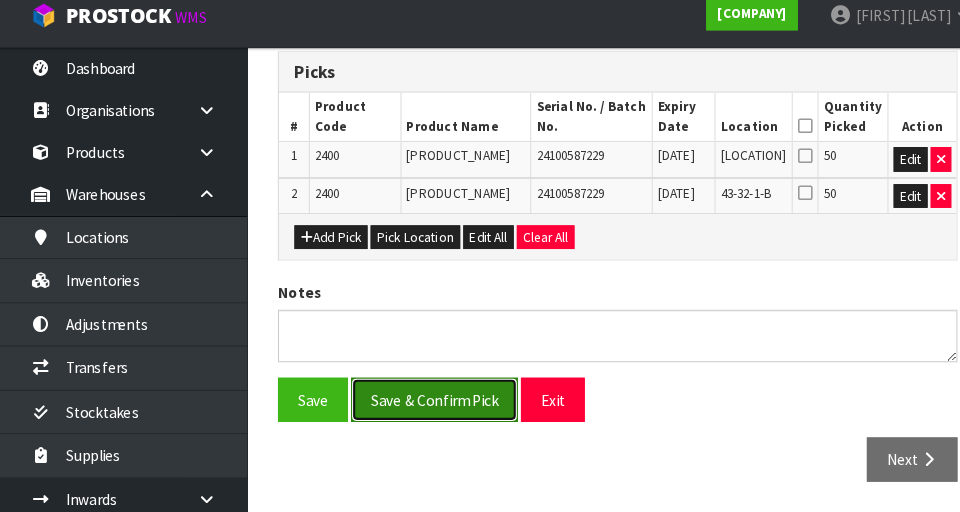 click on "Save & Confirm Pick" at bounding box center [422, 402] 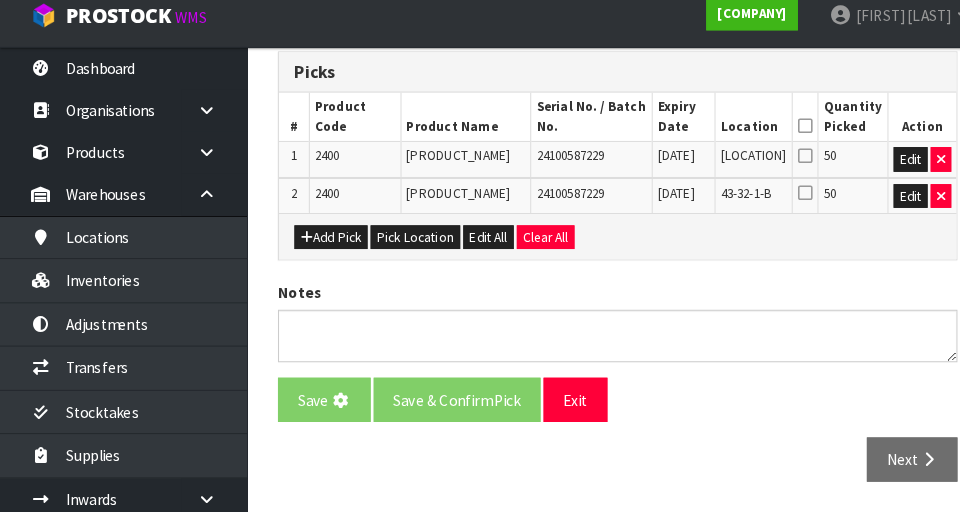 scroll, scrollTop: 0, scrollLeft: 0, axis: both 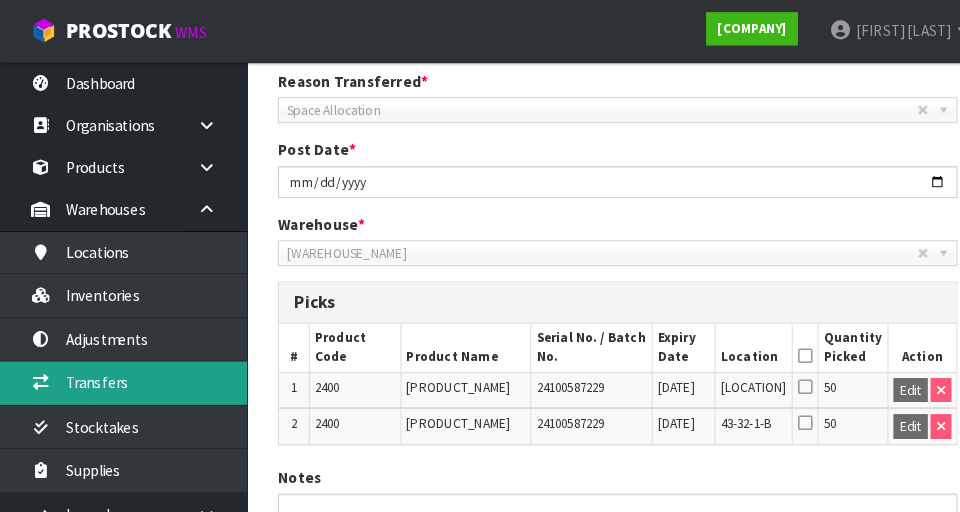 click on "Transfers" at bounding box center [120, 371] 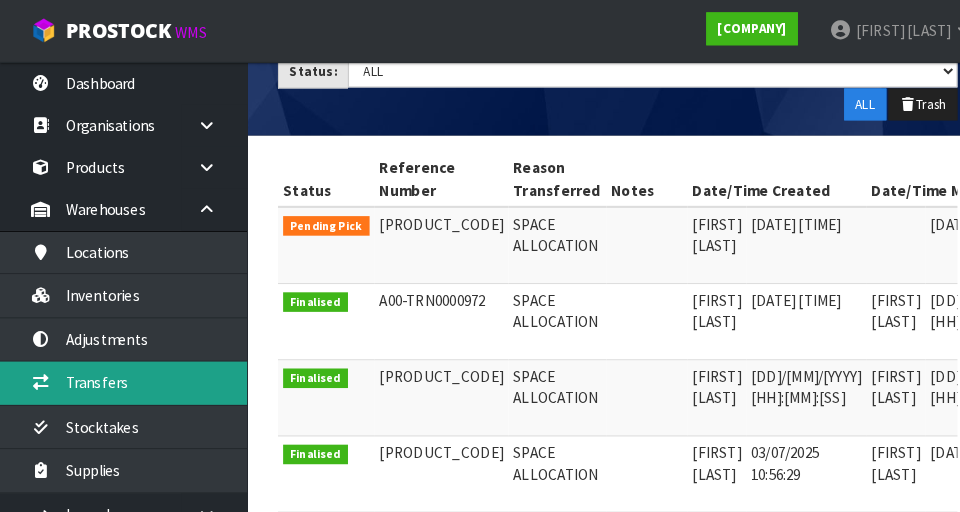 scroll, scrollTop: 332, scrollLeft: 0, axis: vertical 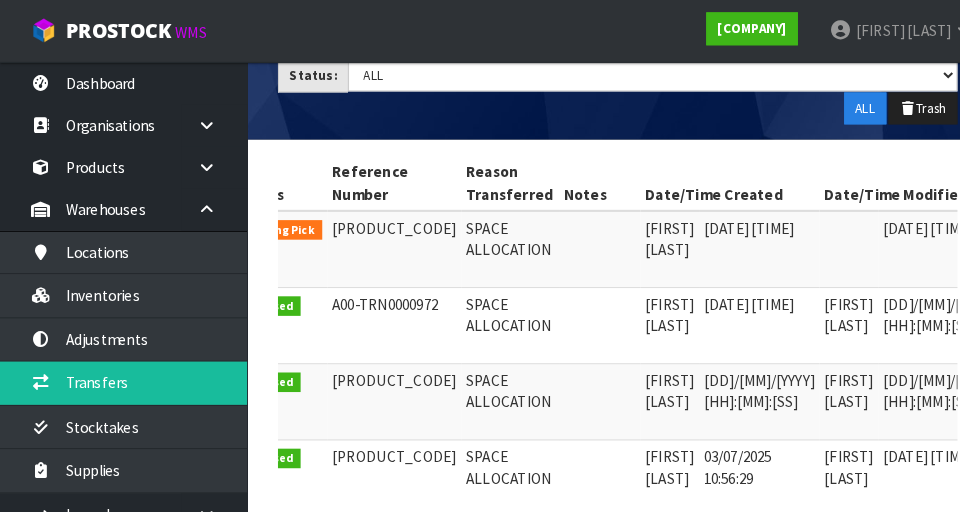 click at bounding box center [997, 227] 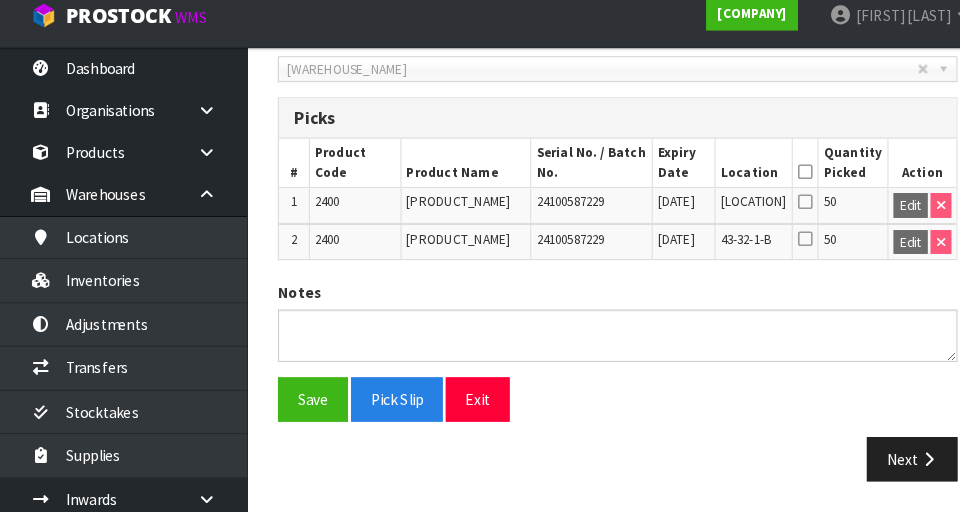 scroll, scrollTop: 460, scrollLeft: 0, axis: vertical 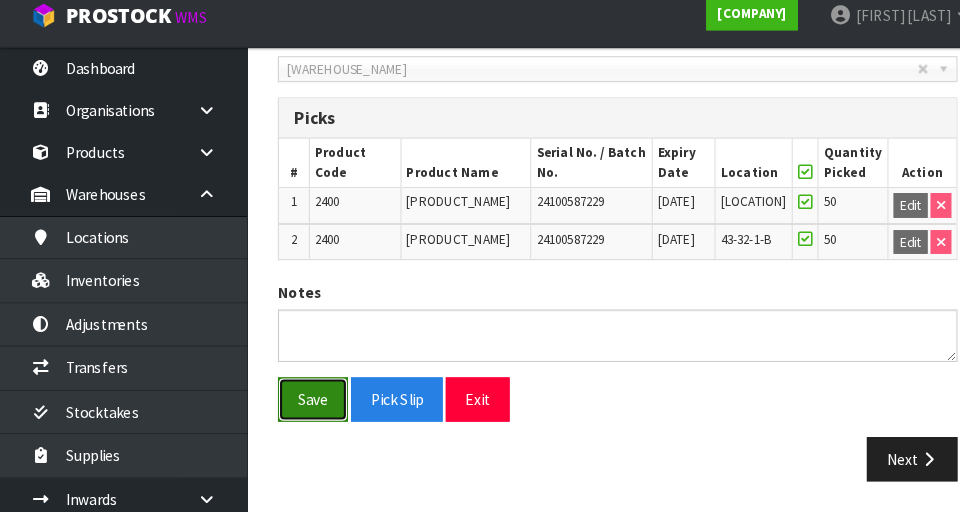 click on "Save" at bounding box center (304, 402) 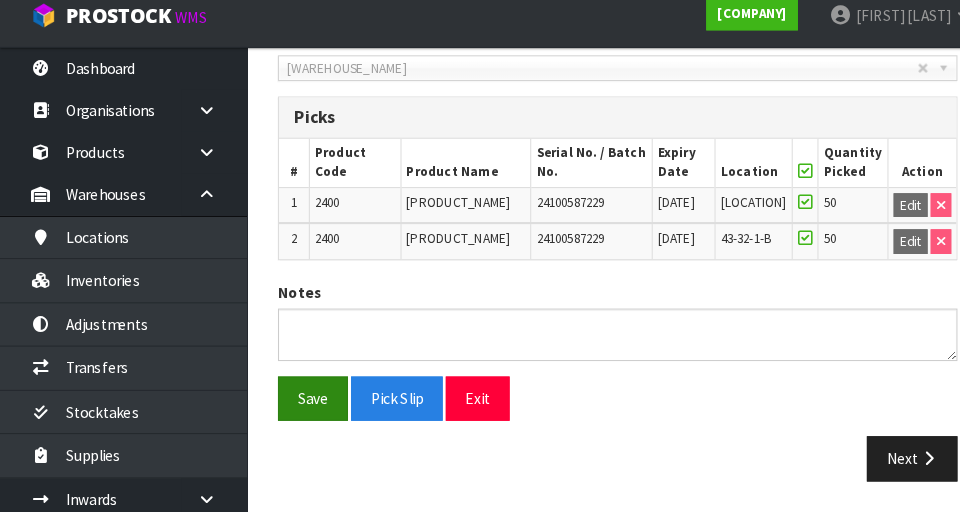 scroll, scrollTop: 581, scrollLeft: 0, axis: vertical 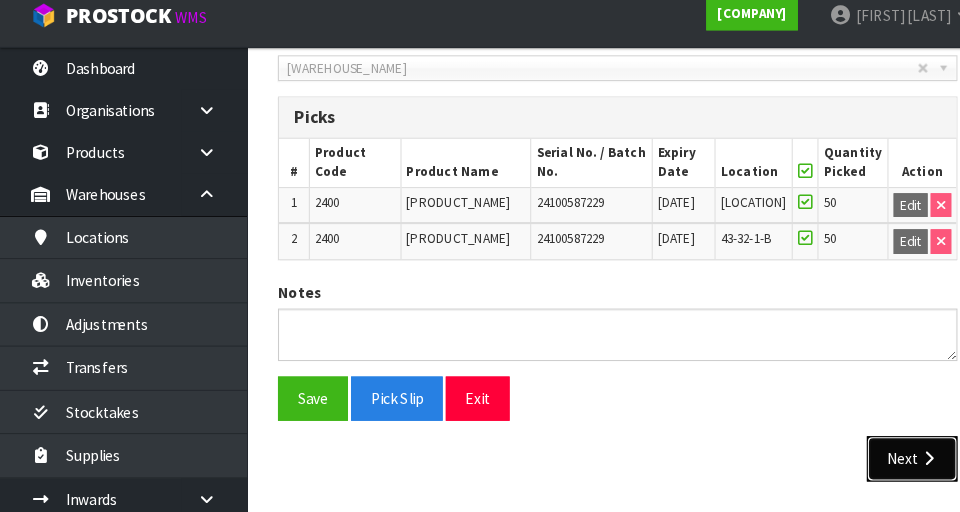 click on "Next" at bounding box center [886, 459] 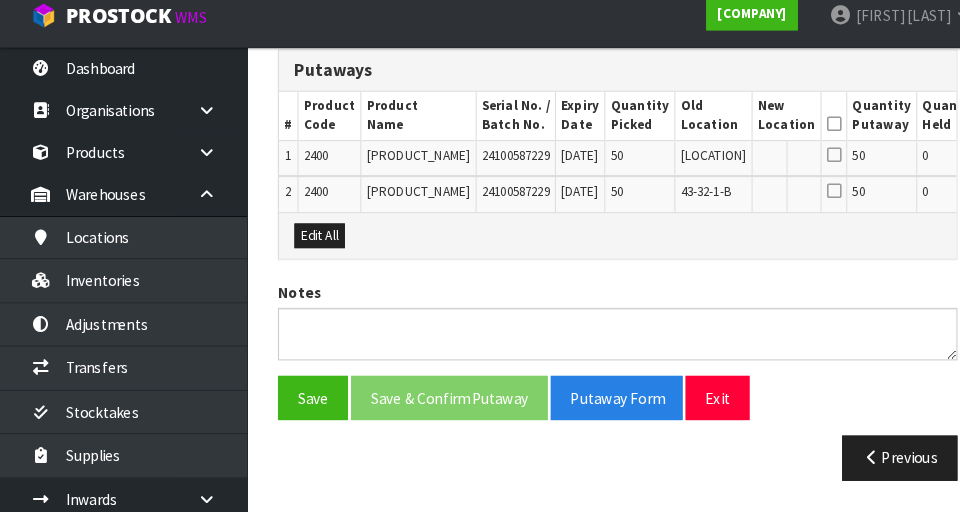 scroll, scrollTop: 626, scrollLeft: 0, axis: vertical 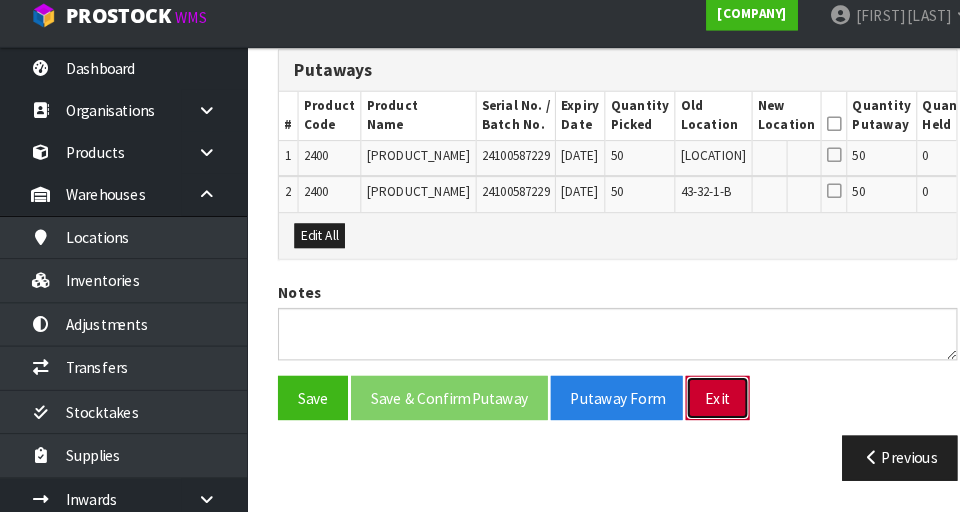 click on "Exit" at bounding box center (697, 401) 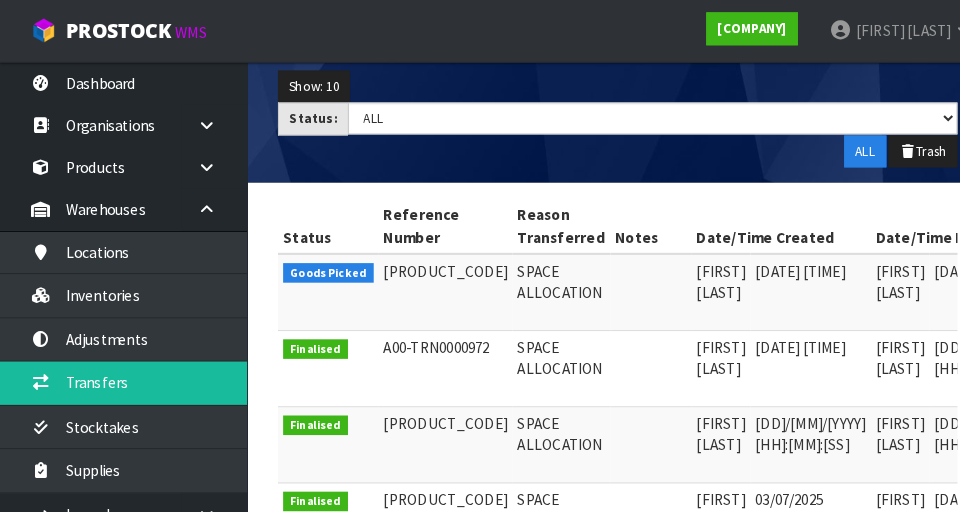 scroll, scrollTop: 247, scrollLeft: 0, axis: vertical 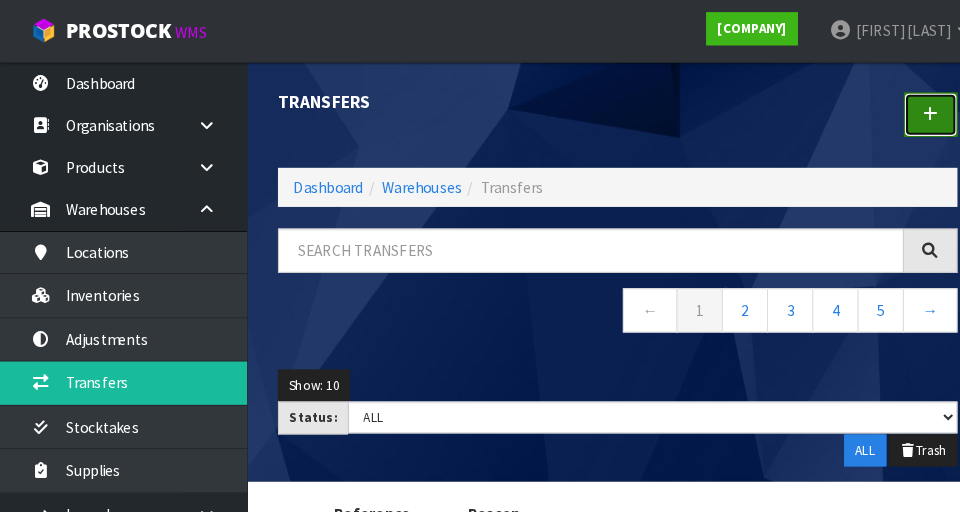 click at bounding box center [904, 111] 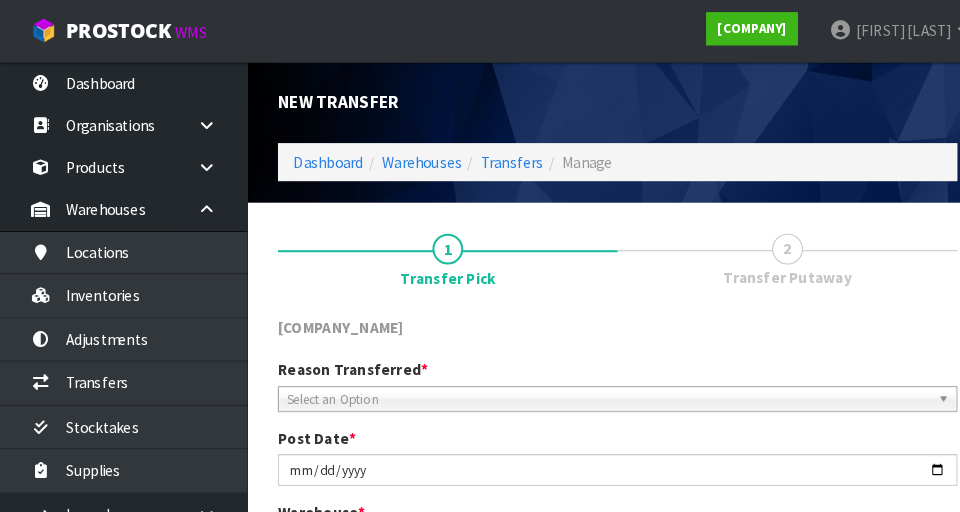click on "Select an Option" at bounding box center [591, 388] 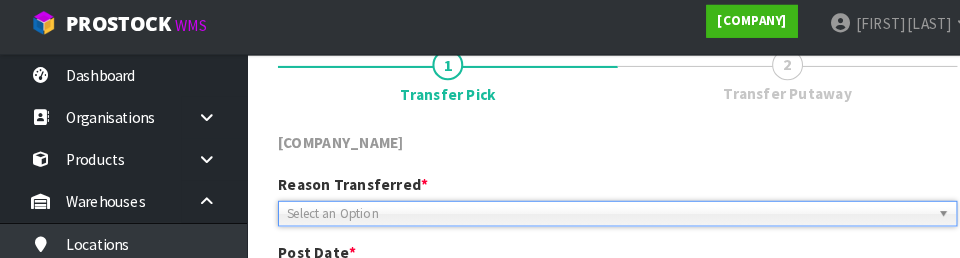 scroll, scrollTop: 272, scrollLeft: 0, axis: vertical 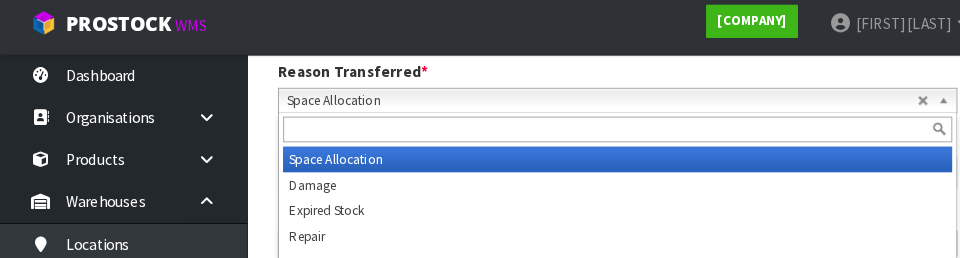 click on "Space Allocation" at bounding box center [585, 106] 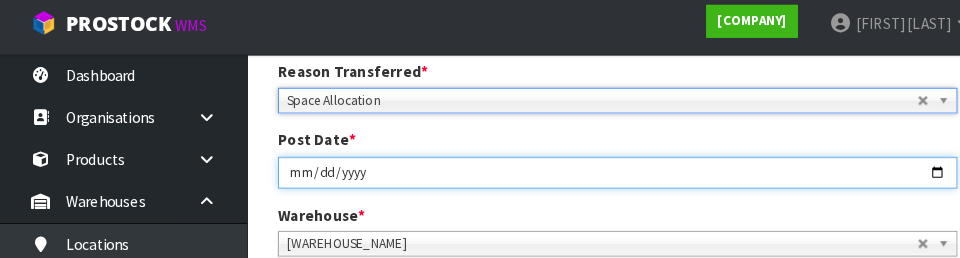 click on "[DATE]" at bounding box center (600, 175) 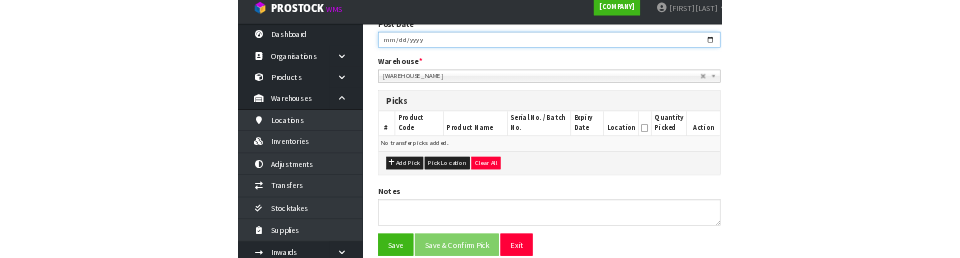 scroll, scrollTop: 366, scrollLeft: 0, axis: vertical 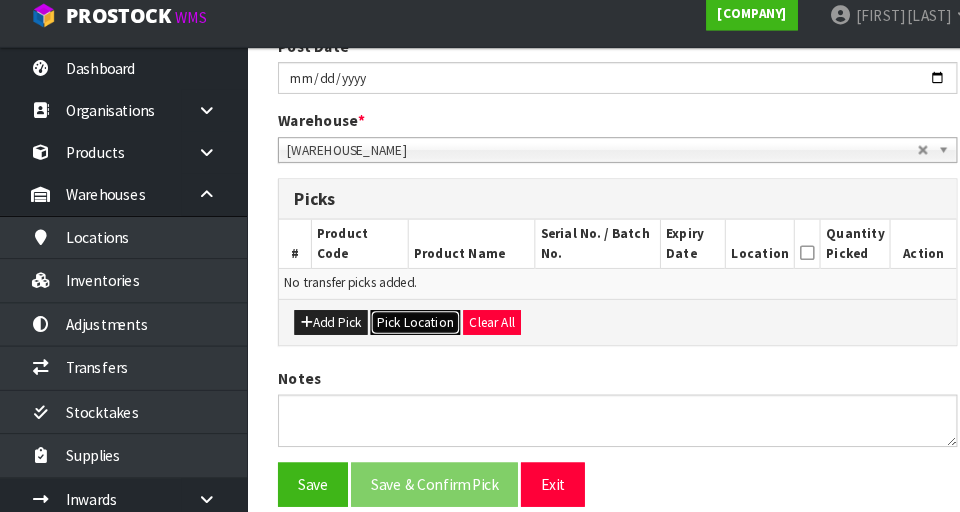 click on "Pick Location" at bounding box center (403, 328) 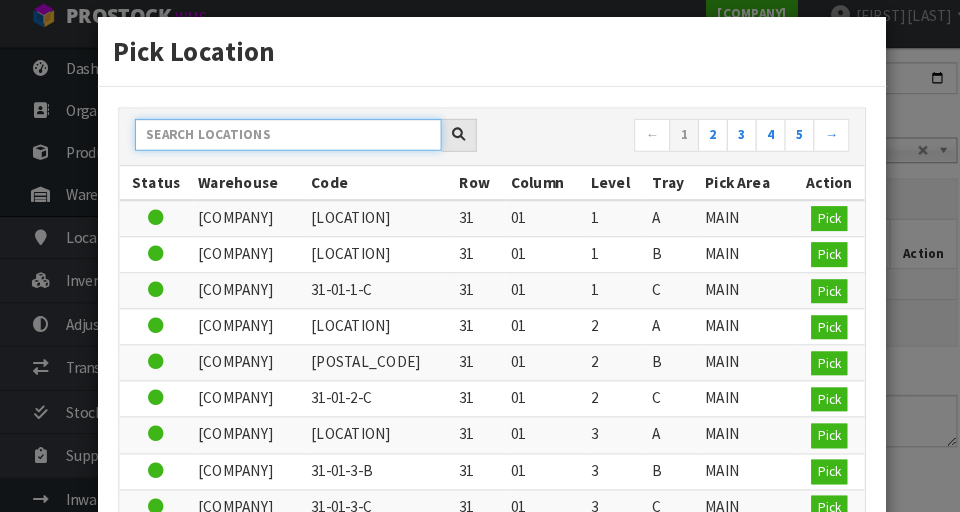 click at bounding box center (280, 145) 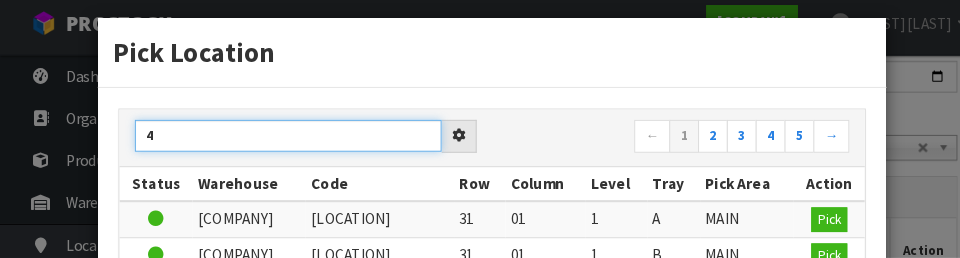 scroll, scrollTop: 0, scrollLeft: 0, axis: both 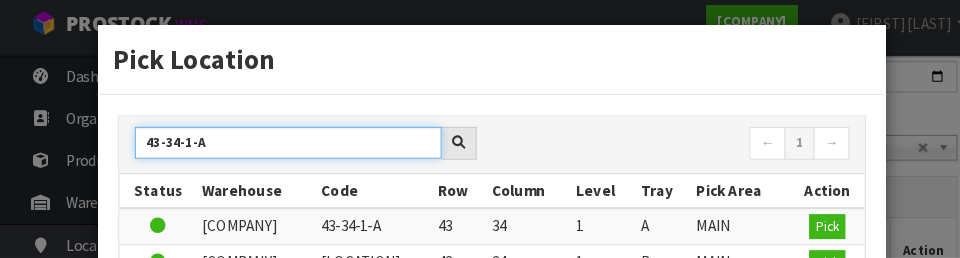 type on "43-34-1-A" 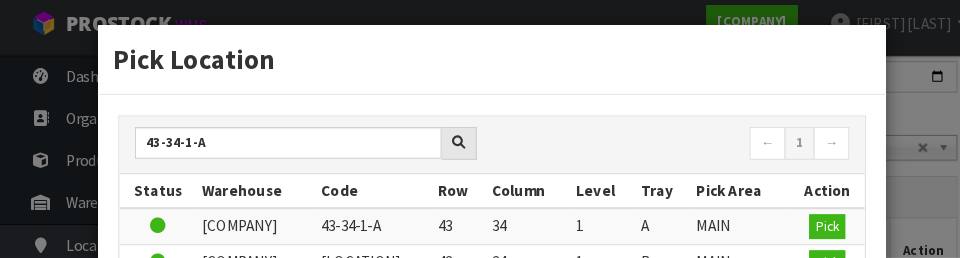 click on "[NUMBER]" at bounding box center (659, 147) 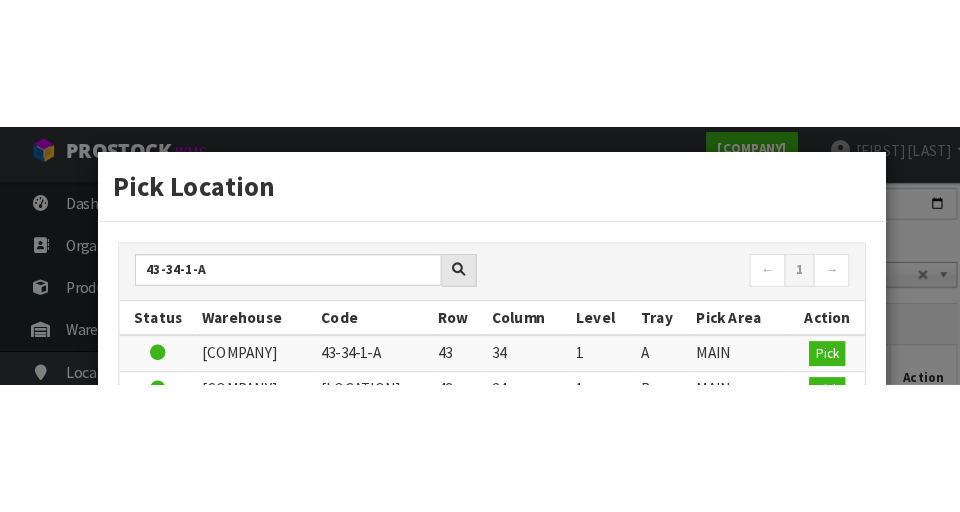 scroll, scrollTop: 375, scrollLeft: 0, axis: vertical 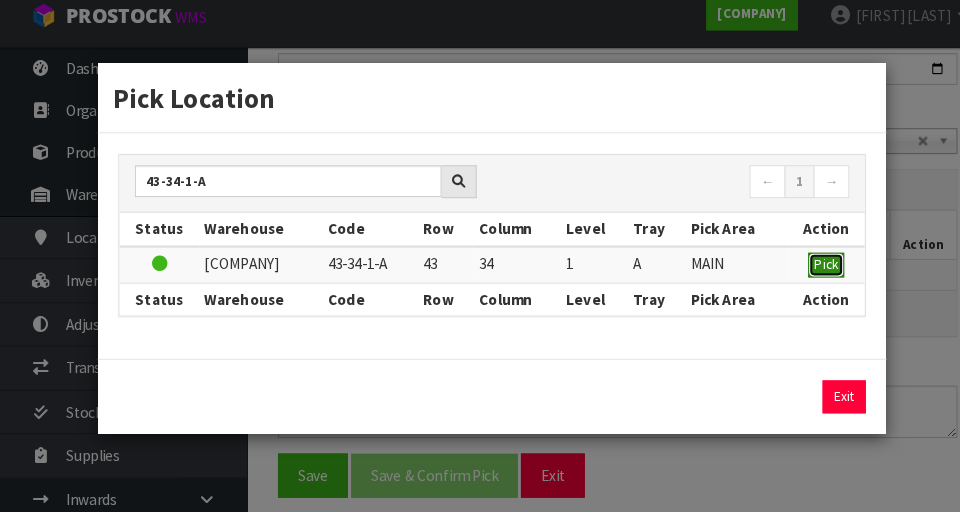 click on "Pick" at bounding box center [802, 271] 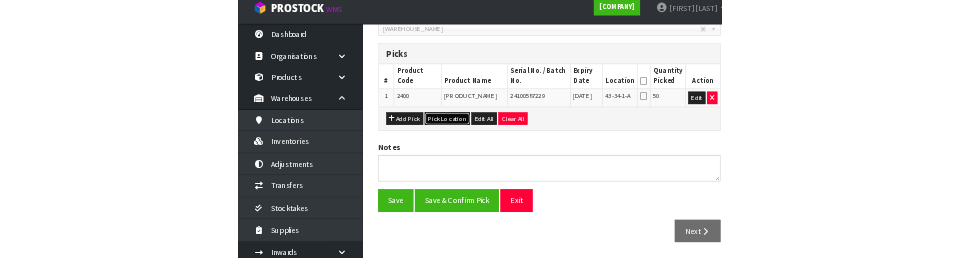 scroll, scrollTop: 471, scrollLeft: 0, axis: vertical 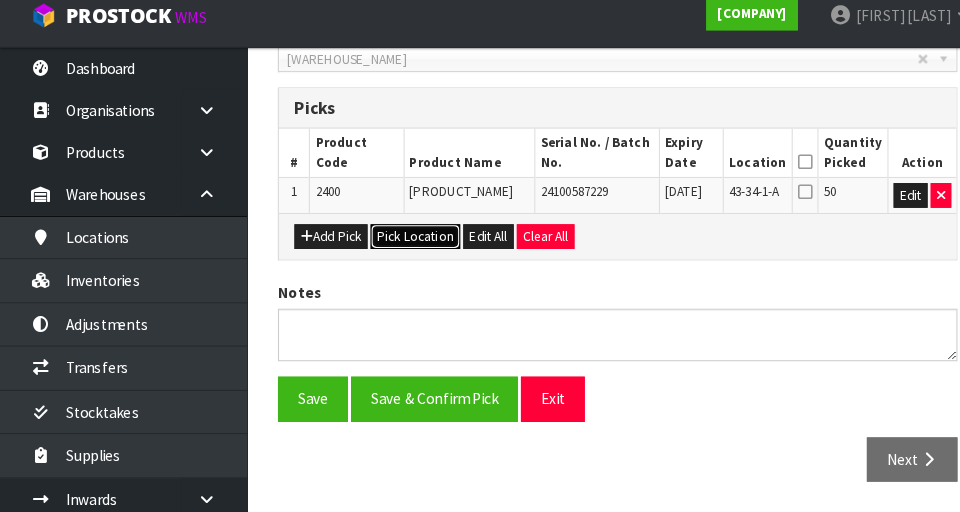 click on "Pick Location" at bounding box center [403, 244] 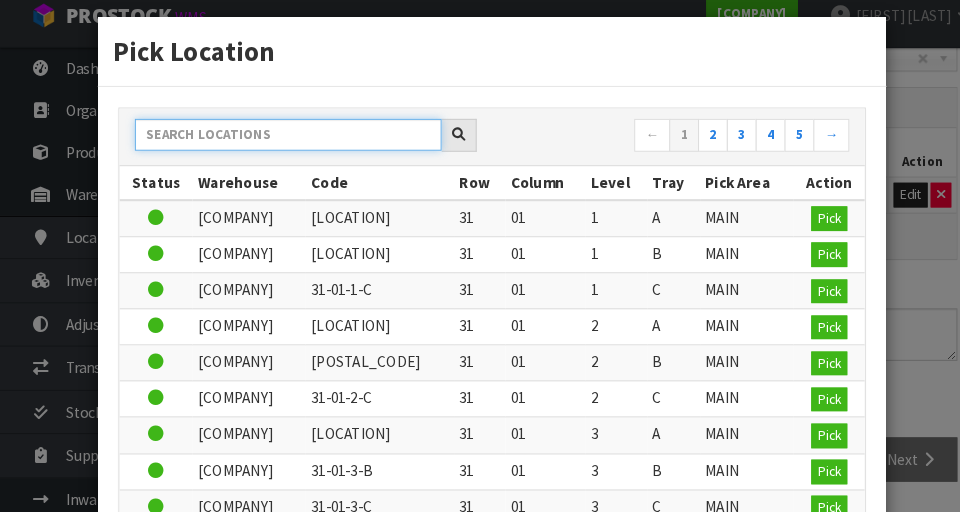 click at bounding box center [280, 145] 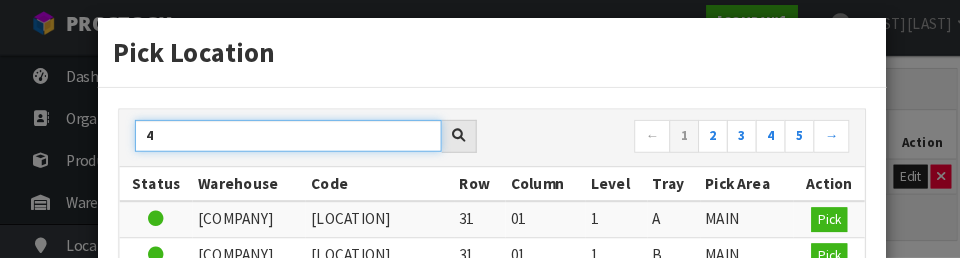 scroll, scrollTop: 0, scrollLeft: 0, axis: both 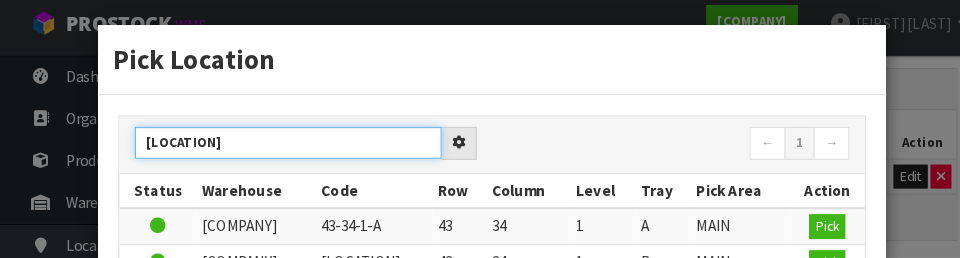 type on "43-34-1-B" 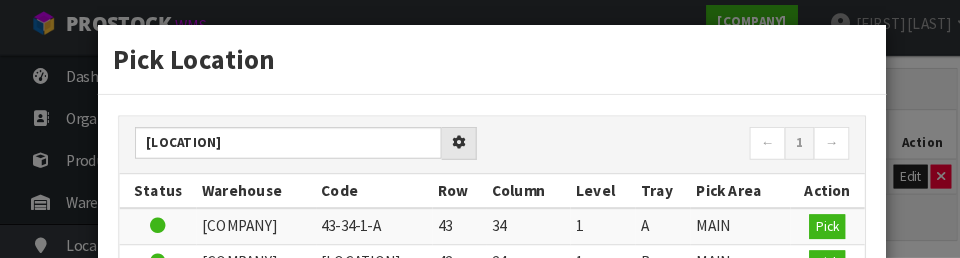 click on "[NUMBER]" at bounding box center [659, 147] 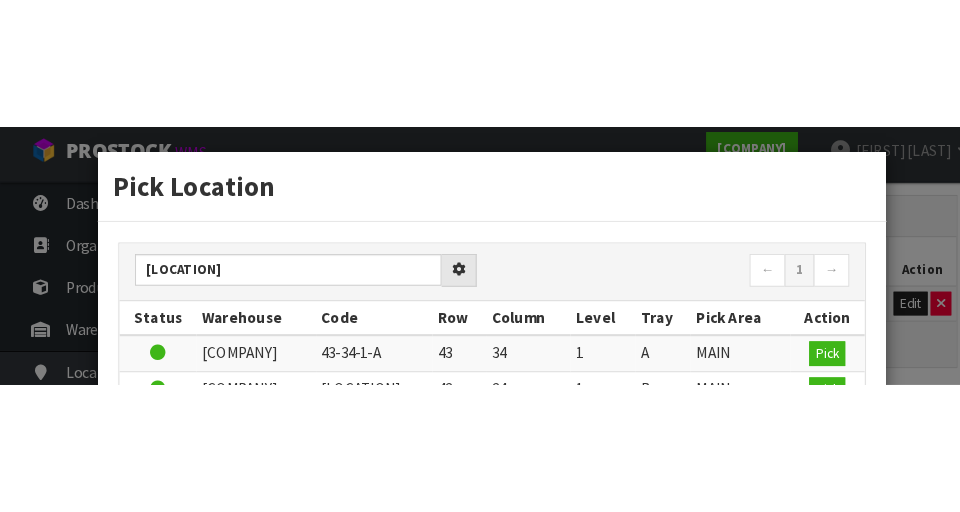 scroll, scrollTop: 480, scrollLeft: 0, axis: vertical 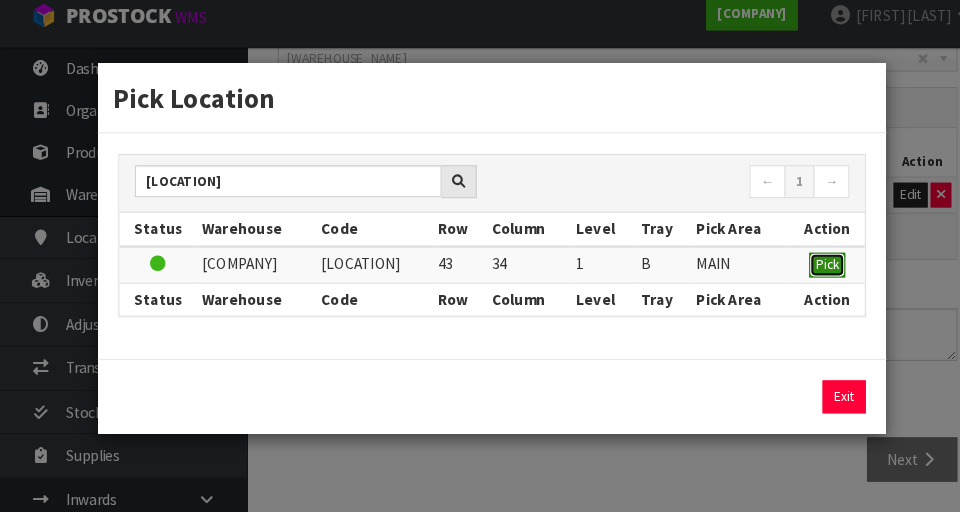 click on "Pick" at bounding box center (803, 271) 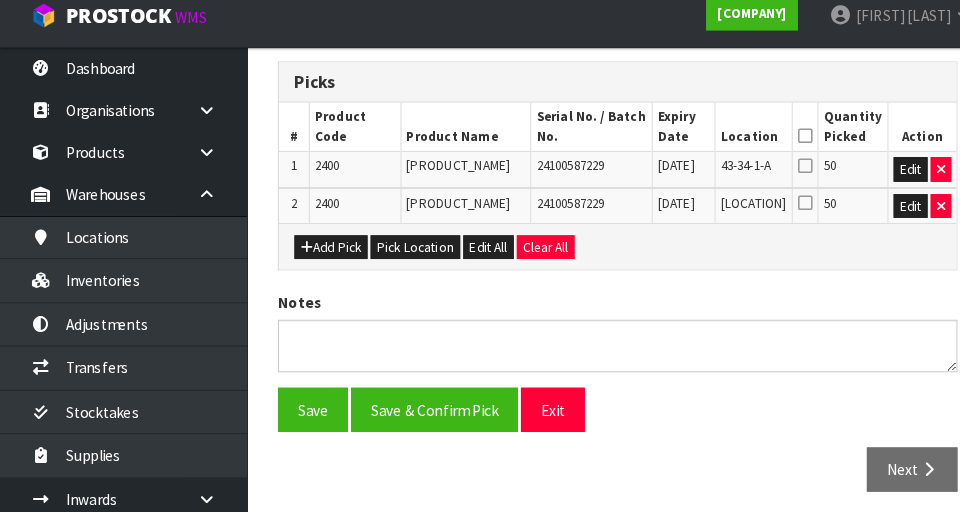 click at bounding box center (782, 146) 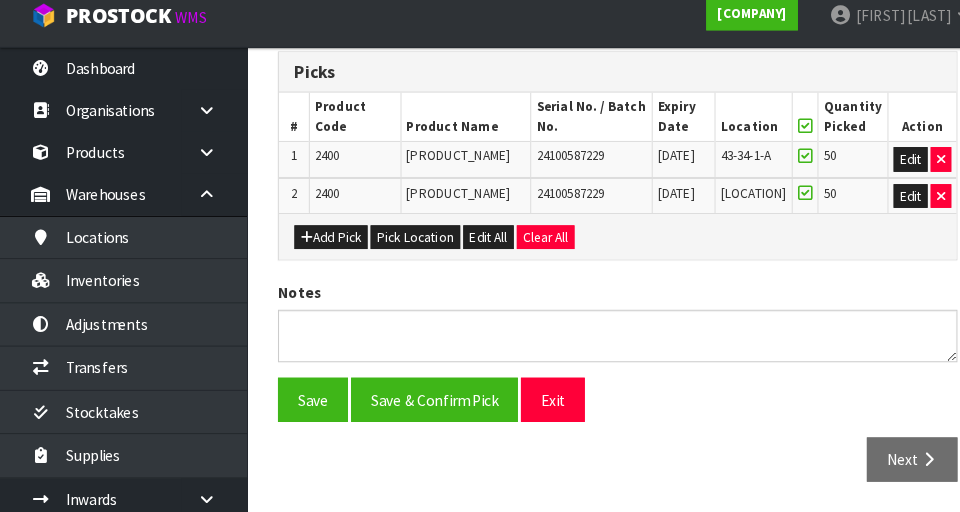scroll, scrollTop: 536, scrollLeft: 0, axis: vertical 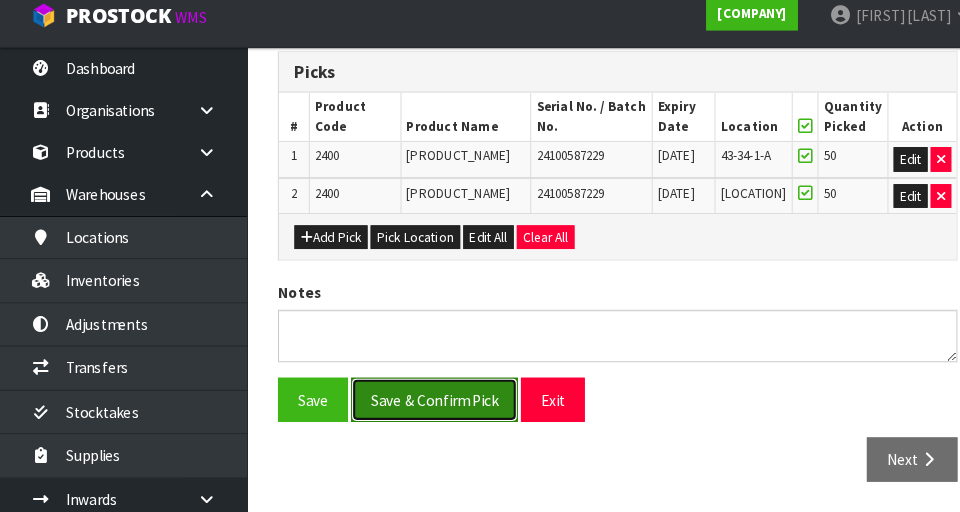 click on "Save & Confirm Pick" at bounding box center [422, 402] 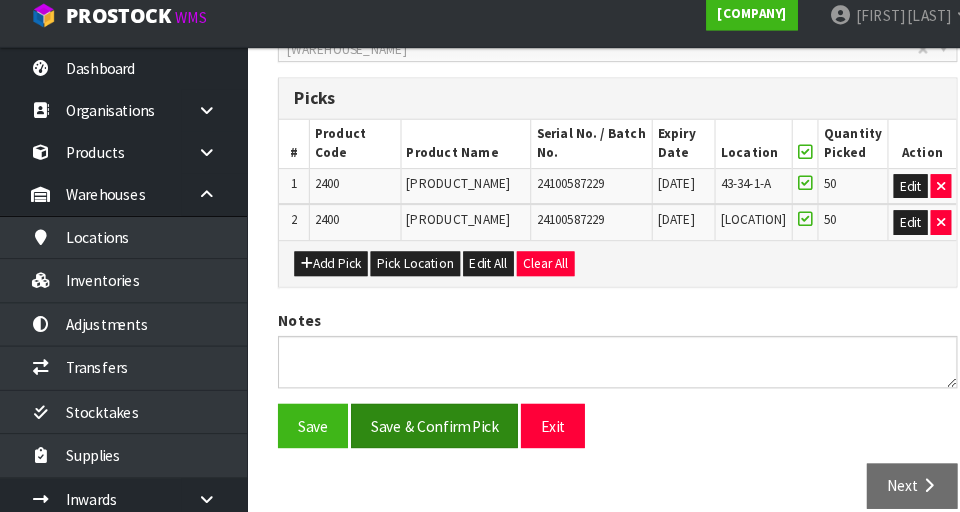 scroll, scrollTop: 0, scrollLeft: 0, axis: both 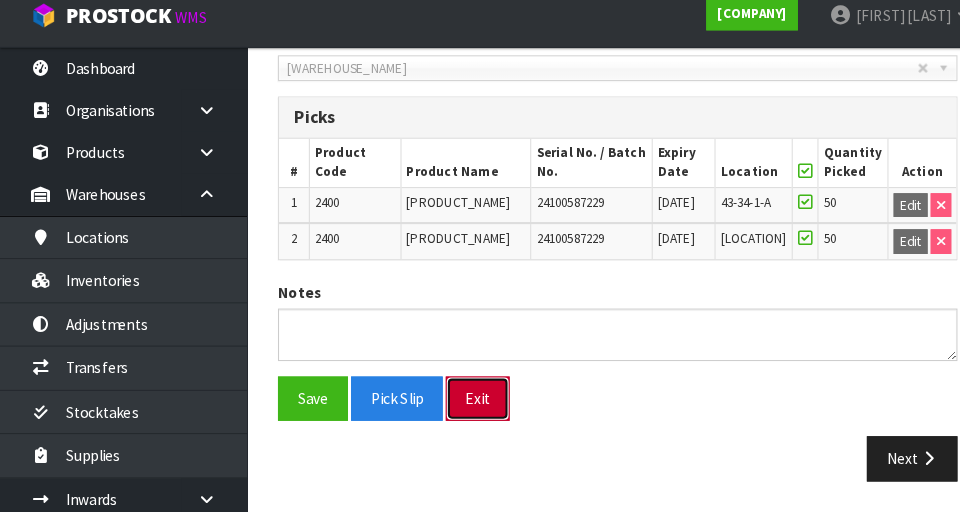 click on "Exit" at bounding box center (464, 401) 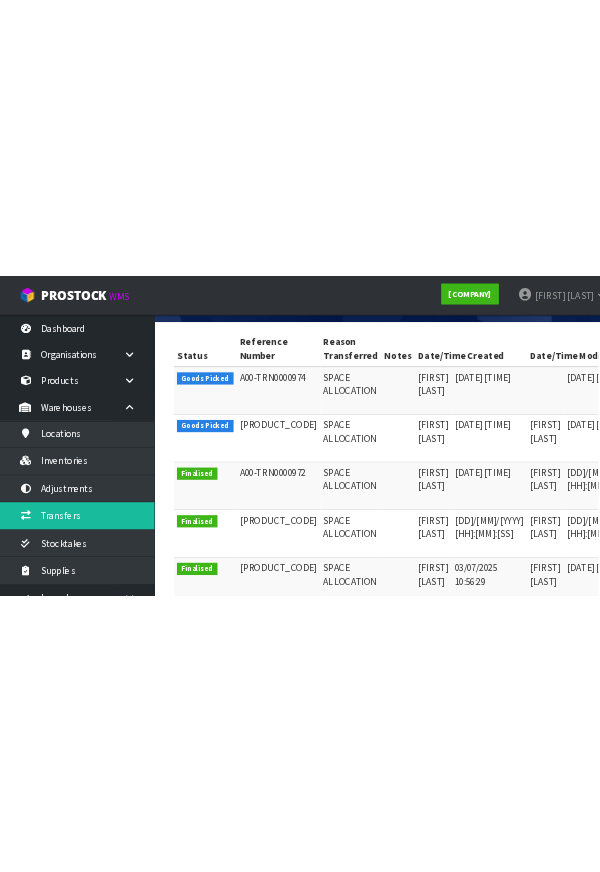 scroll, scrollTop: 0, scrollLeft: 0, axis: both 